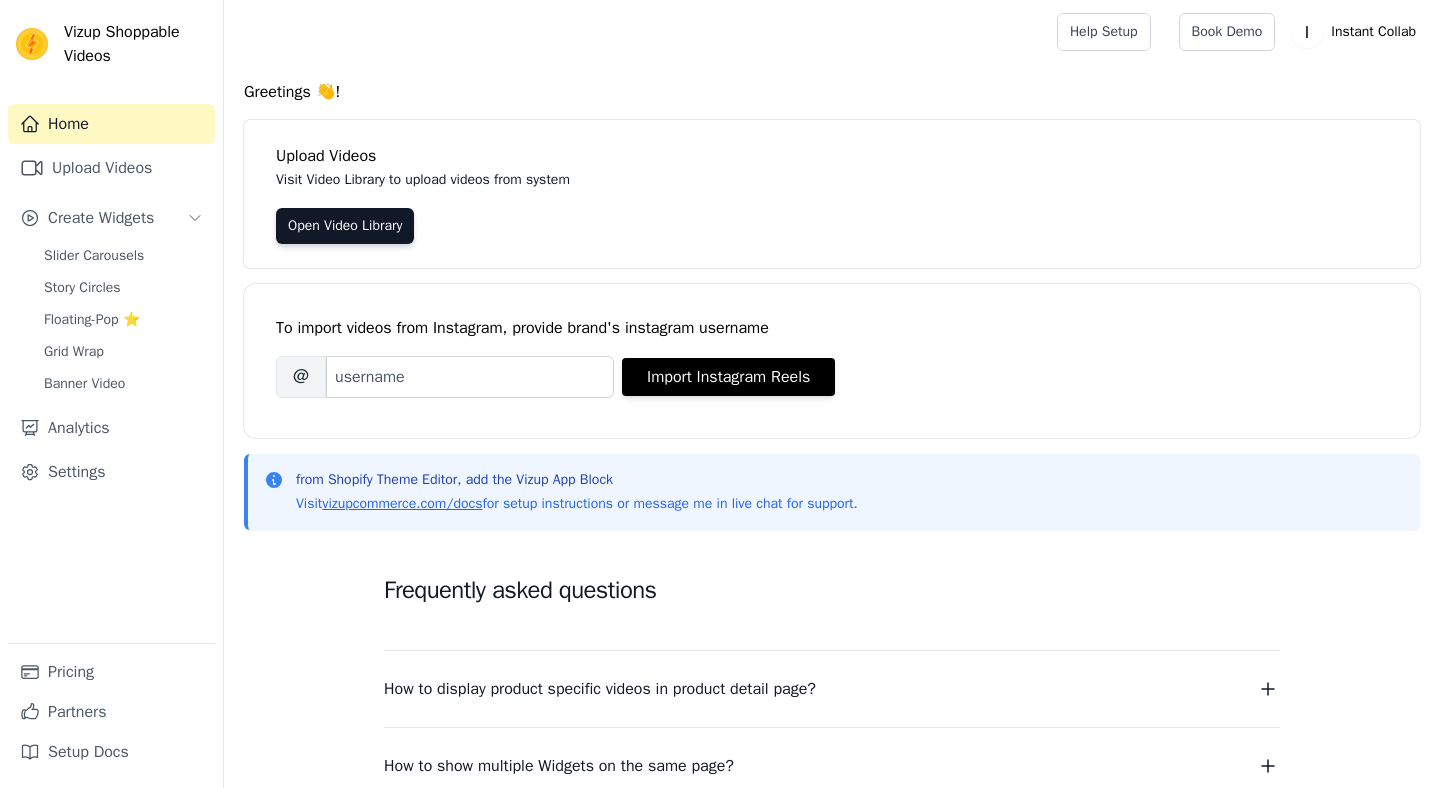 scroll, scrollTop: 0, scrollLeft: 0, axis: both 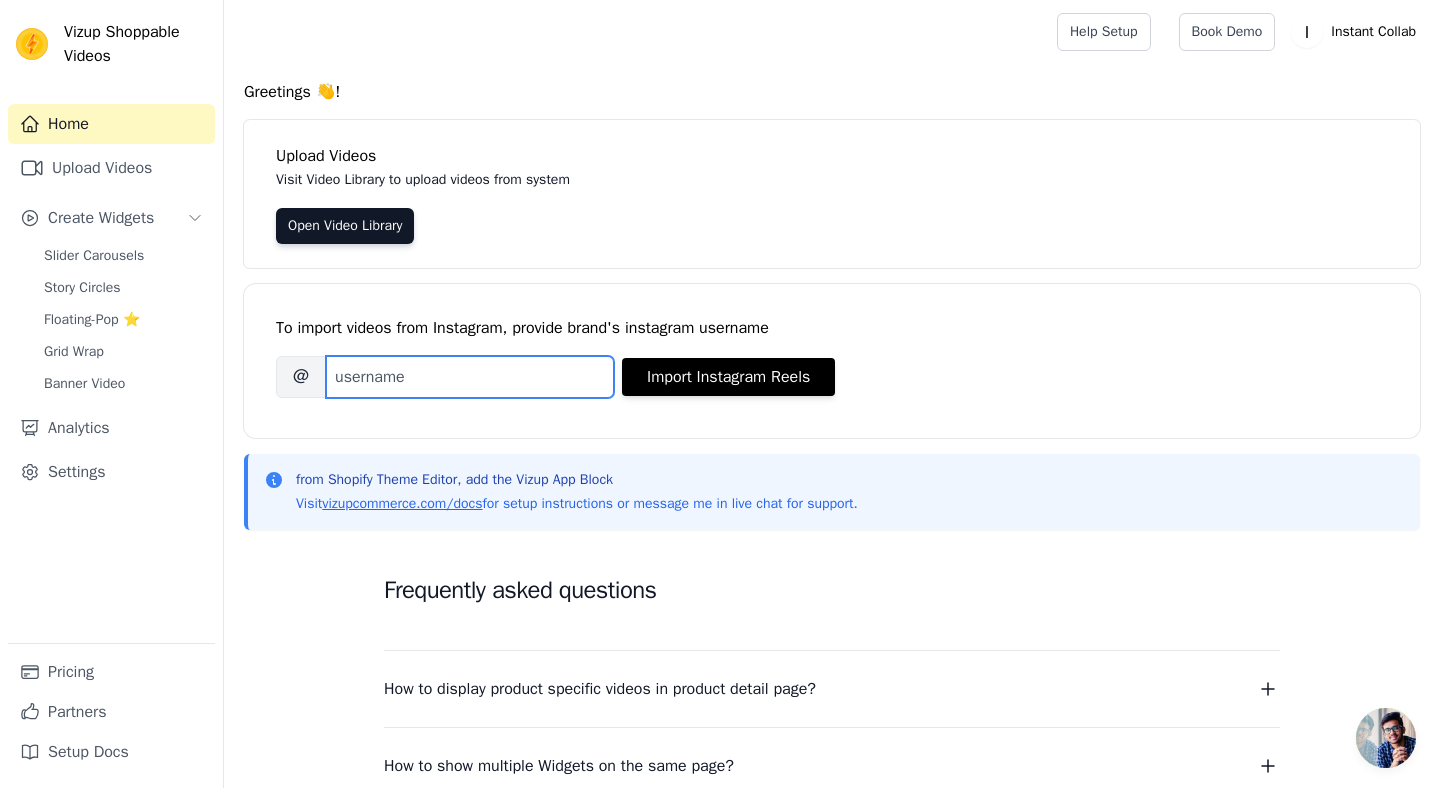 click on "Brand's Instagram Username" at bounding box center [470, 377] 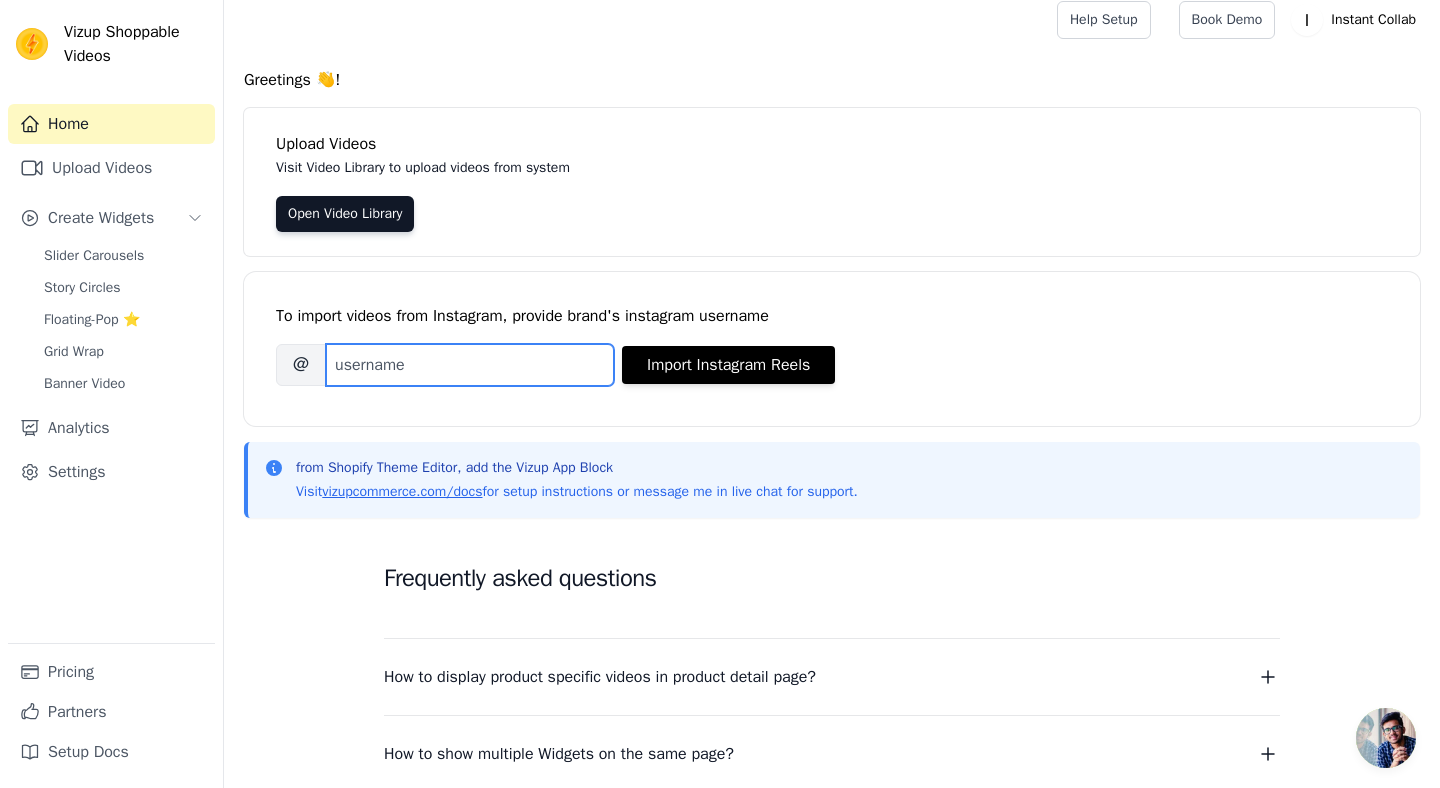 scroll, scrollTop: 0, scrollLeft: 0, axis: both 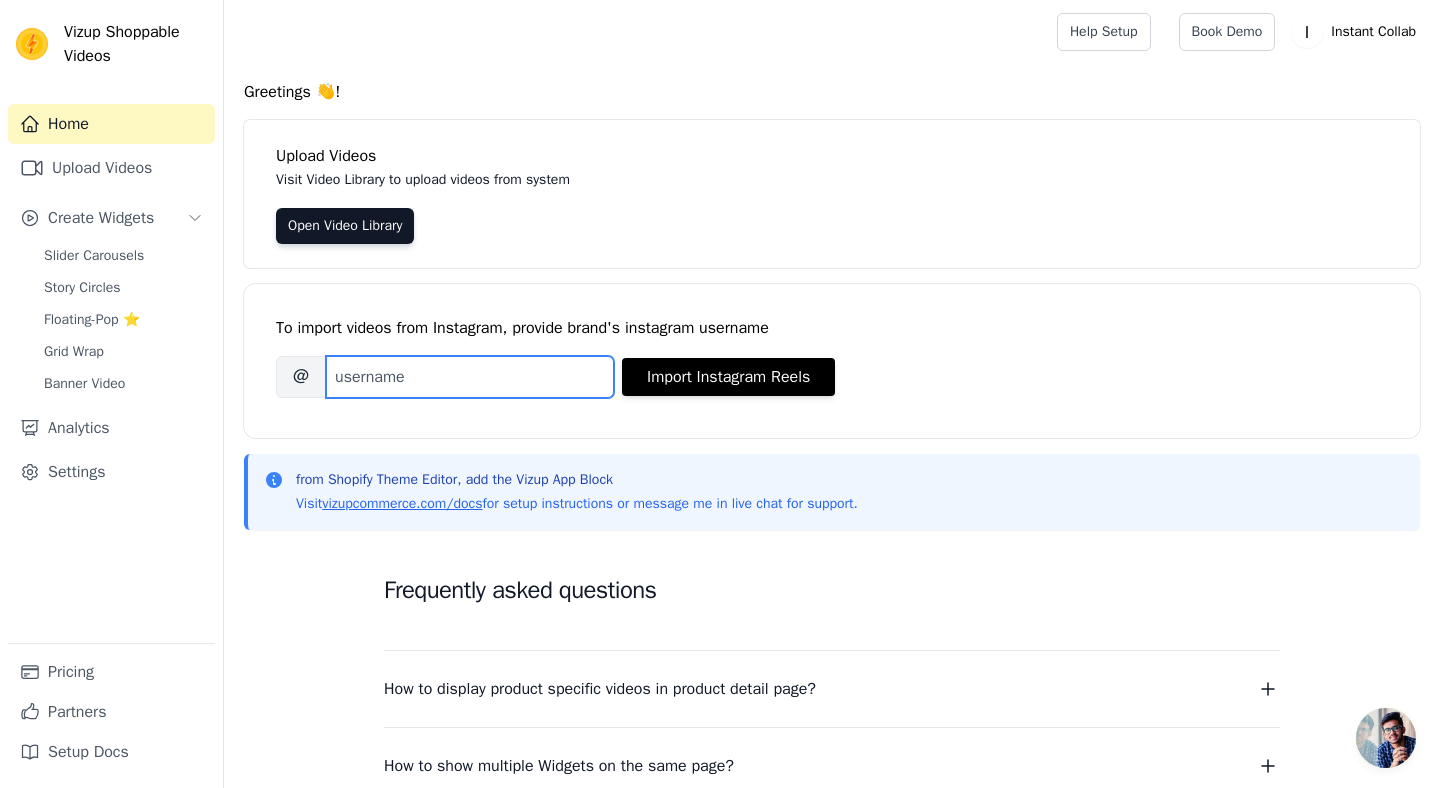 paste on "https://www.instagram.com/labeldostofficial" 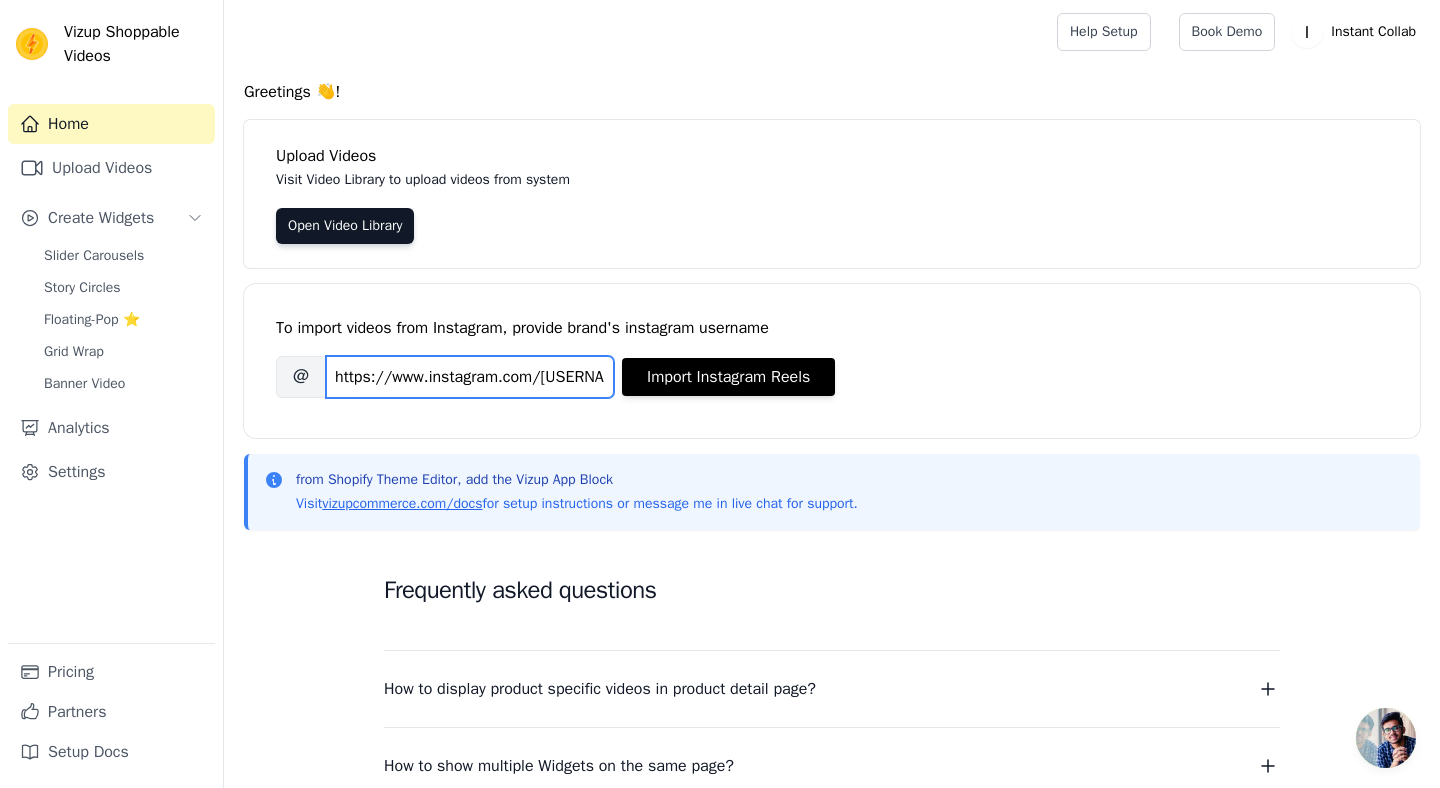 scroll, scrollTop: 0, scrollLeft: 47, axis: horizontal 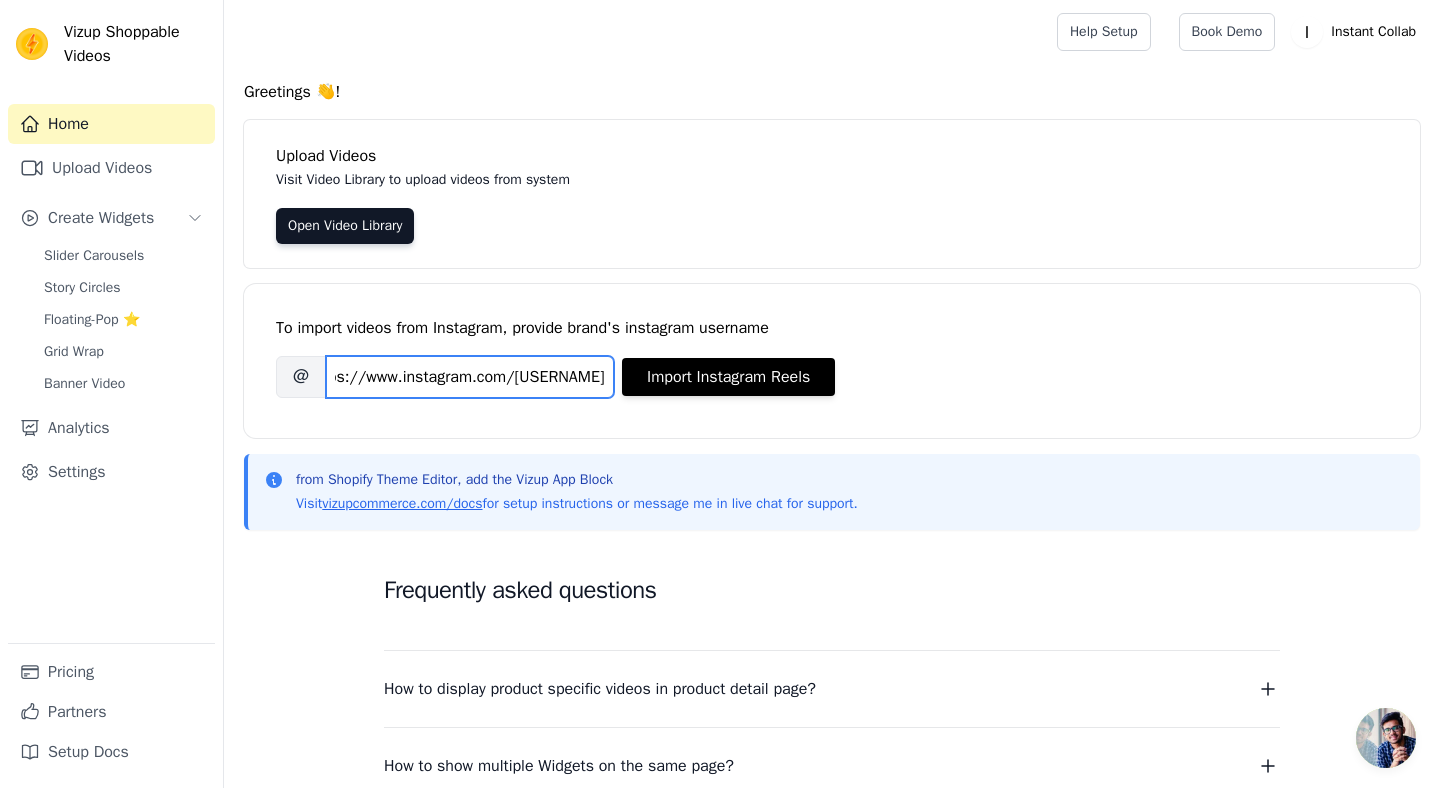 click on "https://www.instagram.com/labeldostofficial" at bounding box center [470, 377] 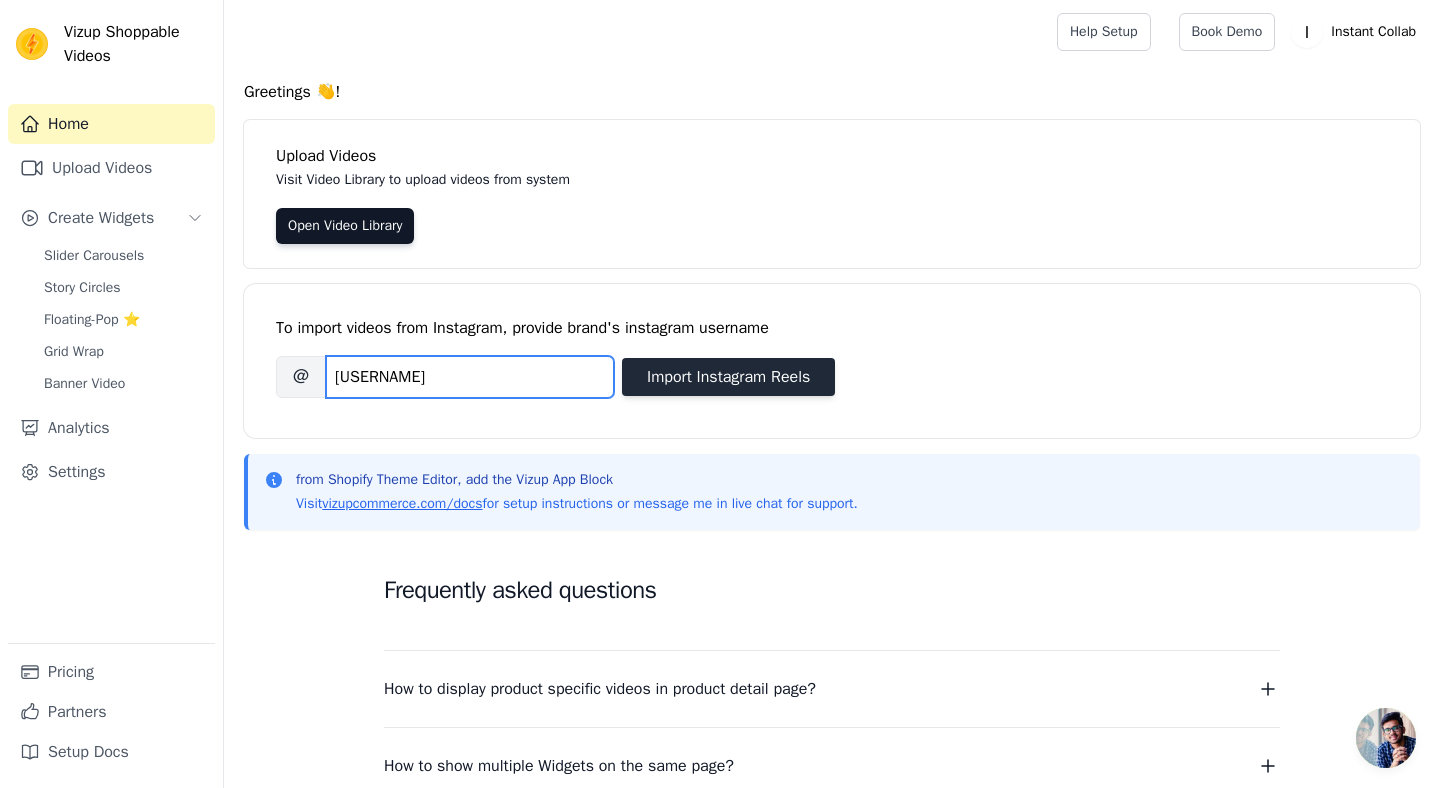type on "labeldostofficial" 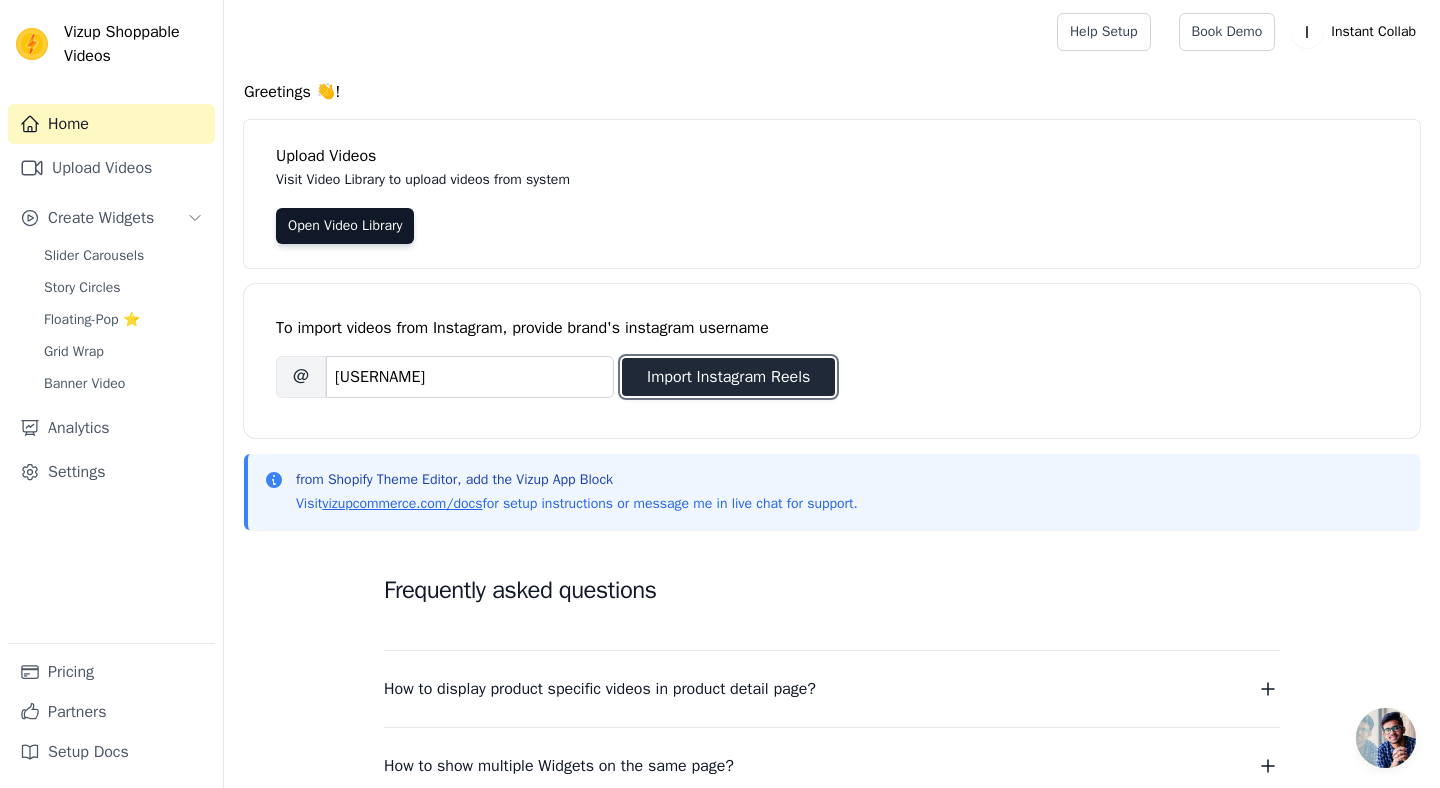 click on "Import Instagram Reels" at bounding box center [728, 377] 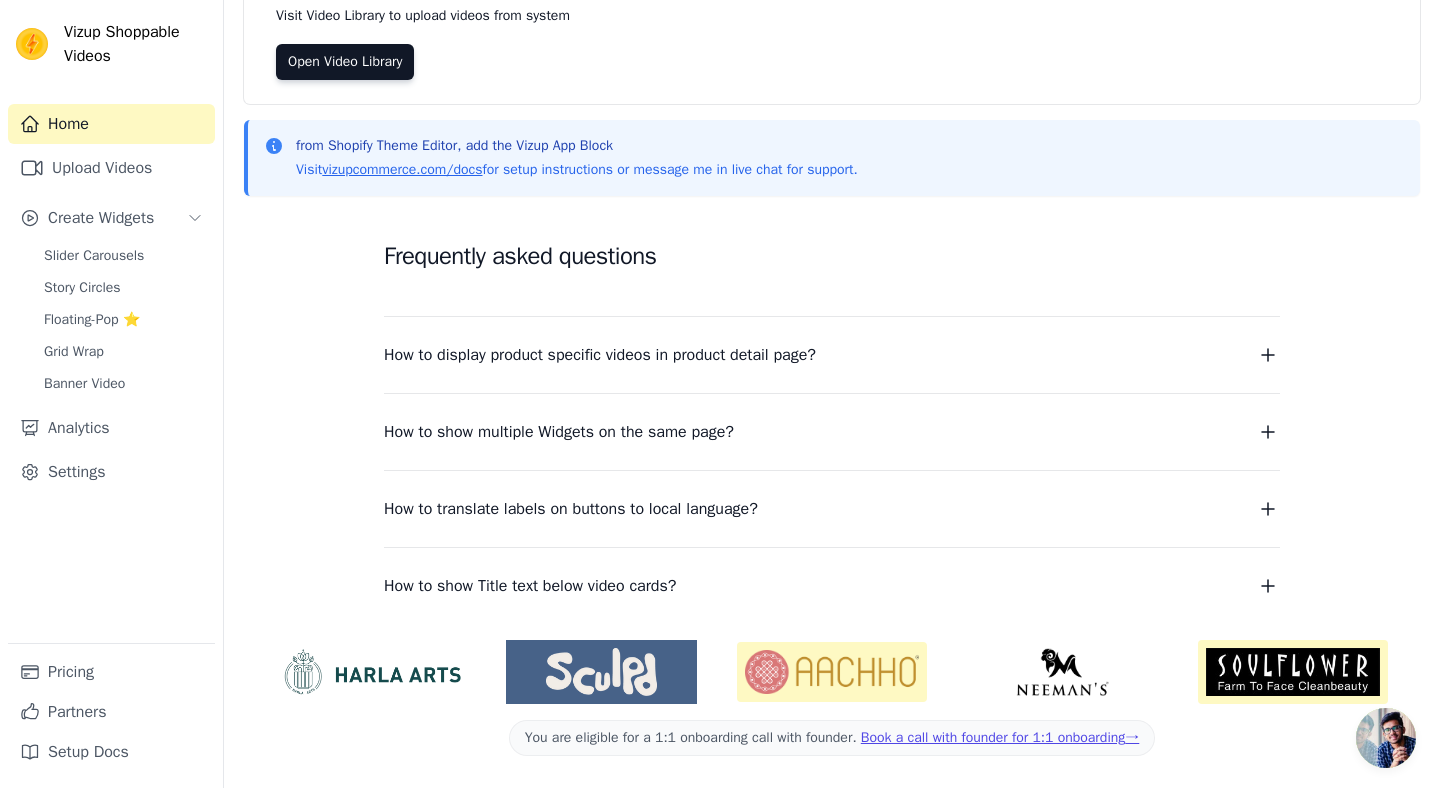 scroll, scrollTop: 0, scrollLeft: 0, axis: both 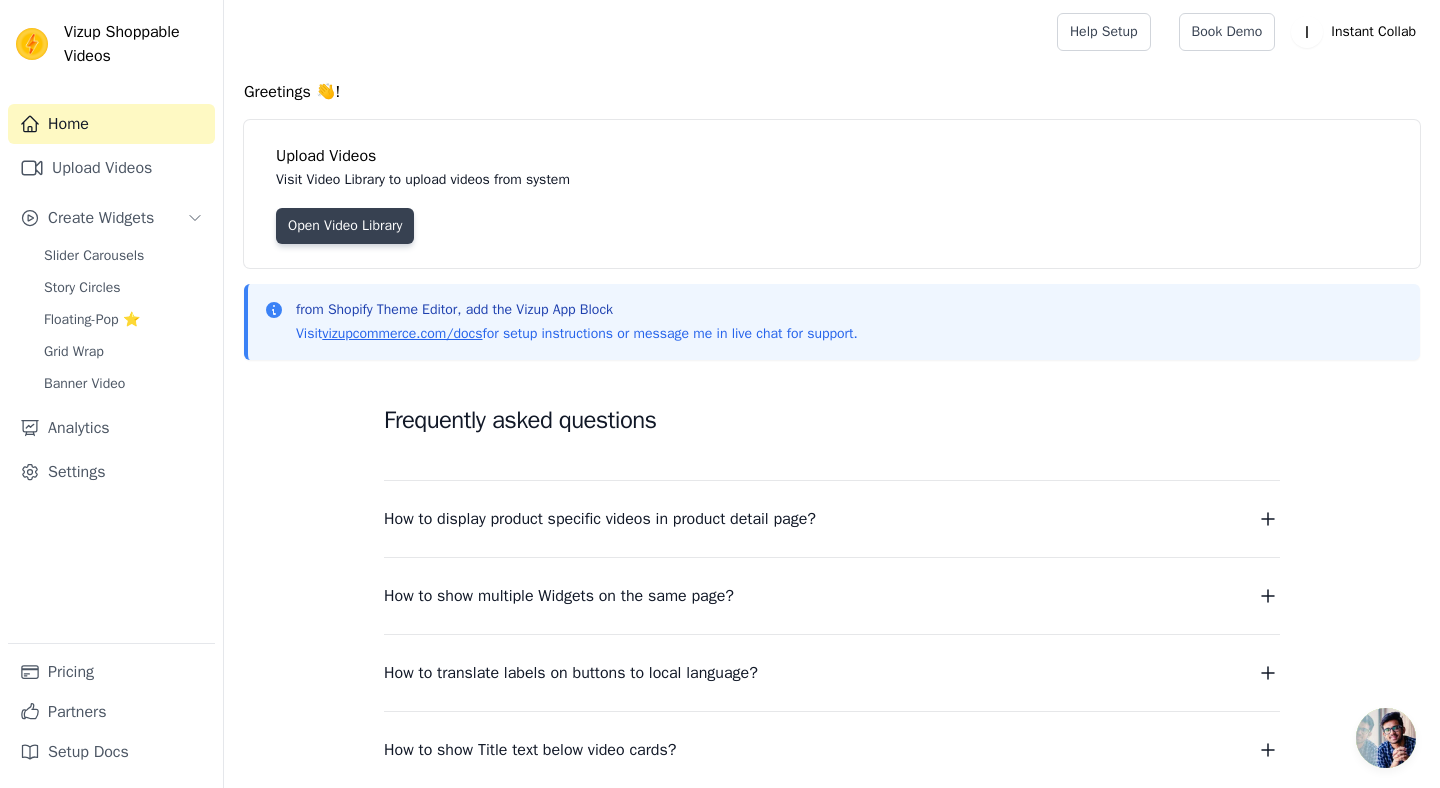 click on "Open Video Library" at bounding box center (345, 226) 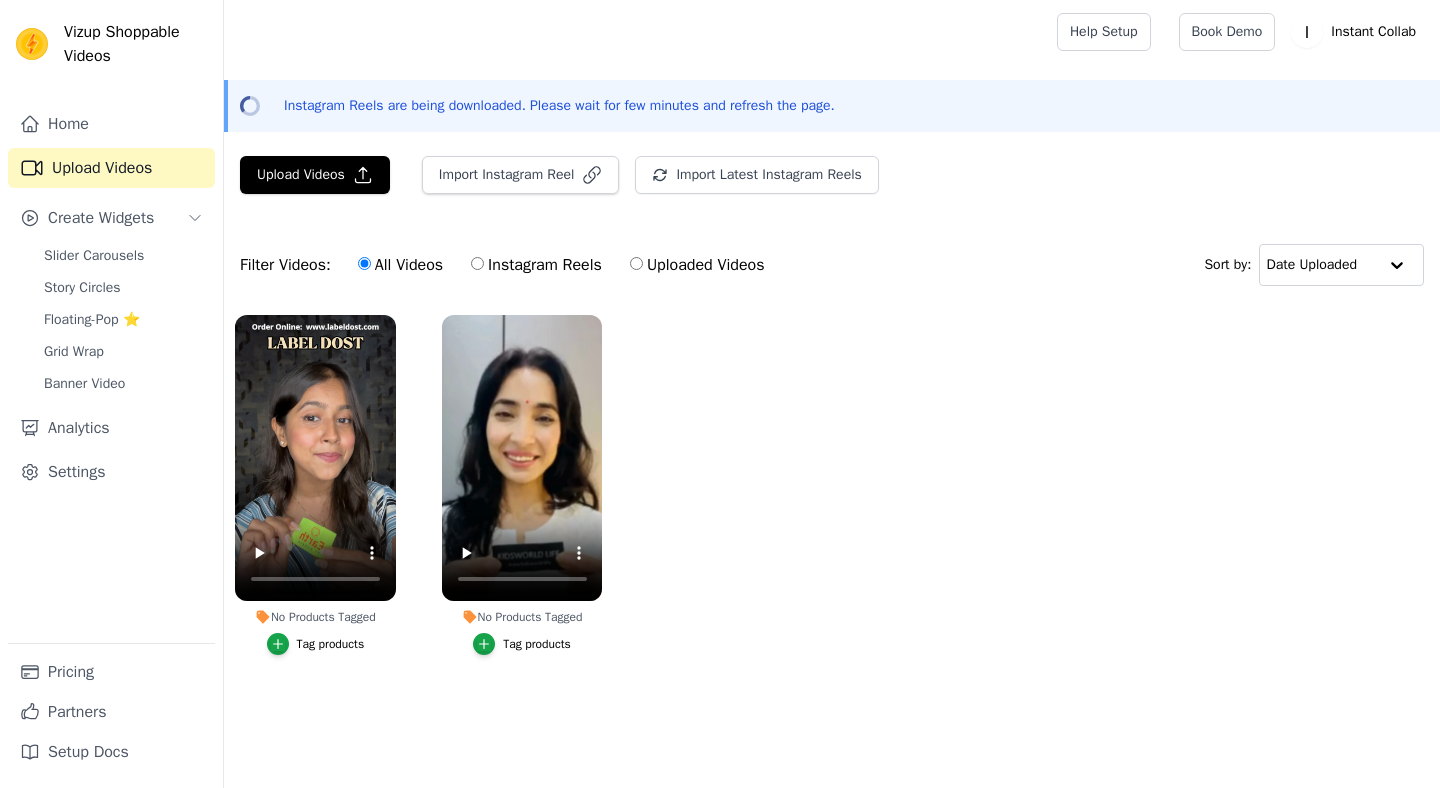 scroll, scrollTop: 0, scrollLeft: 0, axis: both 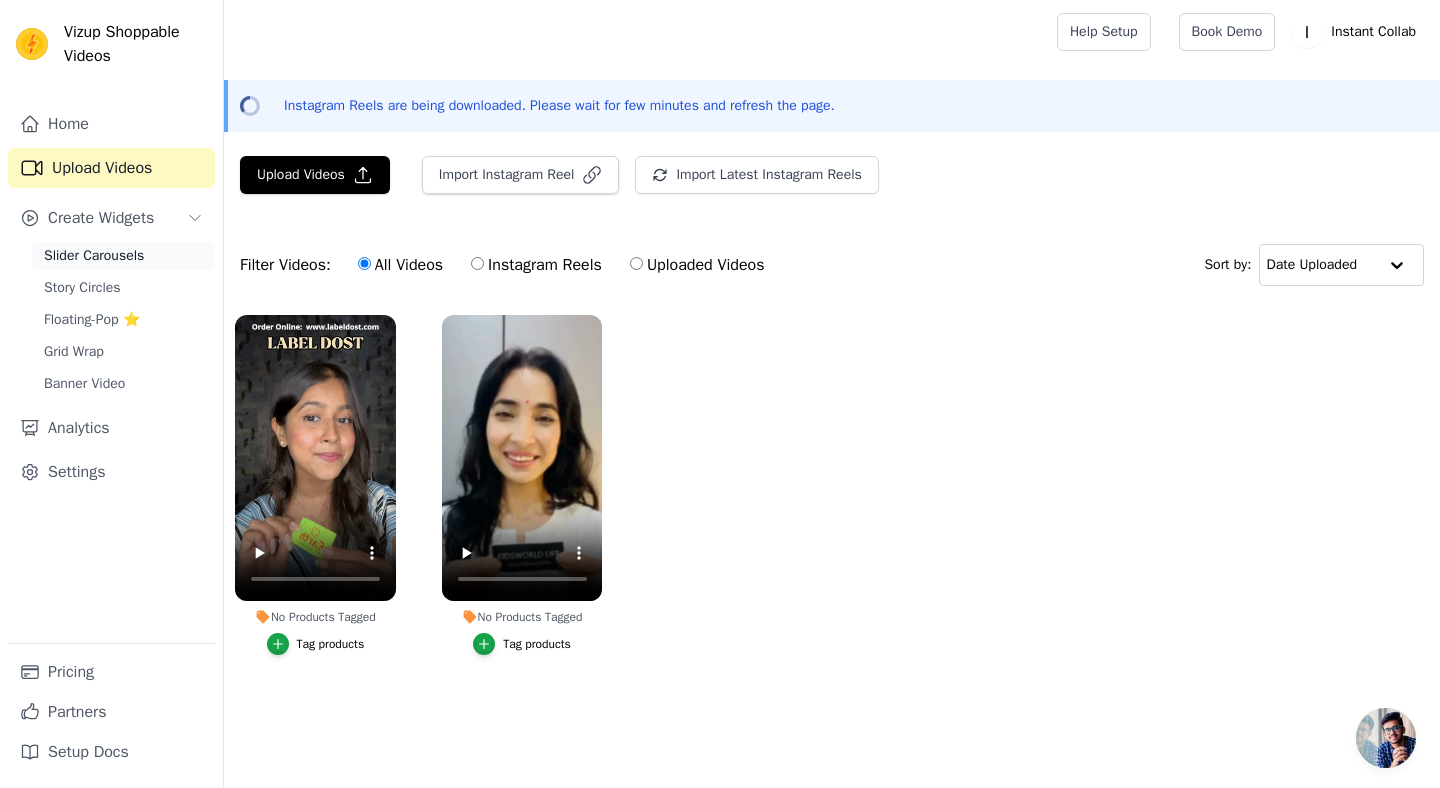 click on "Slider Carousels" at bounding box center (94, 256) 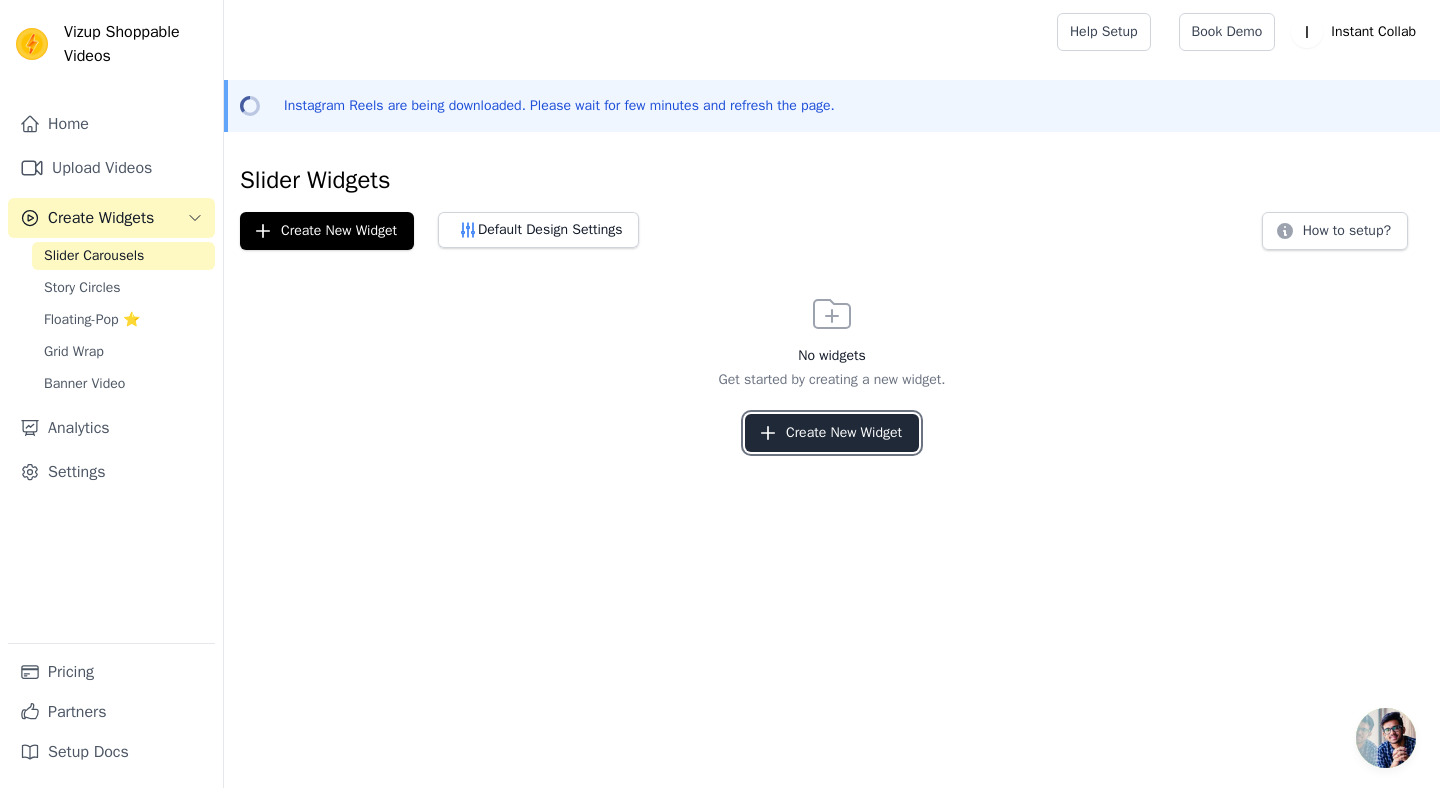 click on "Create New Widget" at bounding box center (832, 433) 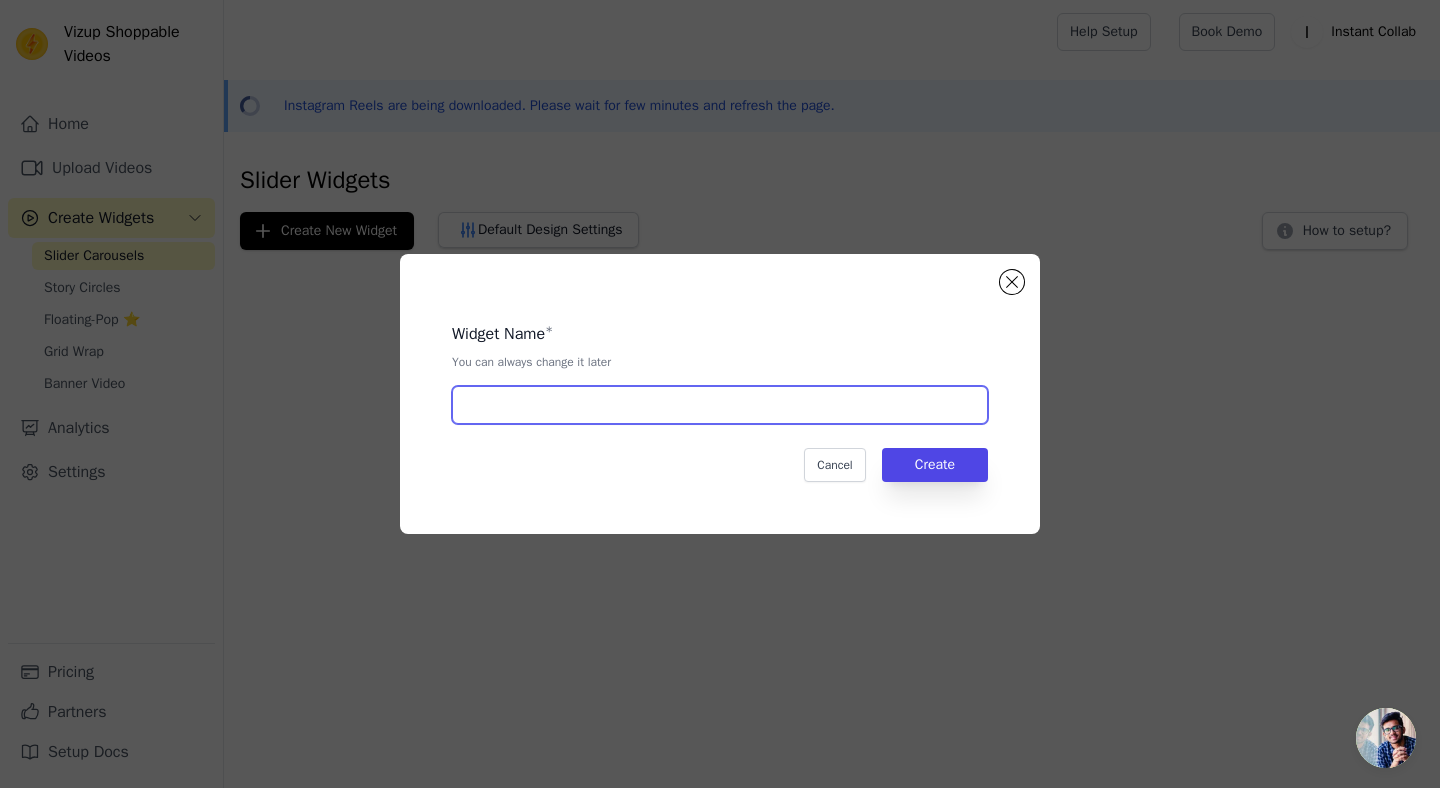 click at bounding box center (720, 405) 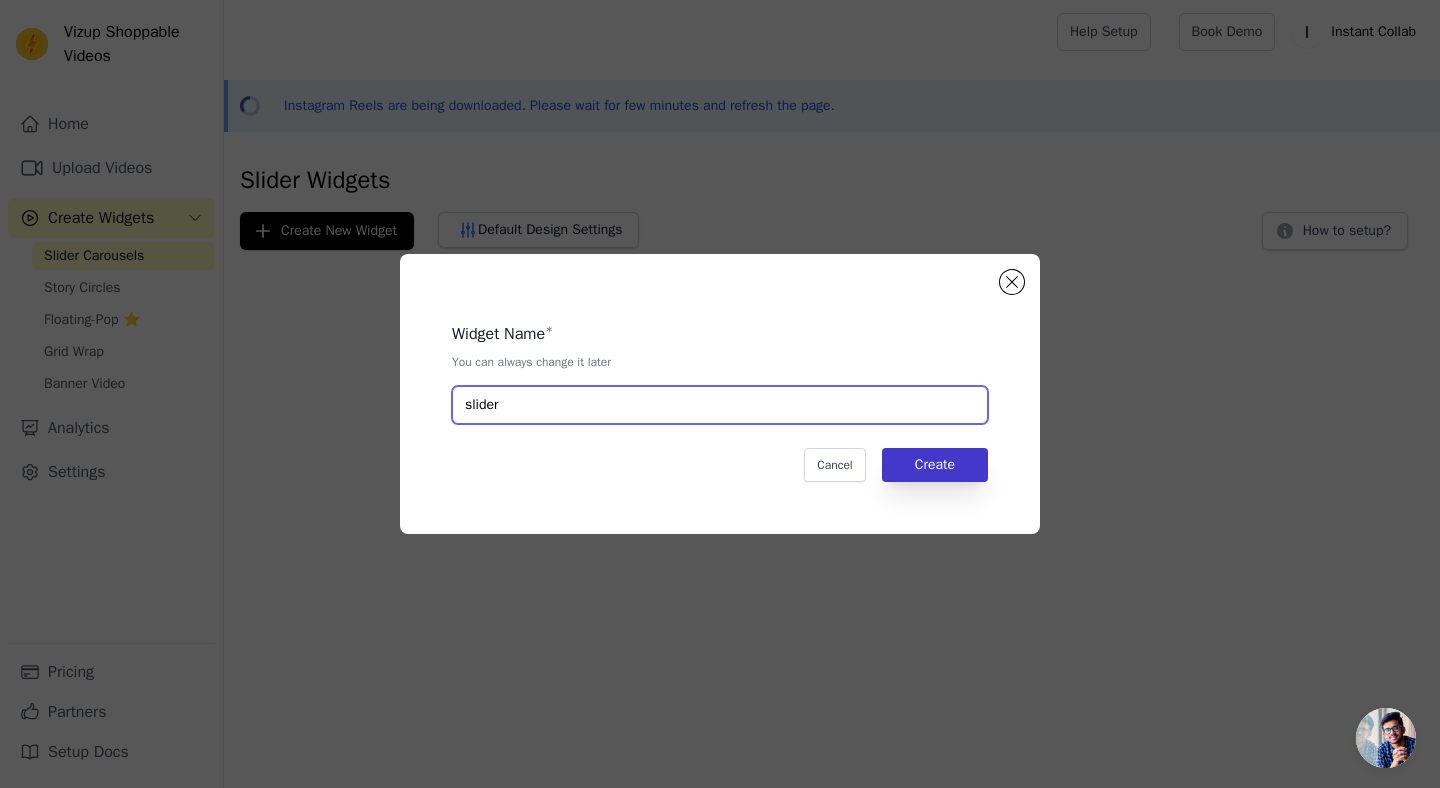 type on "slider" 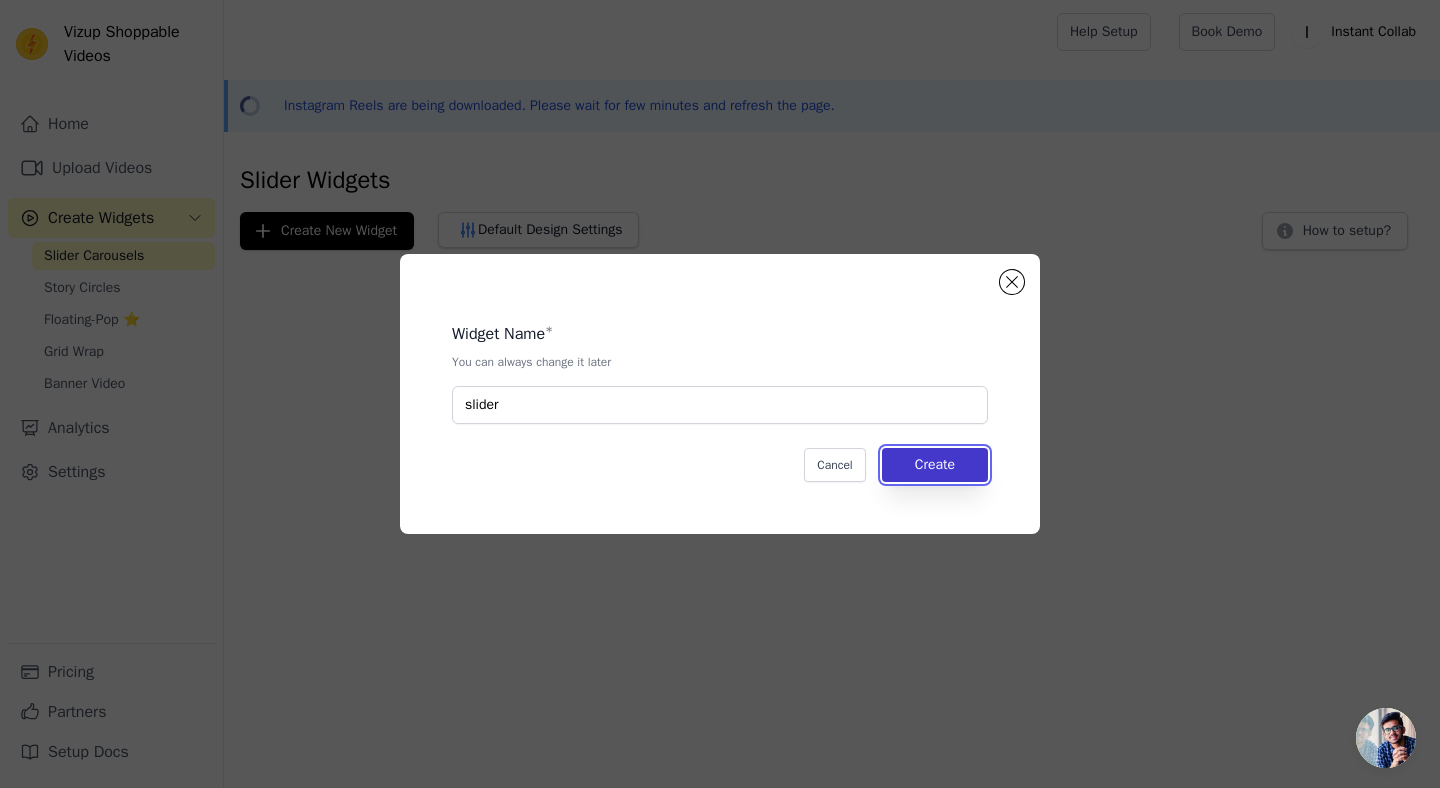 click on "Create" at bounding box center (935, 465) 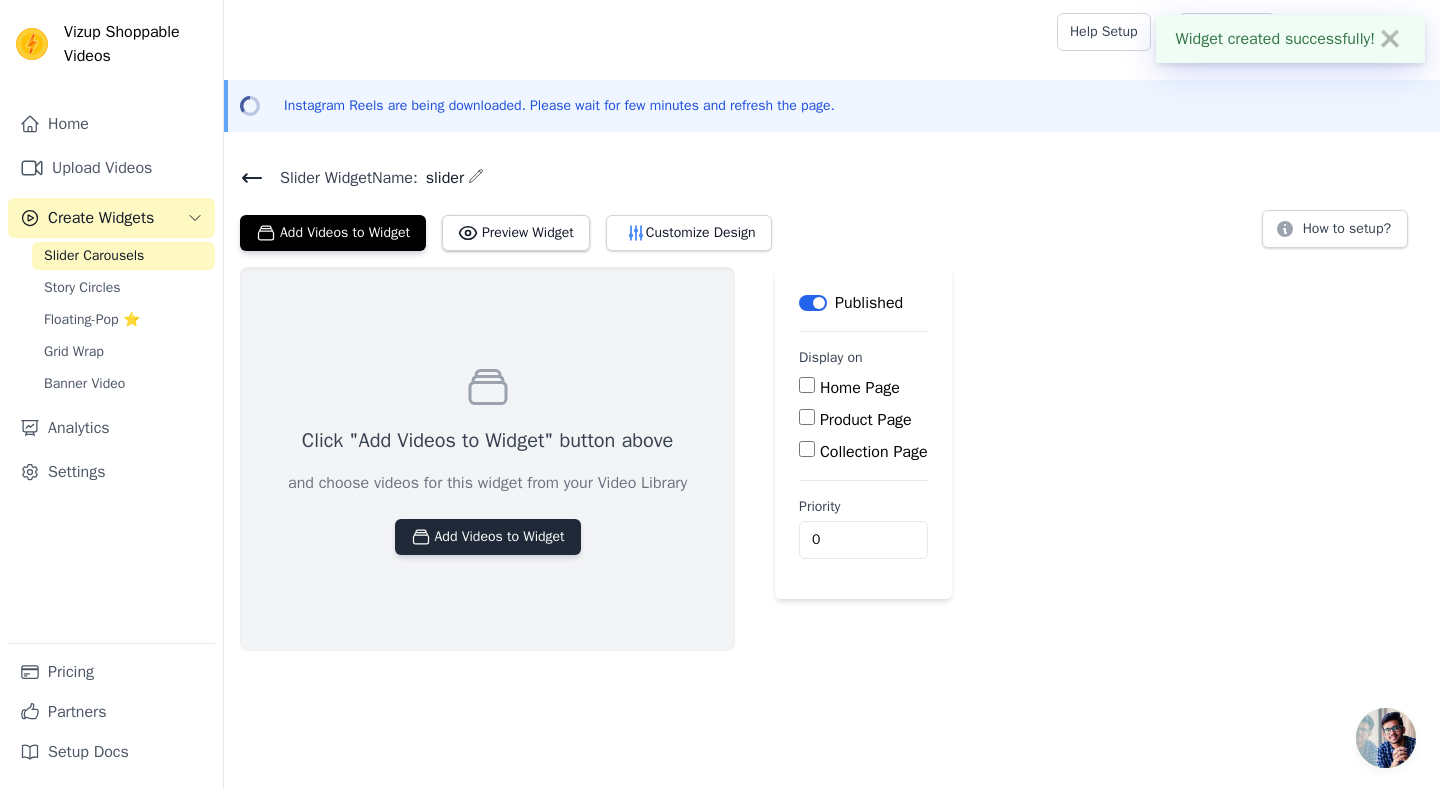 click on "Add Videos to Widget" at bounding box center [488, 537] 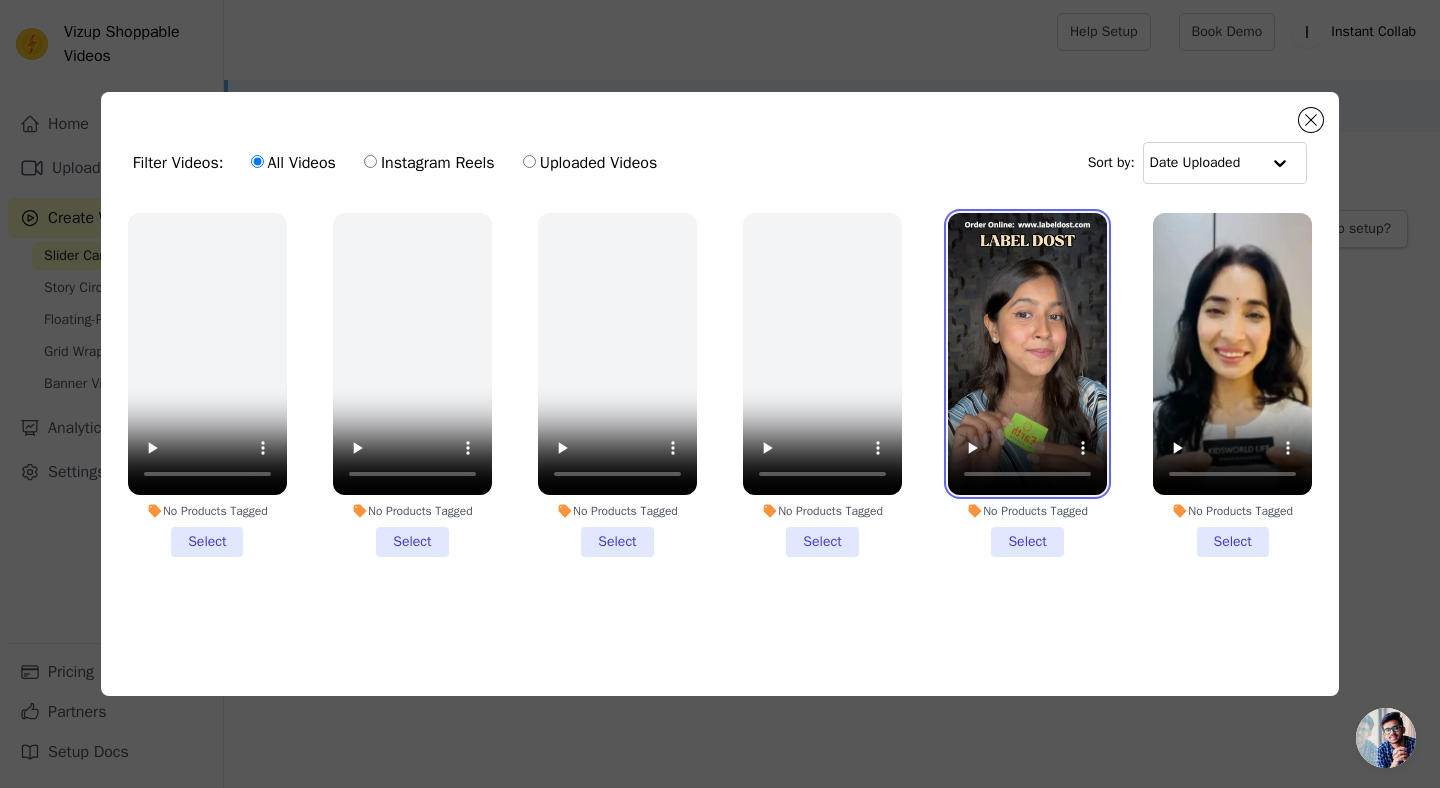 click at bounding box center (1027, 354) 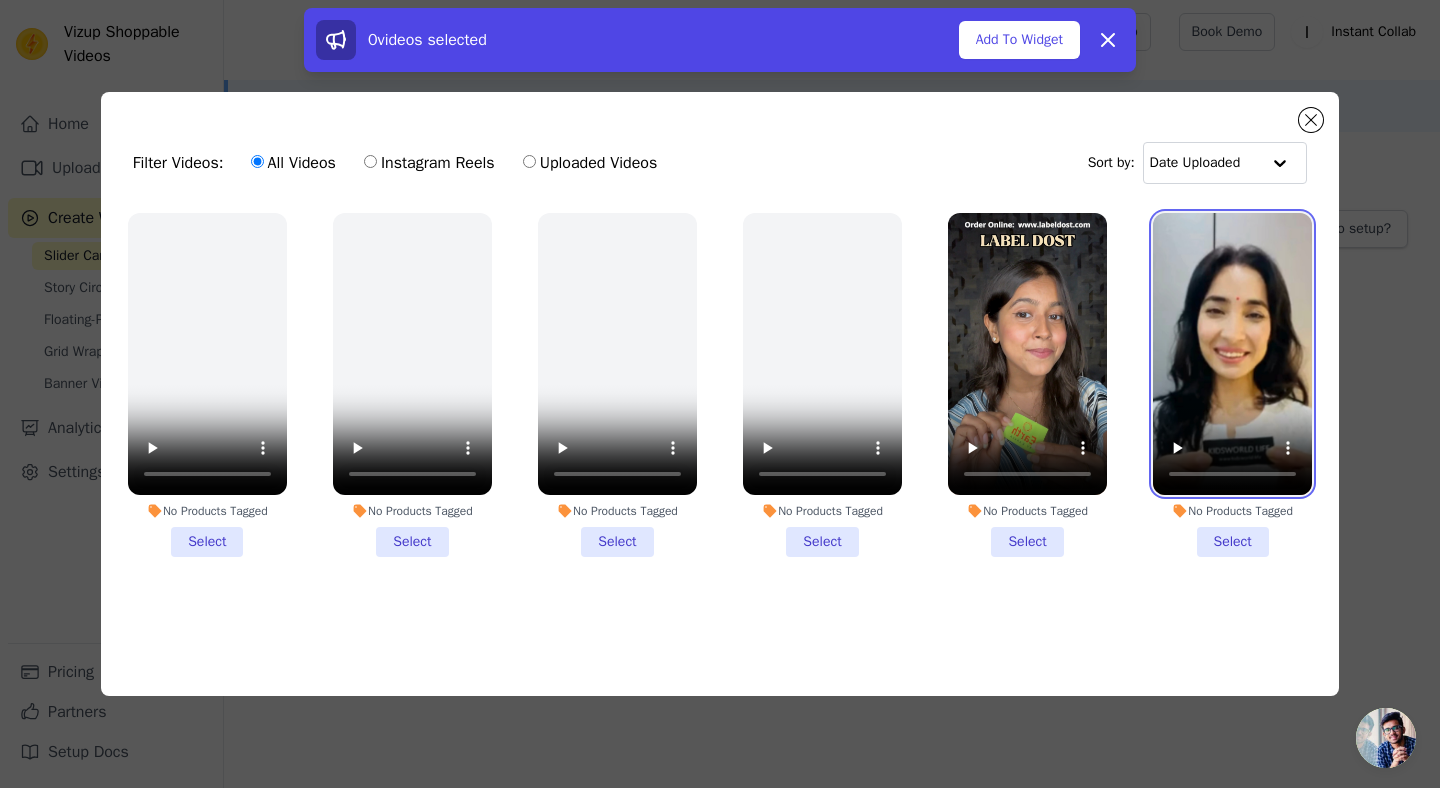 click at bounding box center (1232, 354) 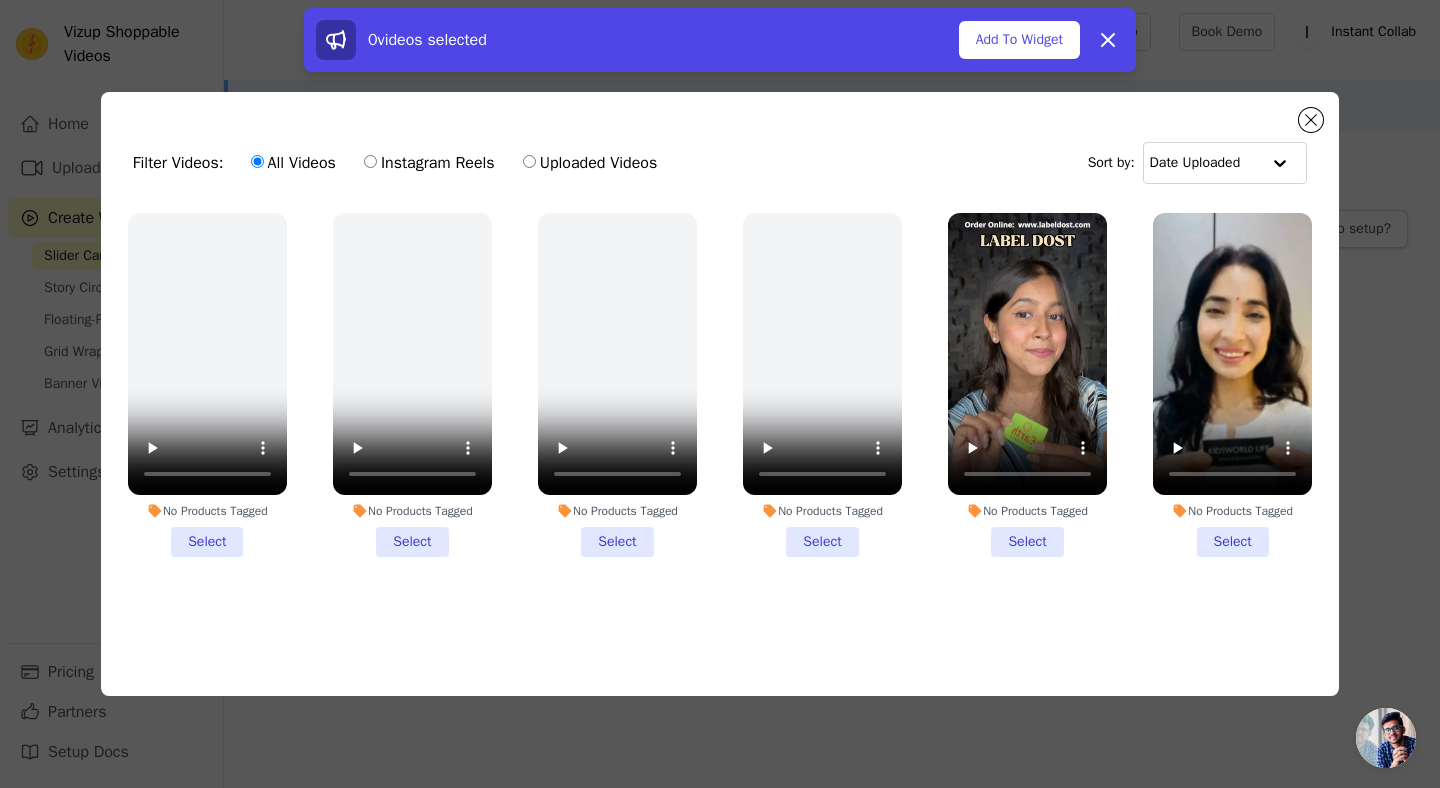 click on "No Products Tagged     Select" at bounding box center [1027, 385] 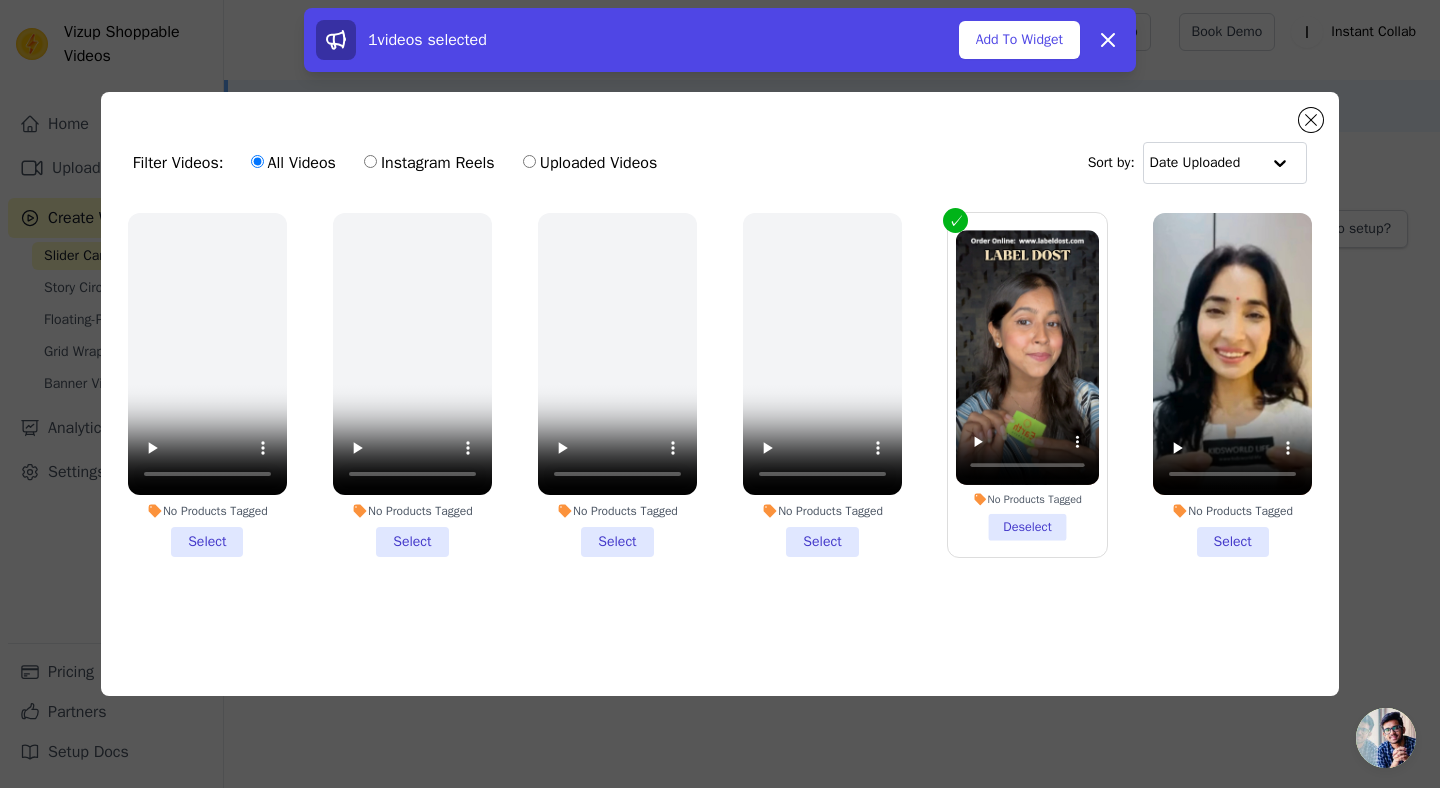 click on "No Products Tagged     Select" at bounding box center (1232, 385) 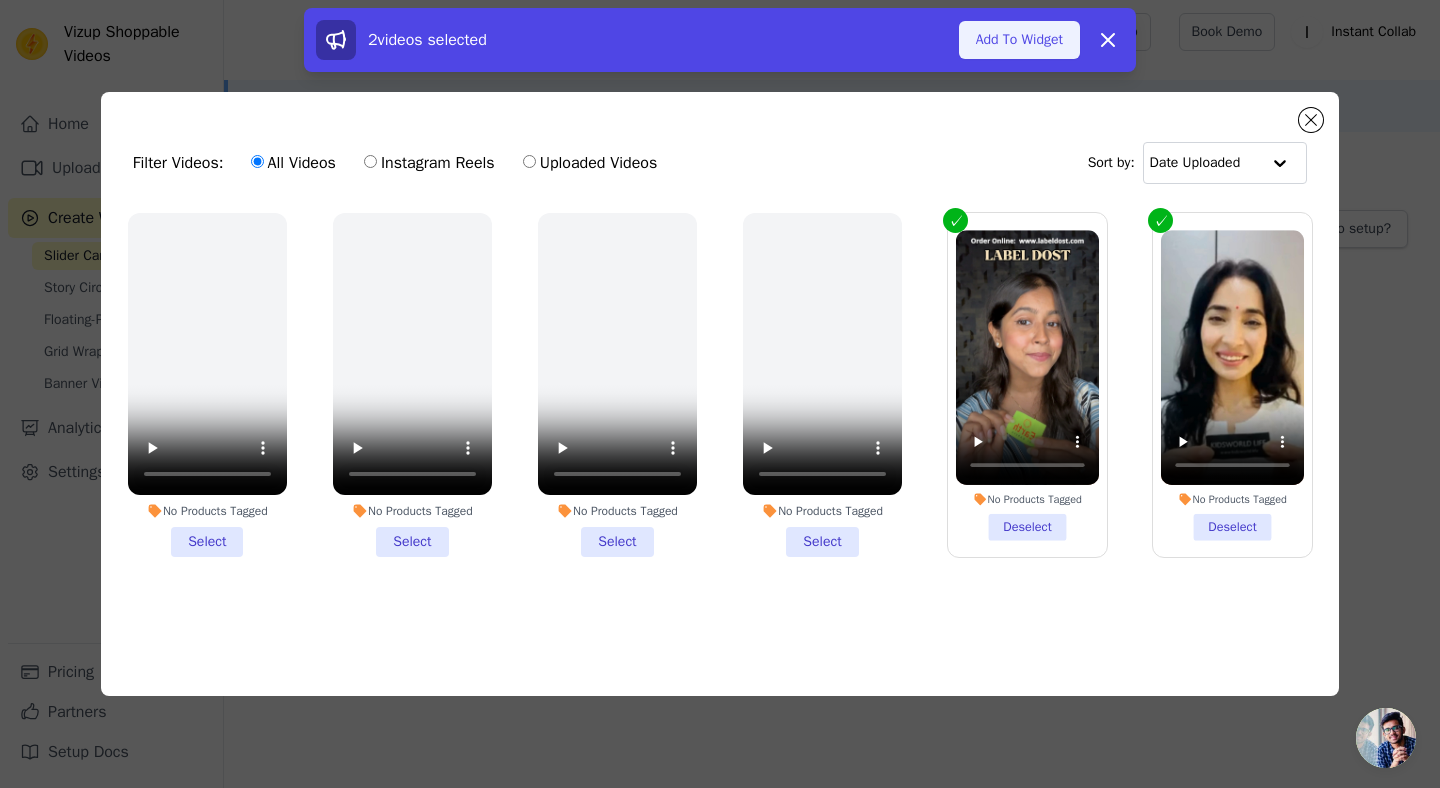 click on "Add To Widget" at bounding box center (1019, 40) 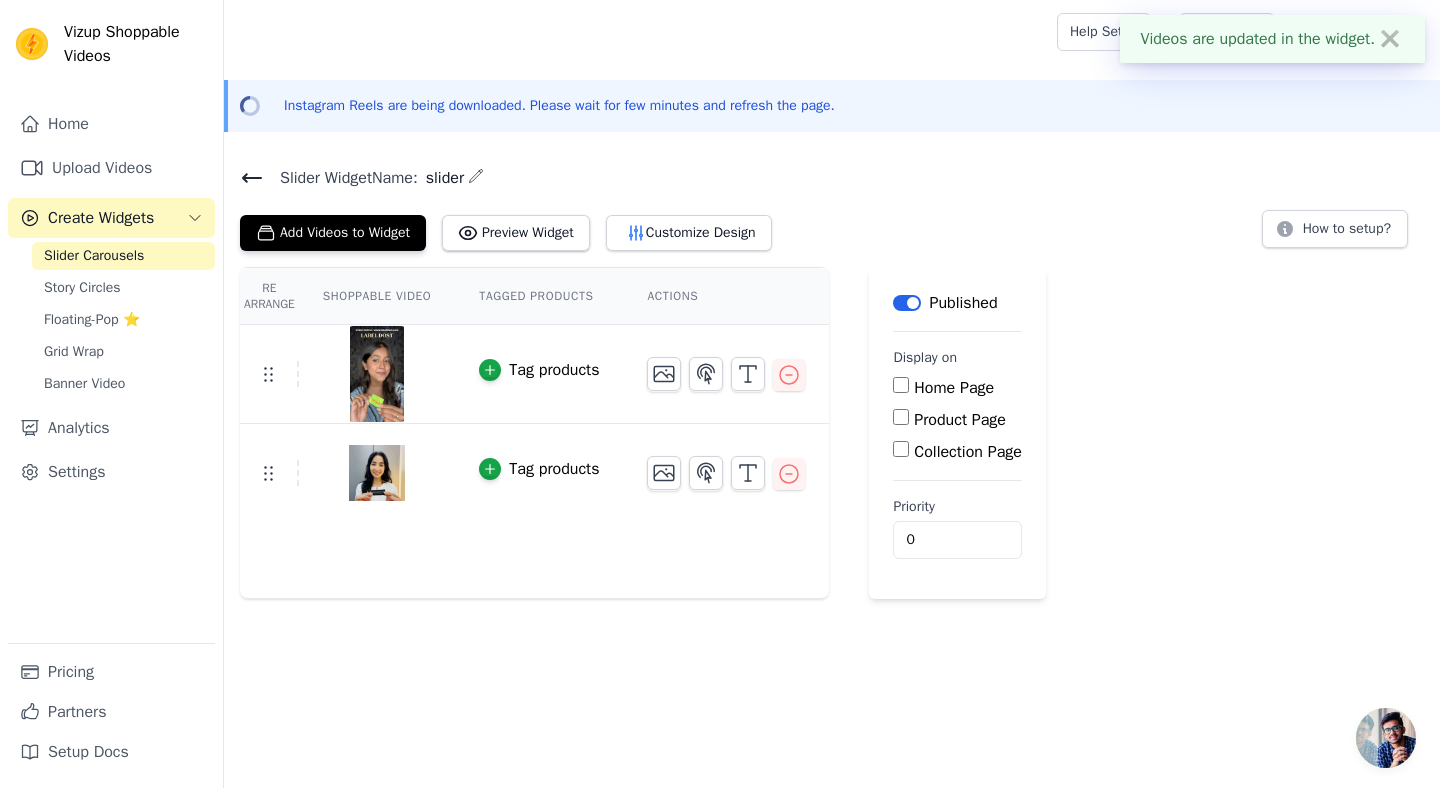 click on "Home Page" at bounding box center (954, 388) 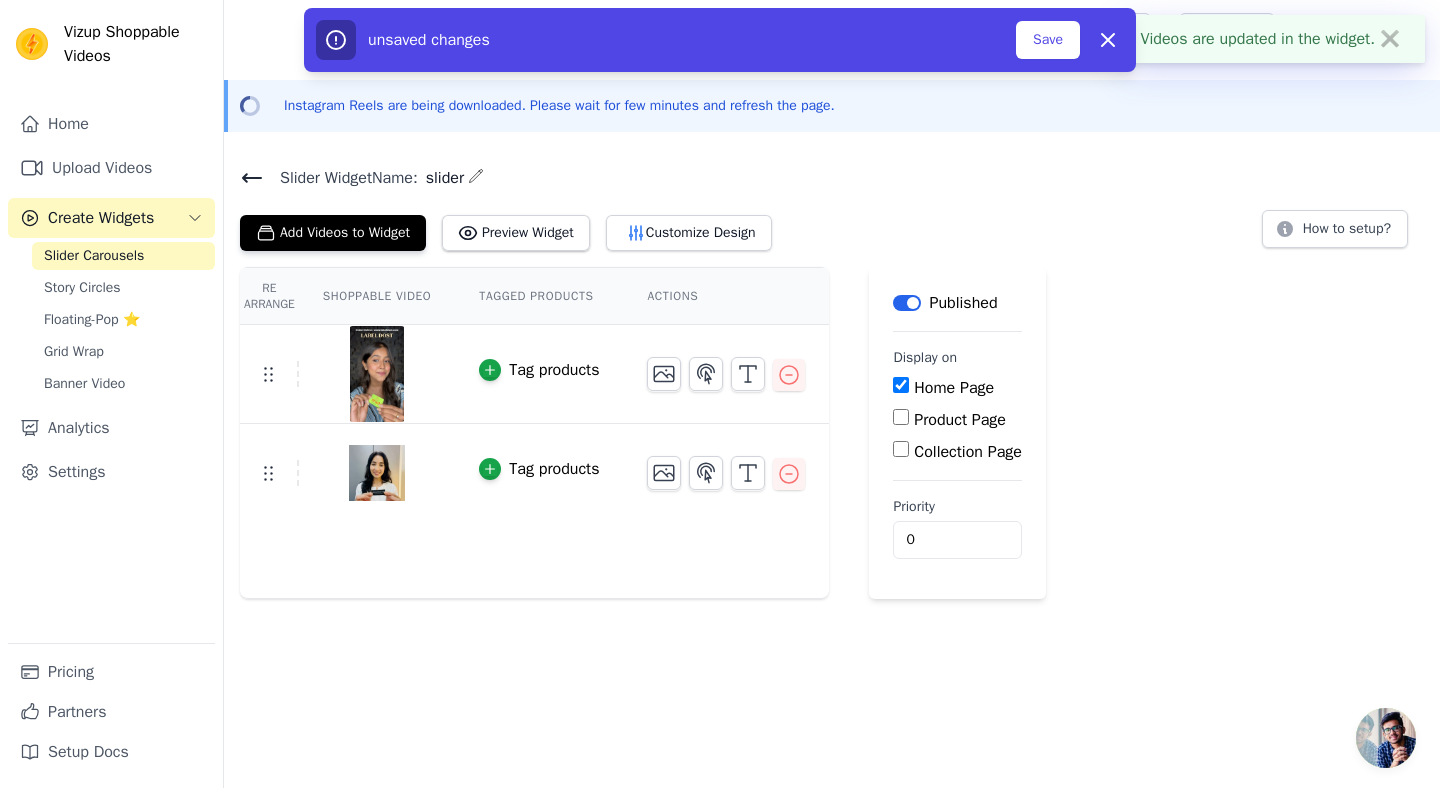 click on "Product Page" at bounding box center [960, 420] 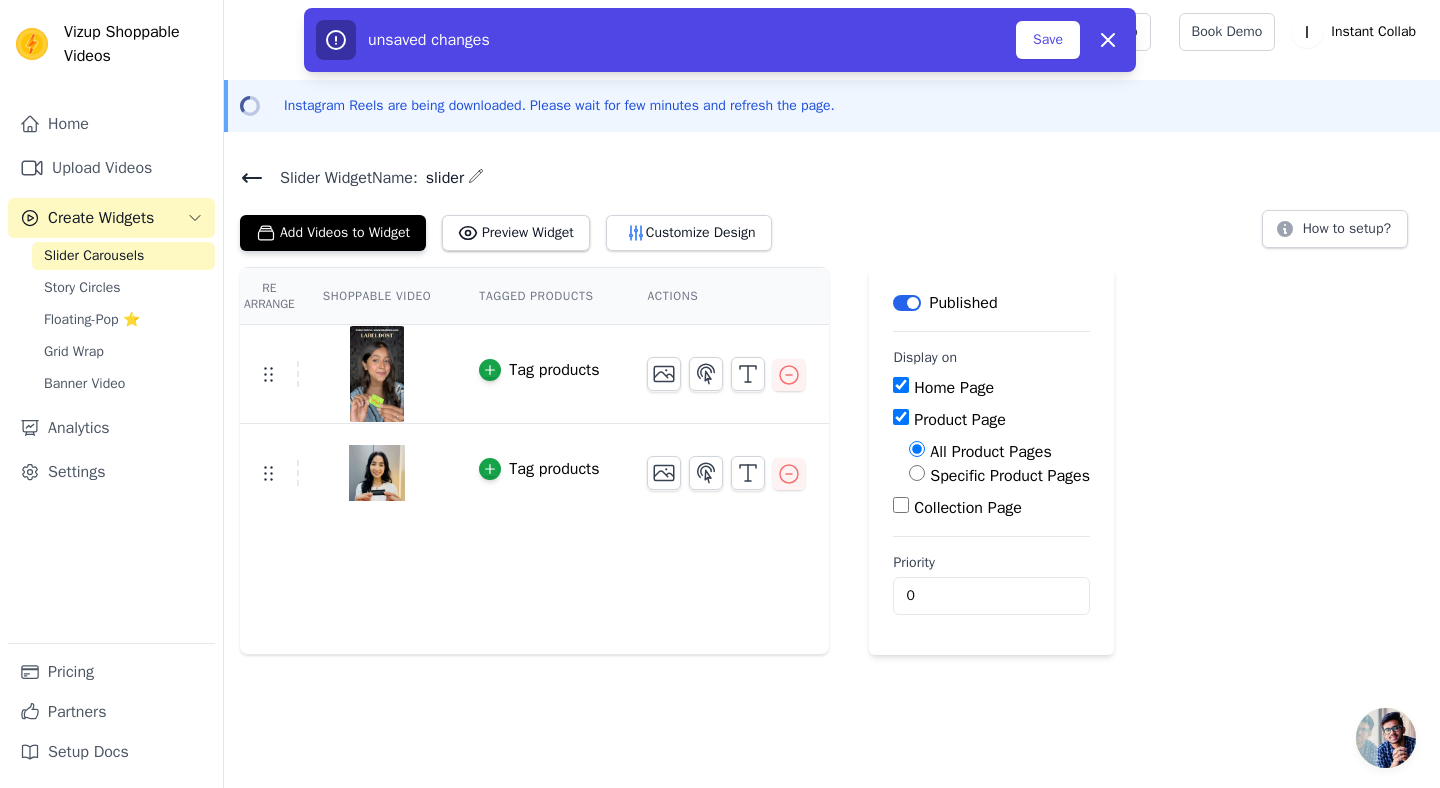 click on "Collection Page" at bounding box center [968, 508] 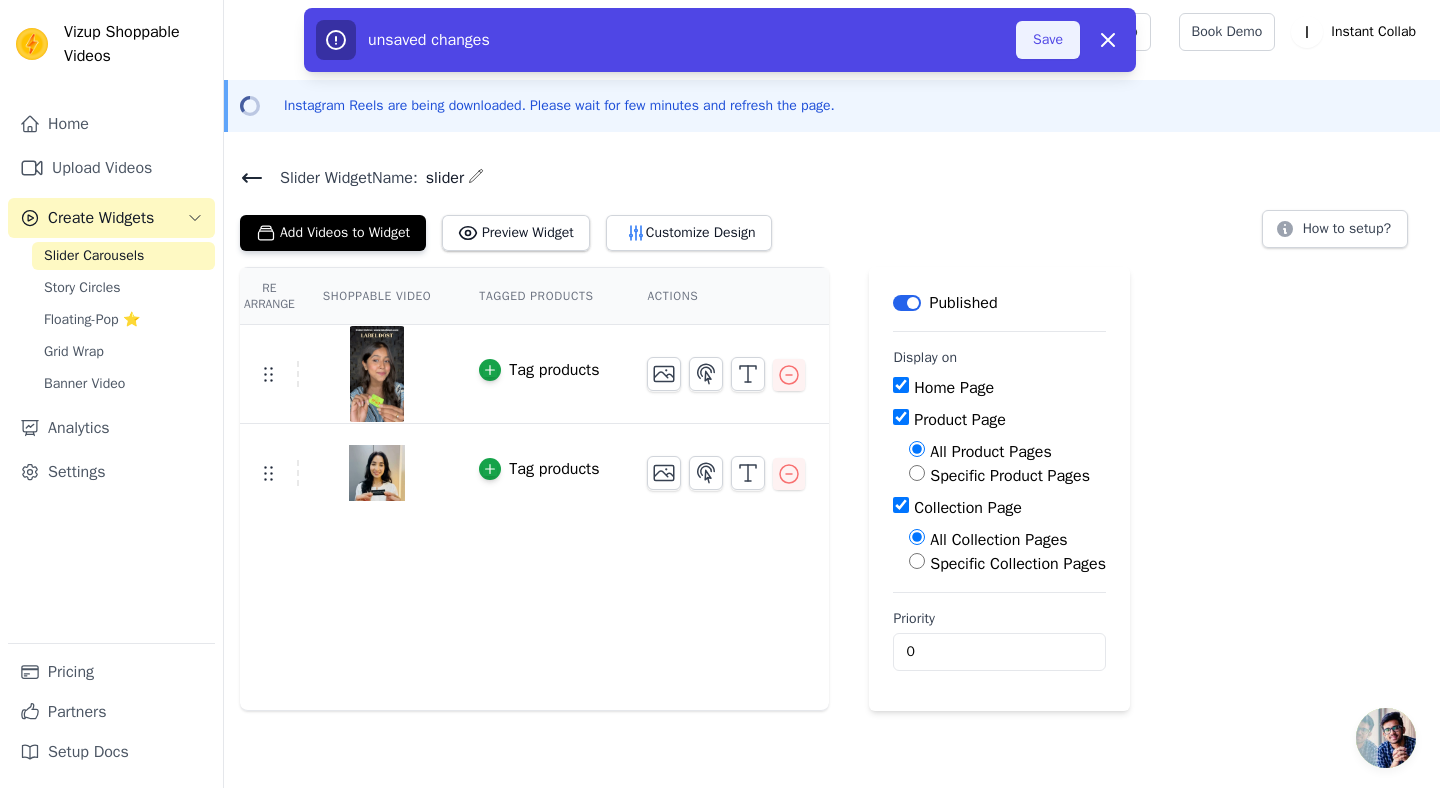 click on "Save" at bounding box center [1048, 40] 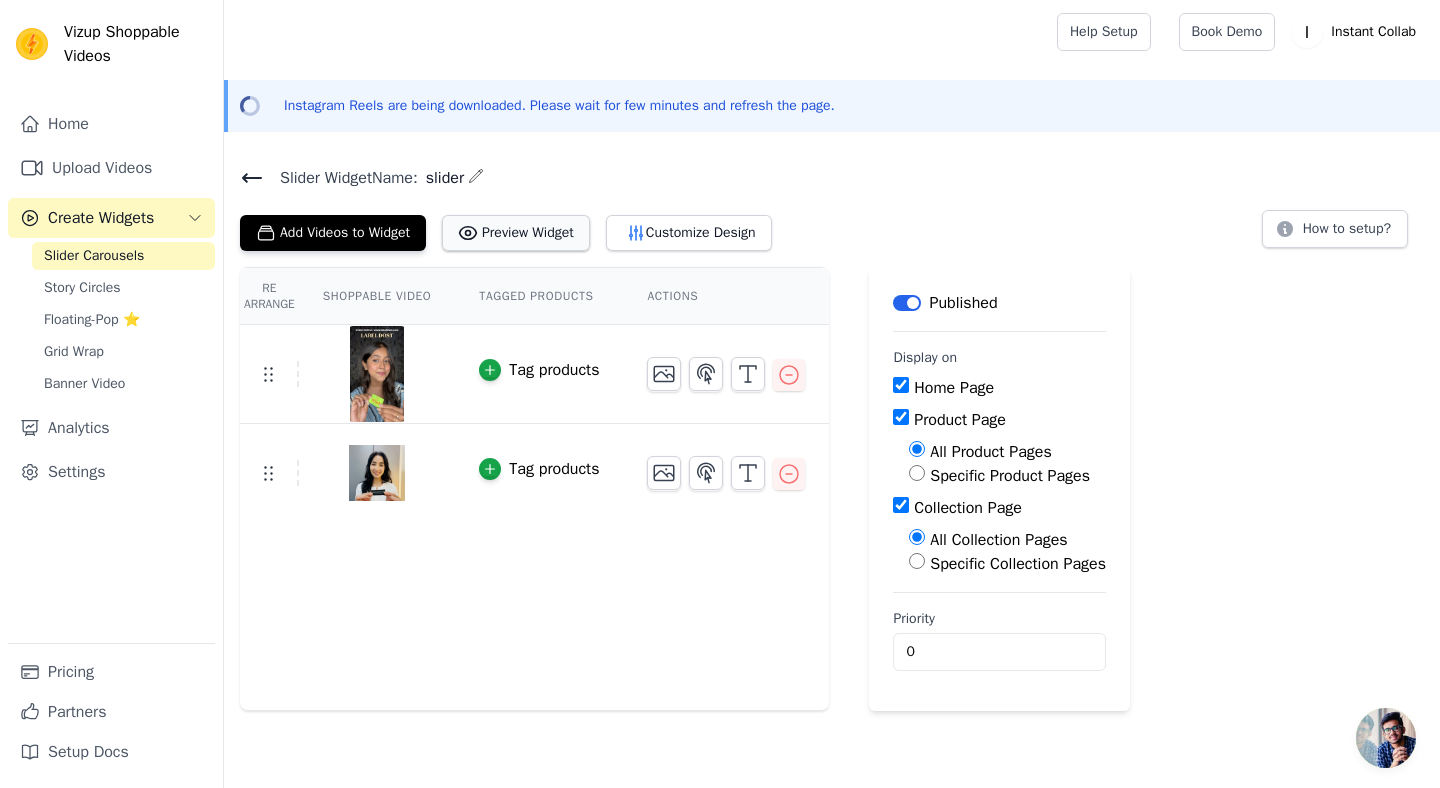 click on "Preview Widget" at bounding box center (516, 233) 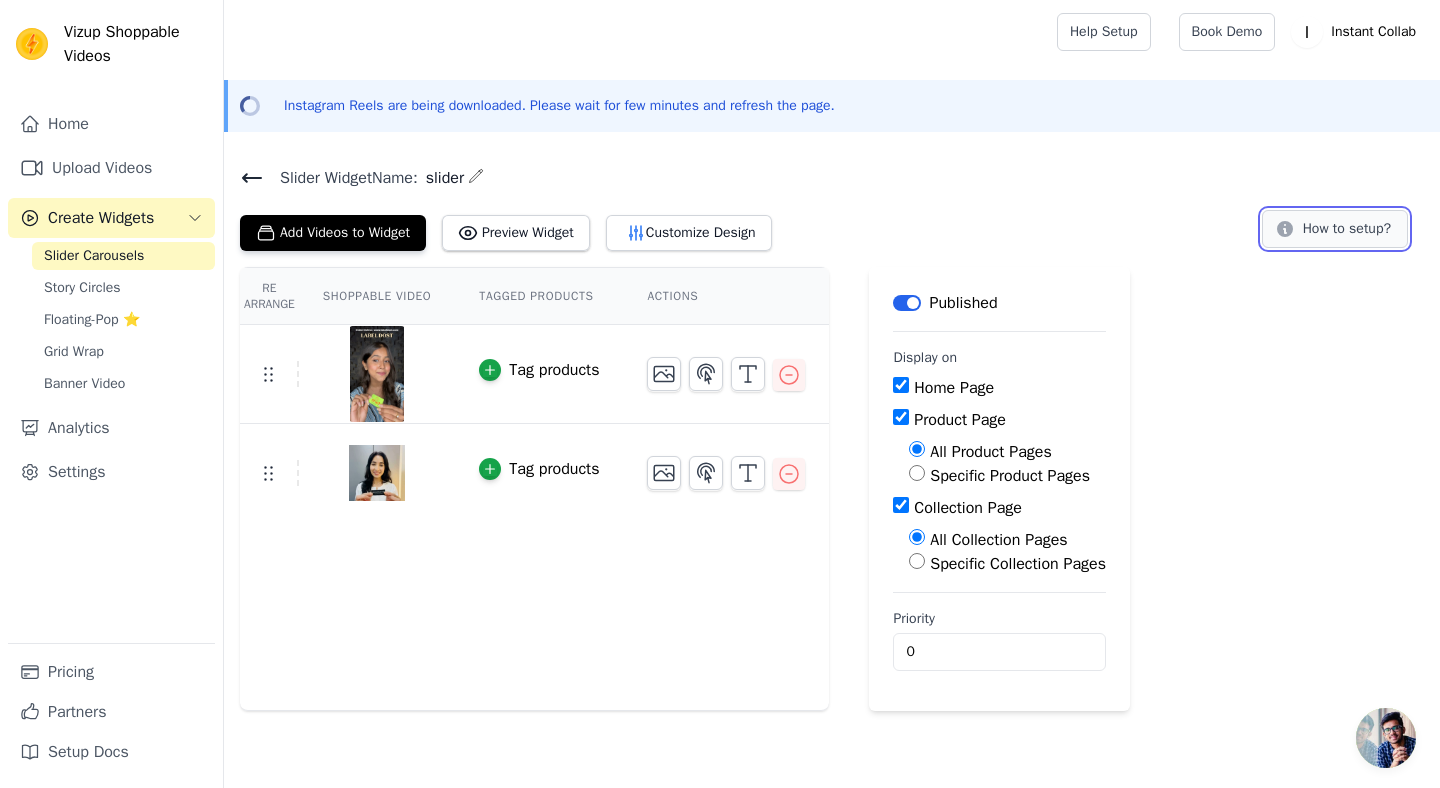 click on "How to setup?" at bounding box center [1335, 229] 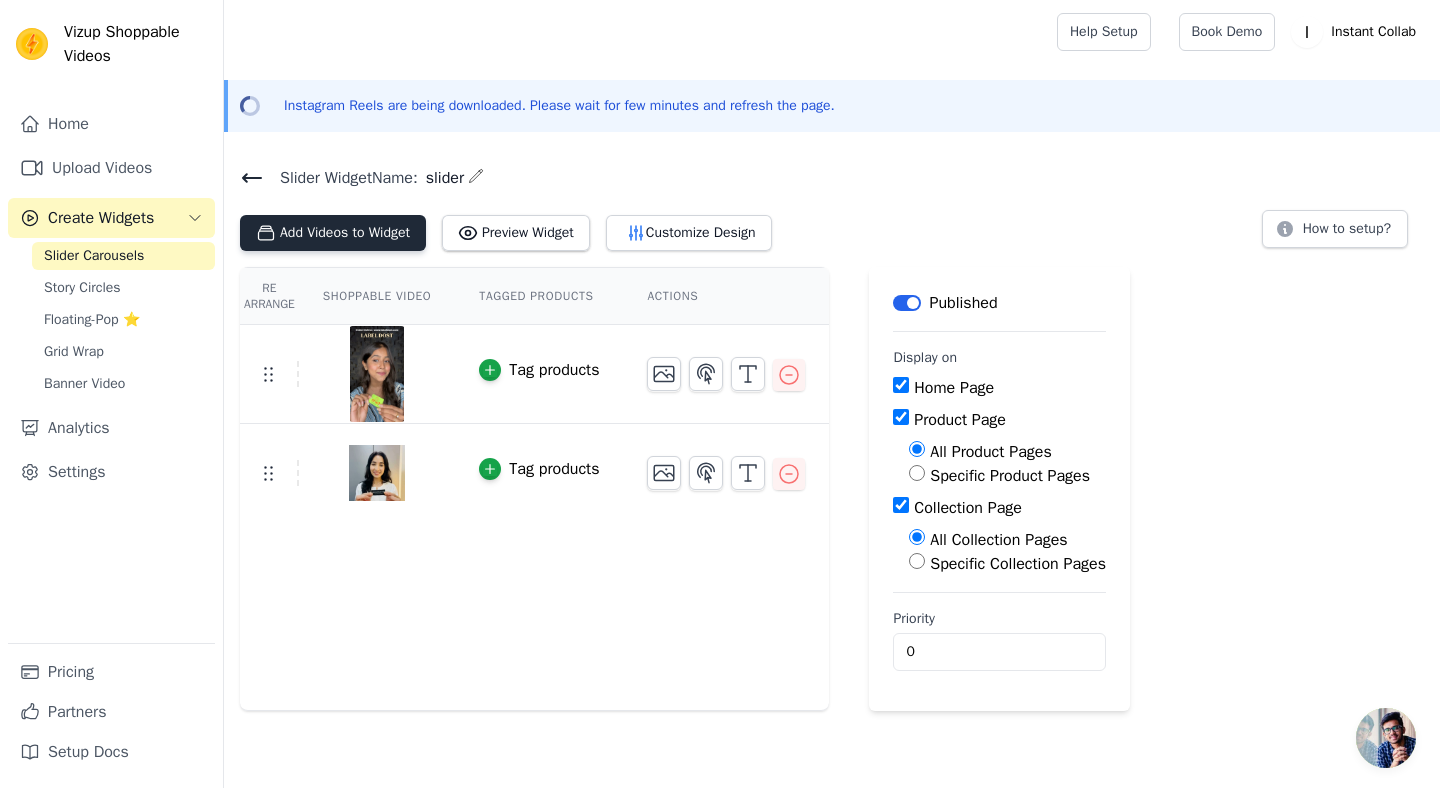 click on "Add Videos to Widget" at bounding box center [333, 233] 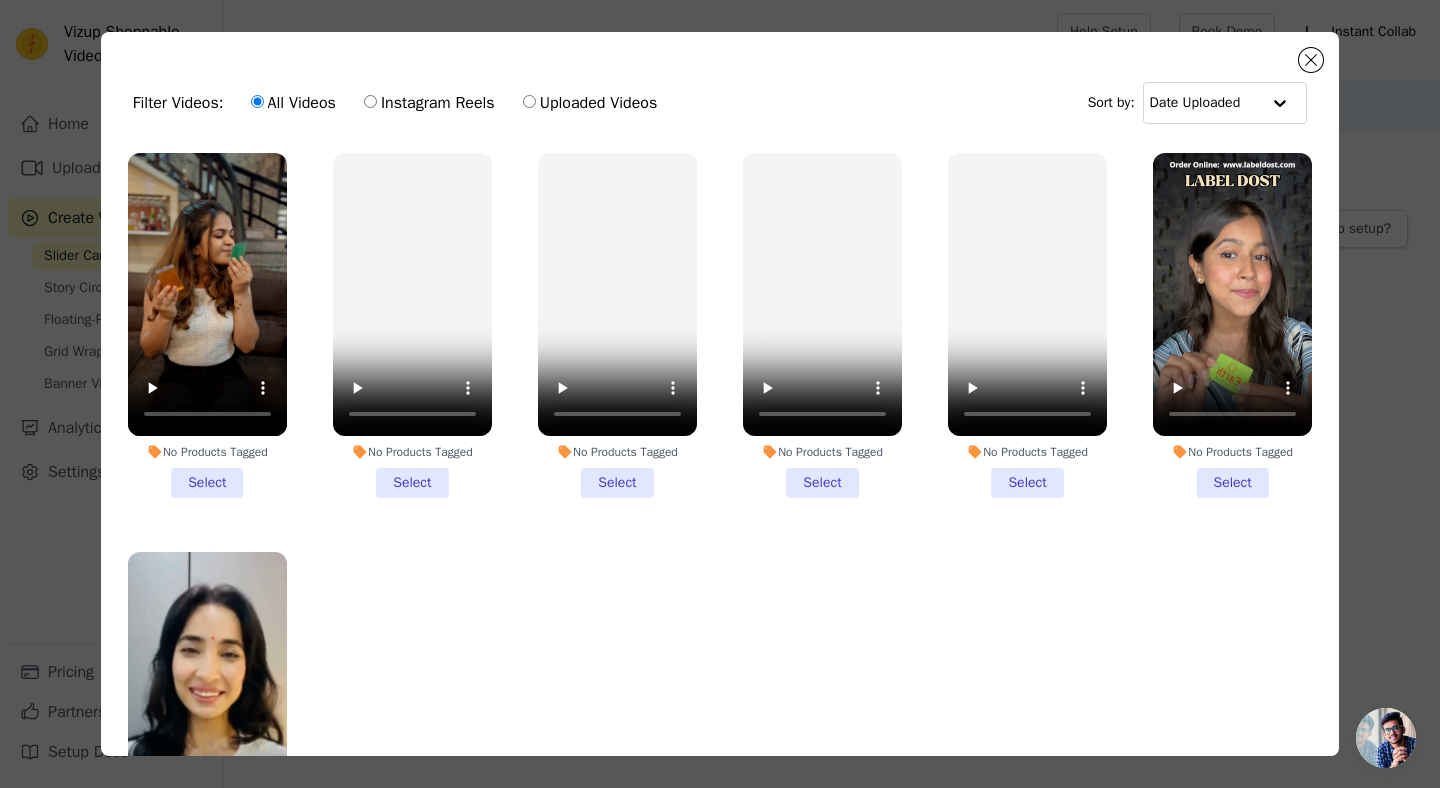 click on "No Products Tagged     Select" at bounding box center (207, 325) 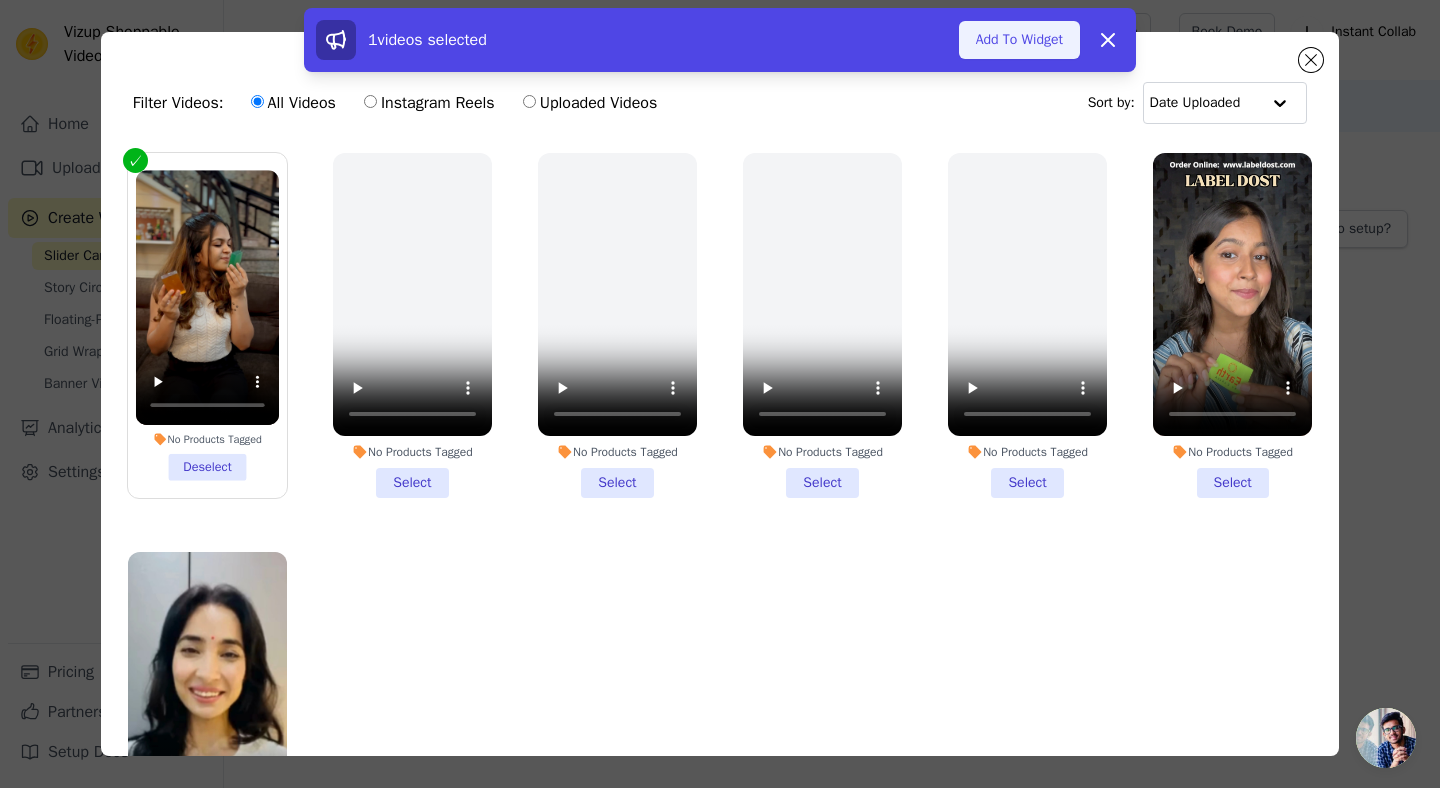 click on "Add To Widget" at bounding box center (1019, 40) 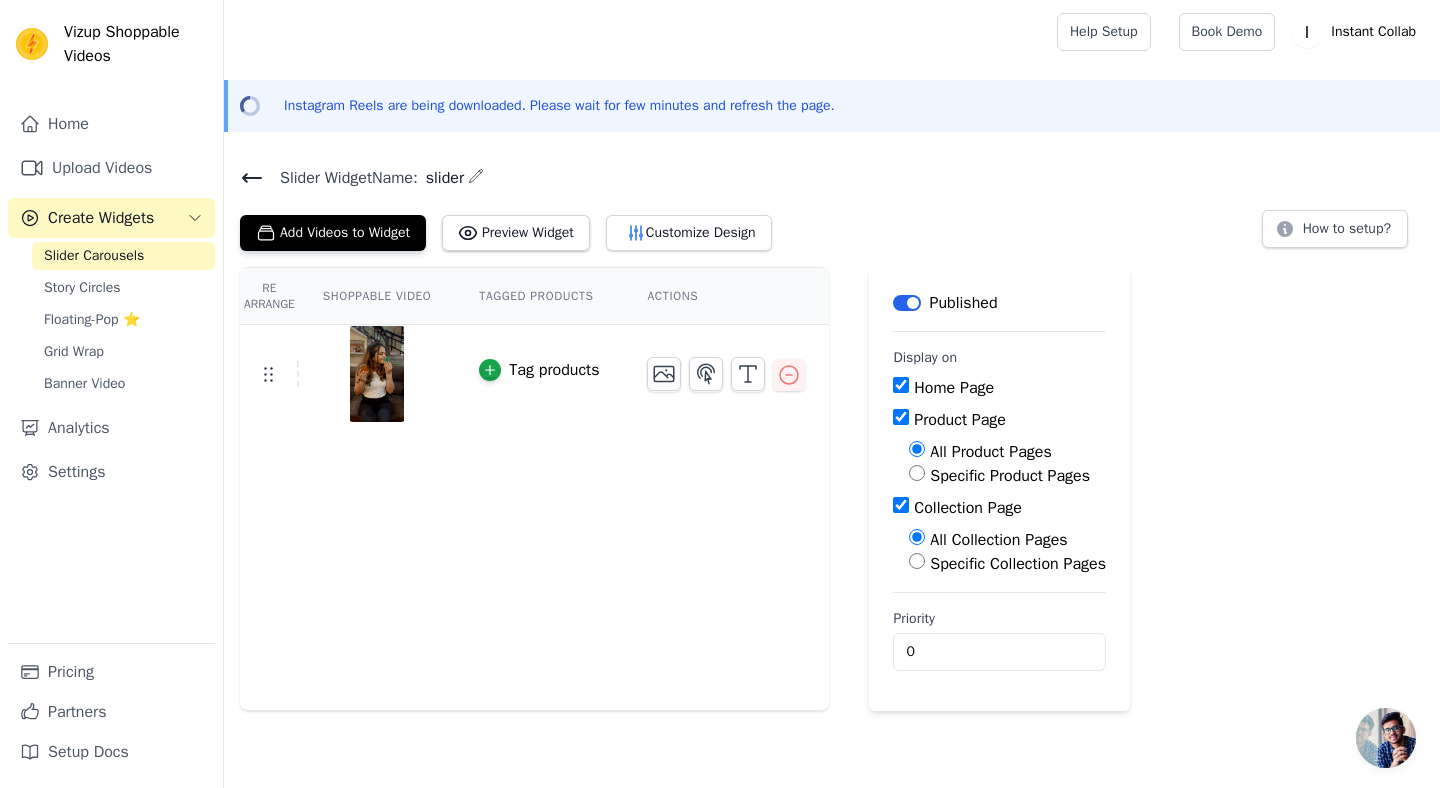 click 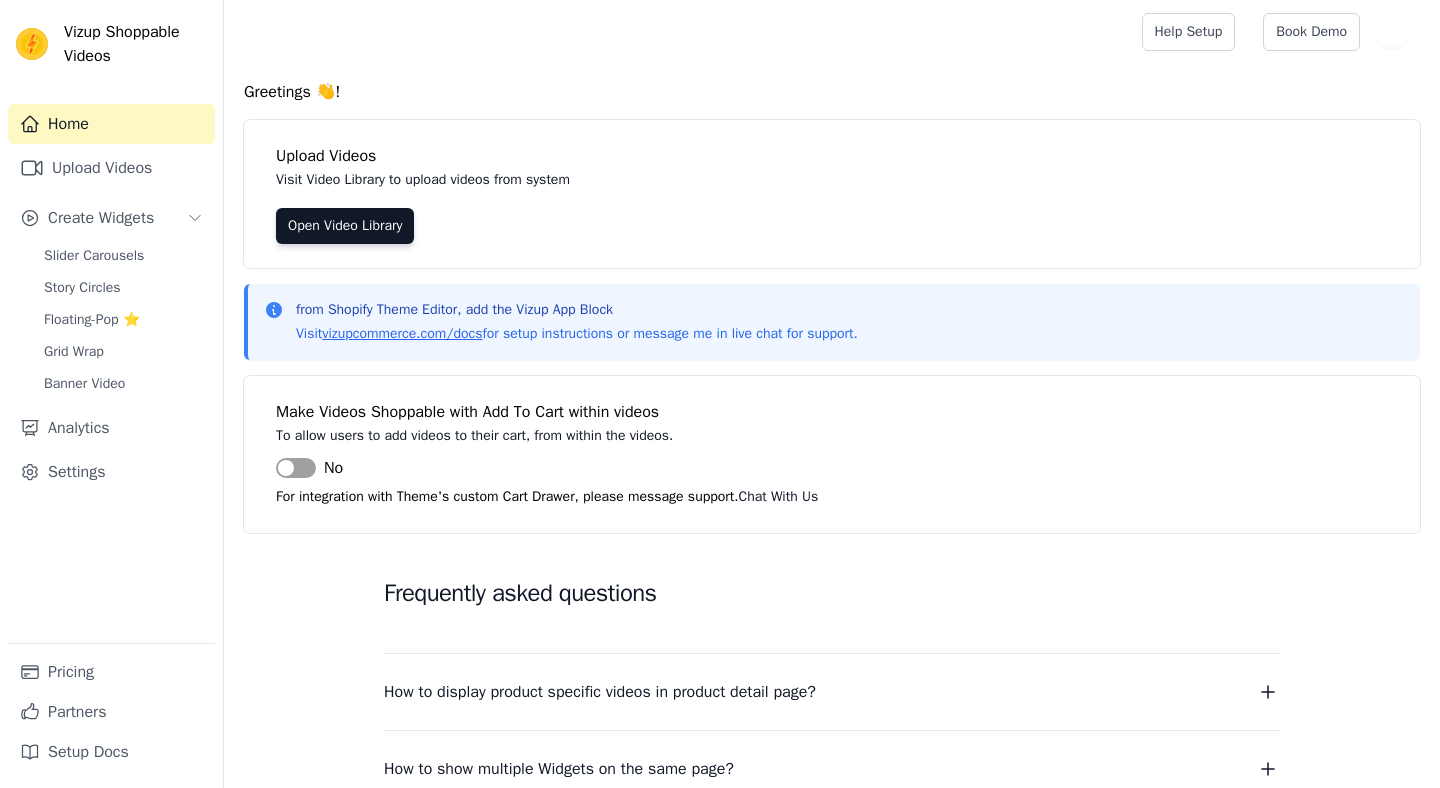 scroll, scrollTop: 0, scrollLeft: 0, axis: both 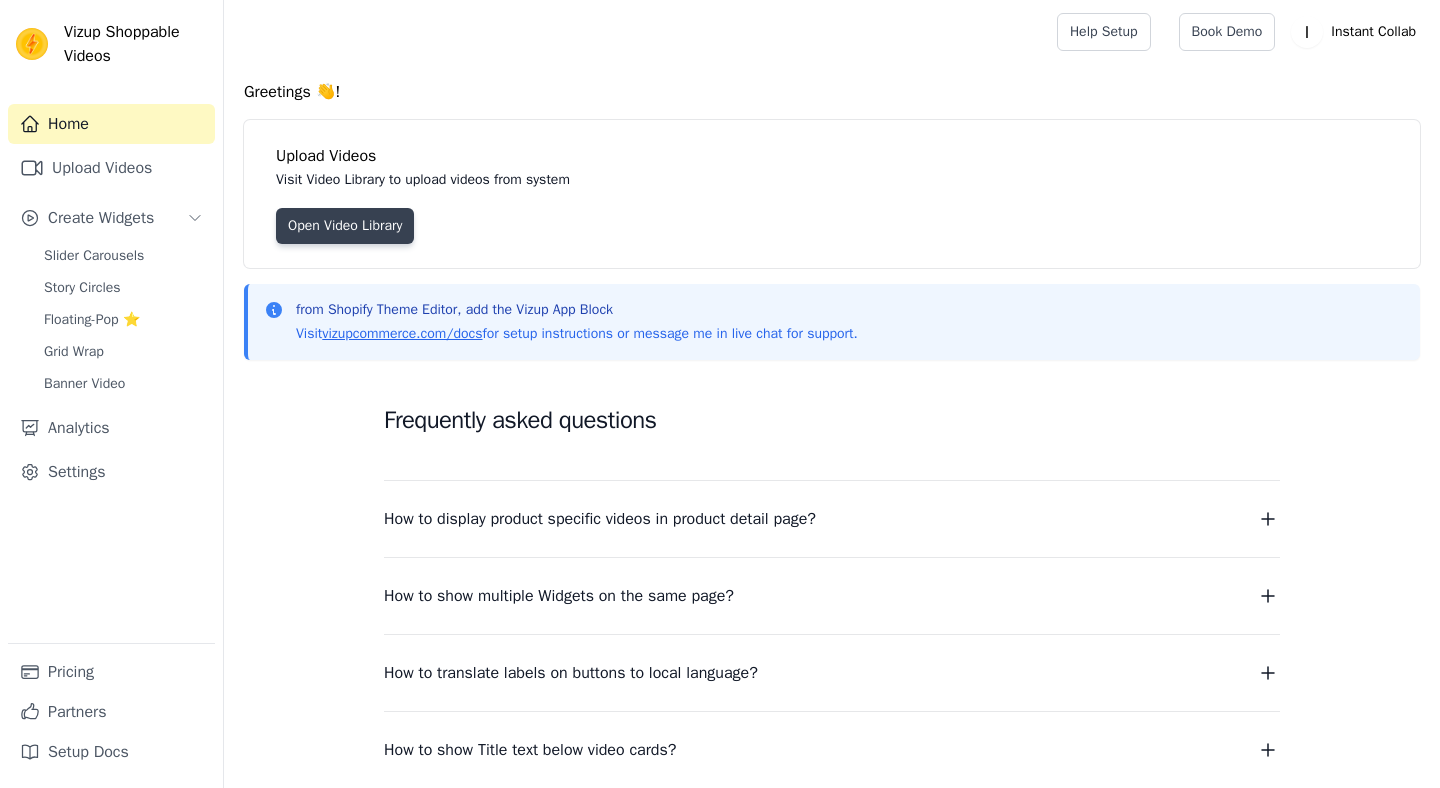 click on "Open Video Library" at bounding box center (345, 226) 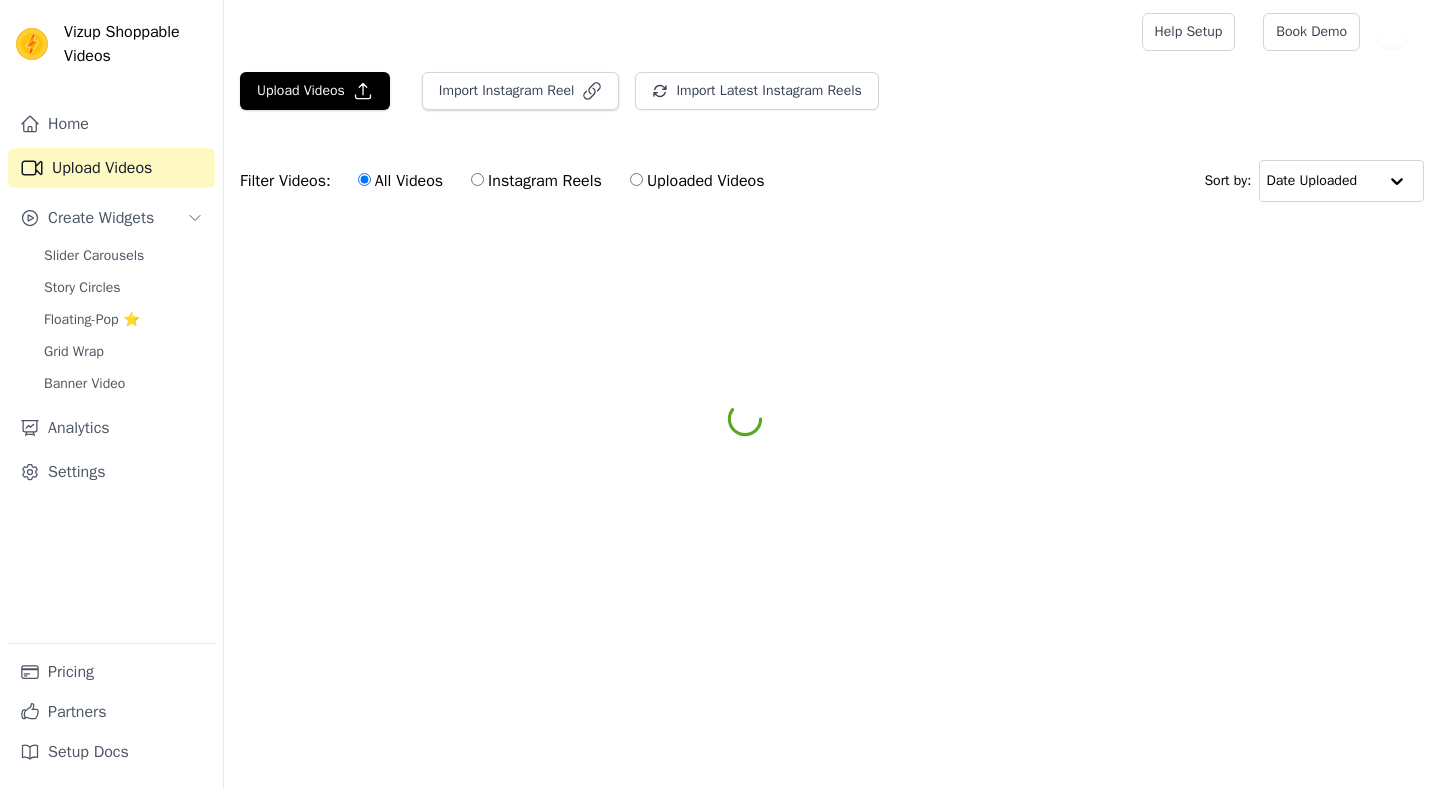 scroll, scrollTop: 0, scrollLeft: 0, axis: both 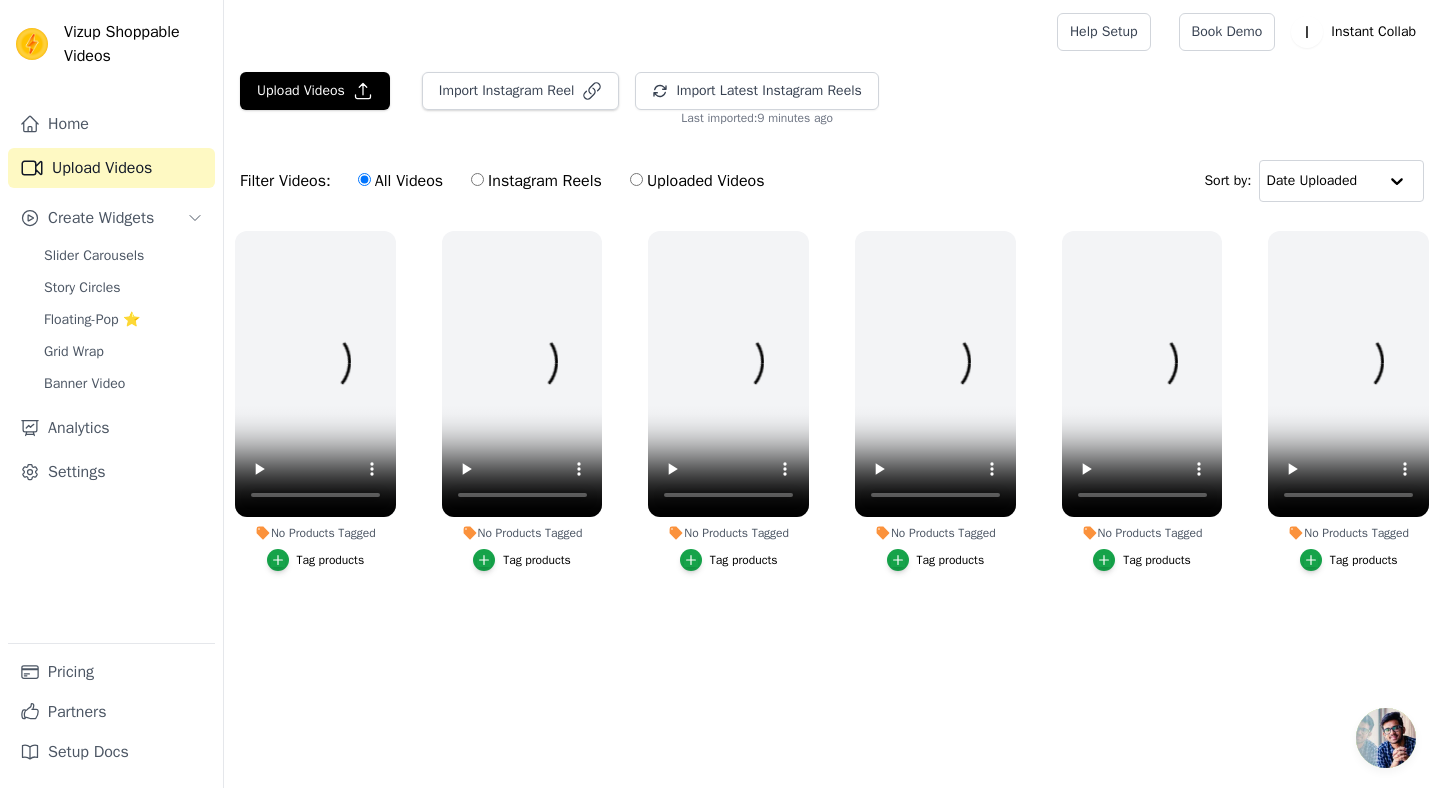 click on "Uploaded Videos" at bounding box center [697, 181] 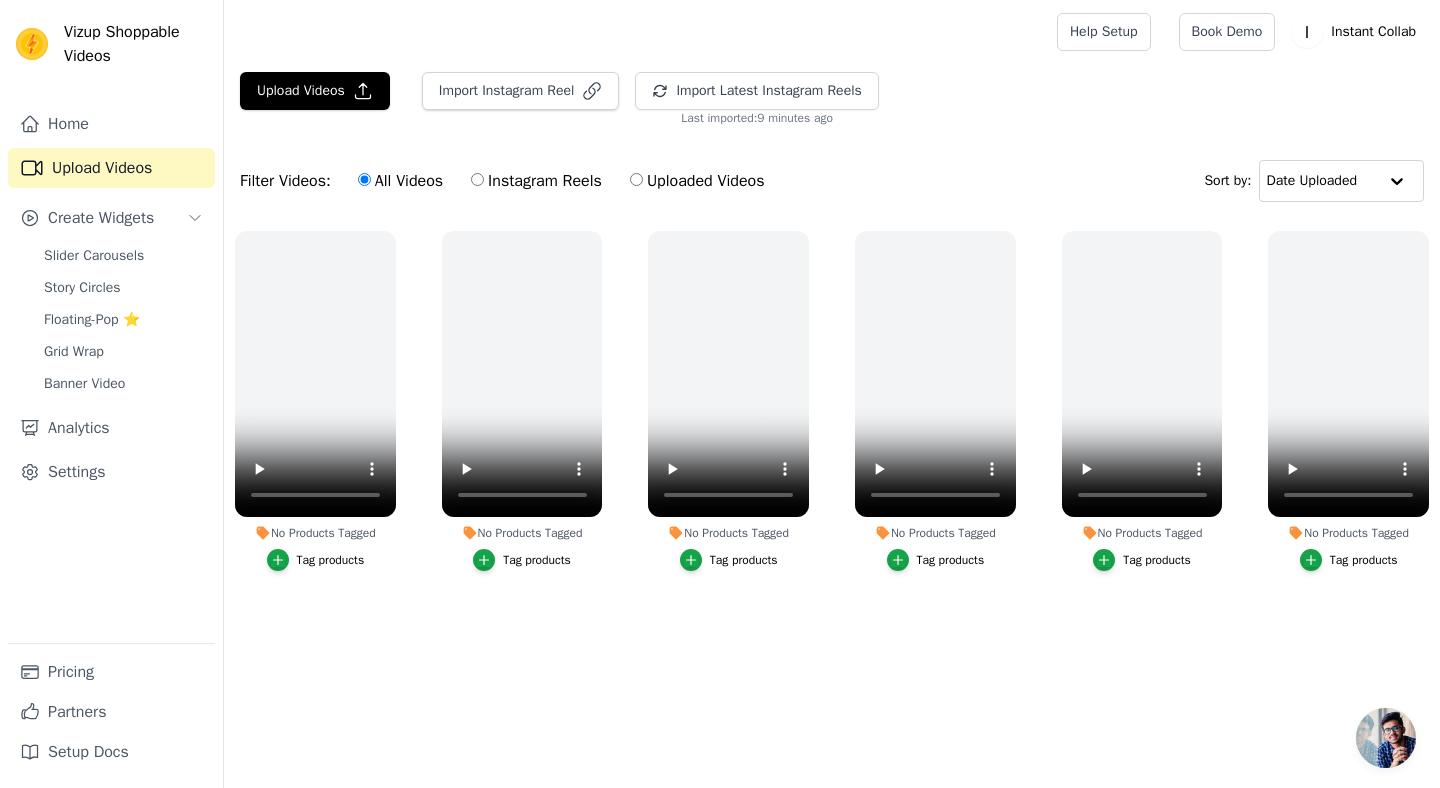click on "Uploaded Videos" at bounding box center (636, 179) 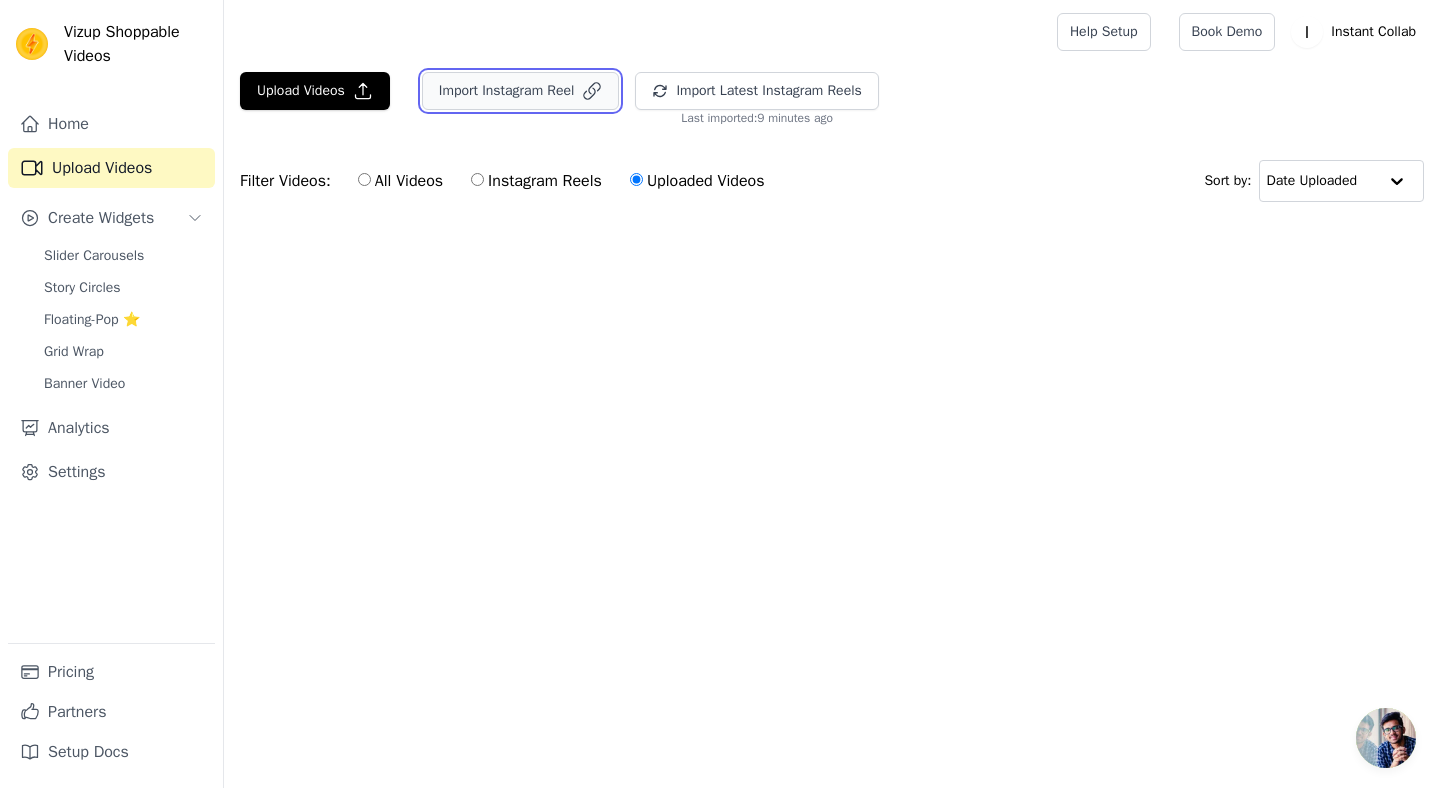 click on "Import Instagram Reel" at bounding box center (521, 91) 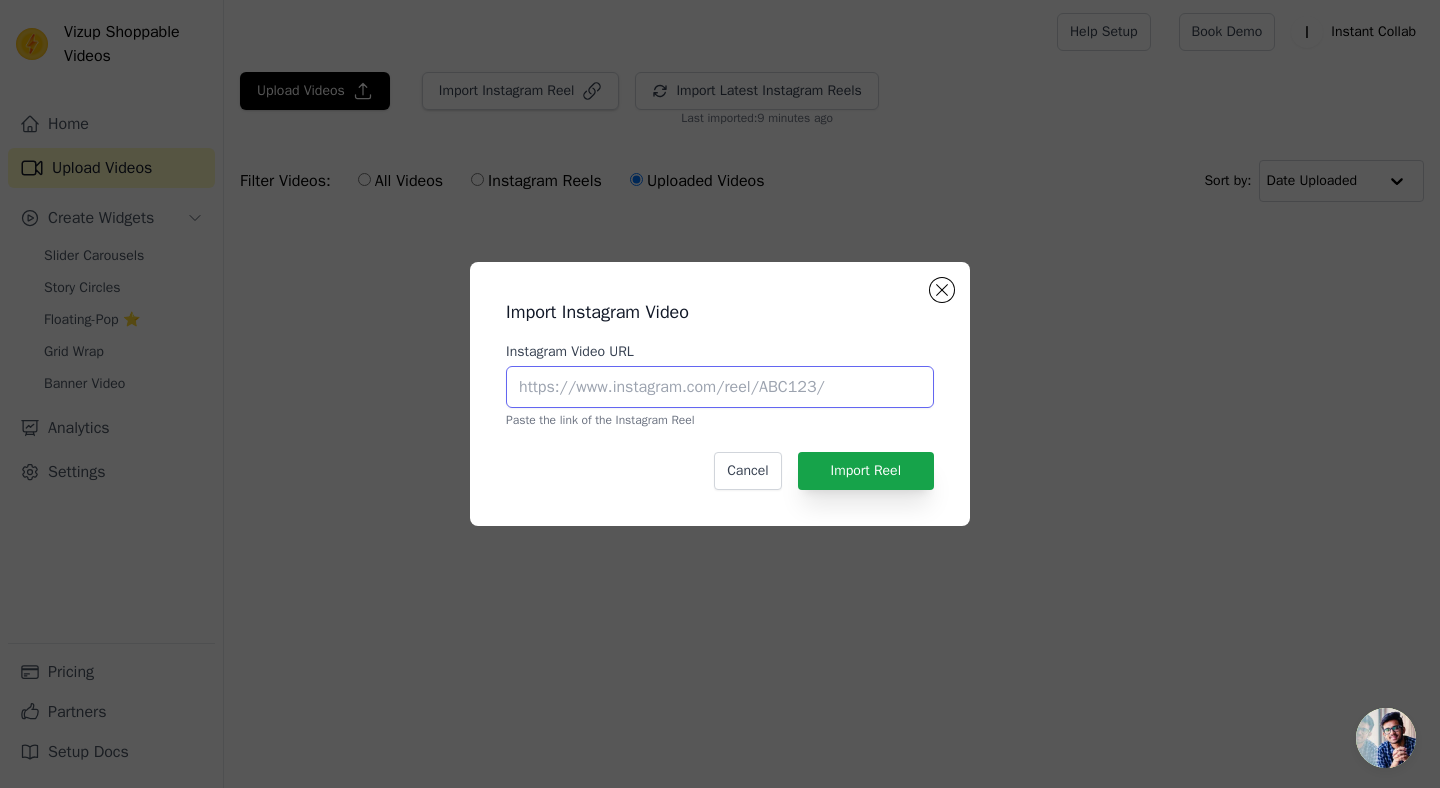 click on "Instagram Video URL" at bounding box center (720, 387) 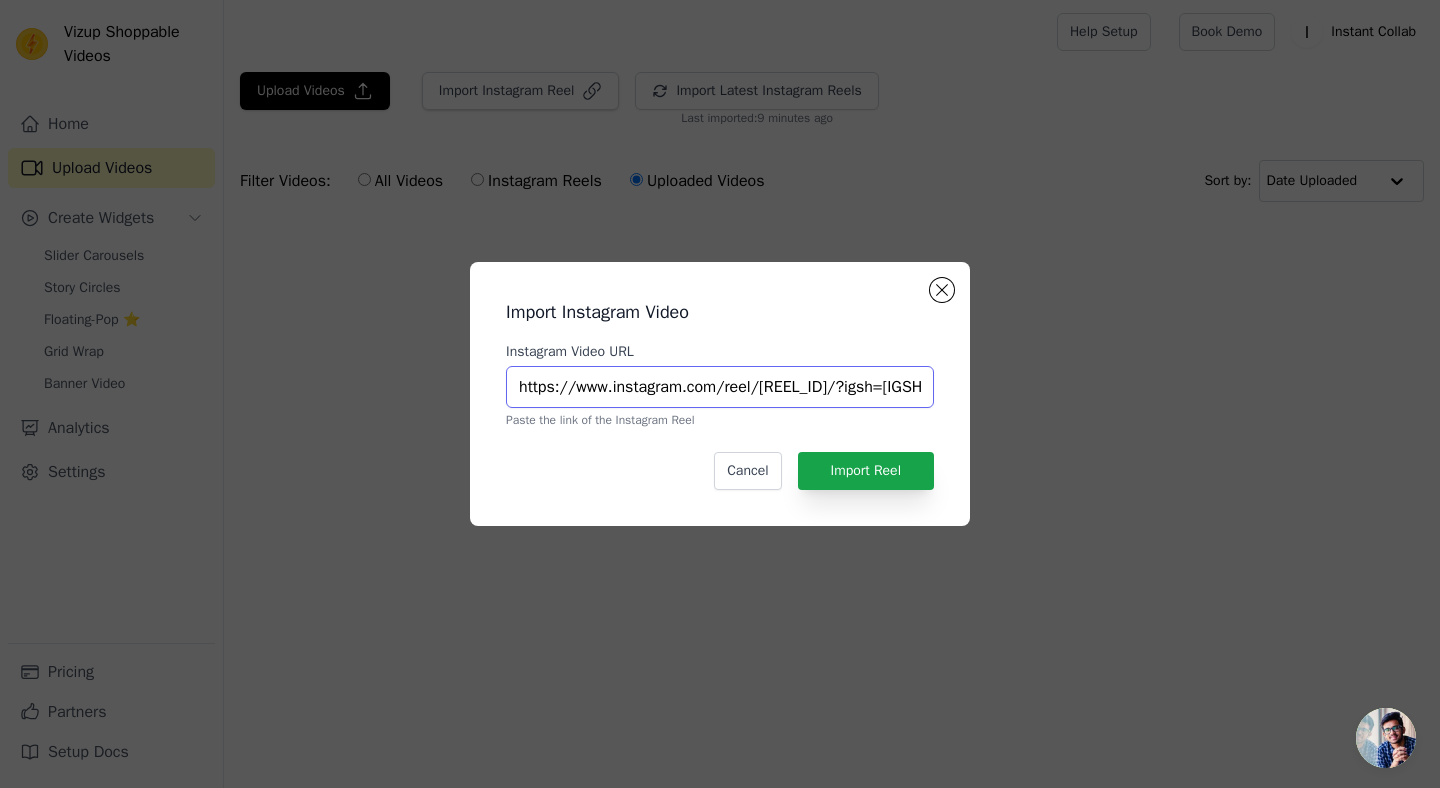 scroll, scrollTop: 0, scrollLeft: 242, axis: horizontal 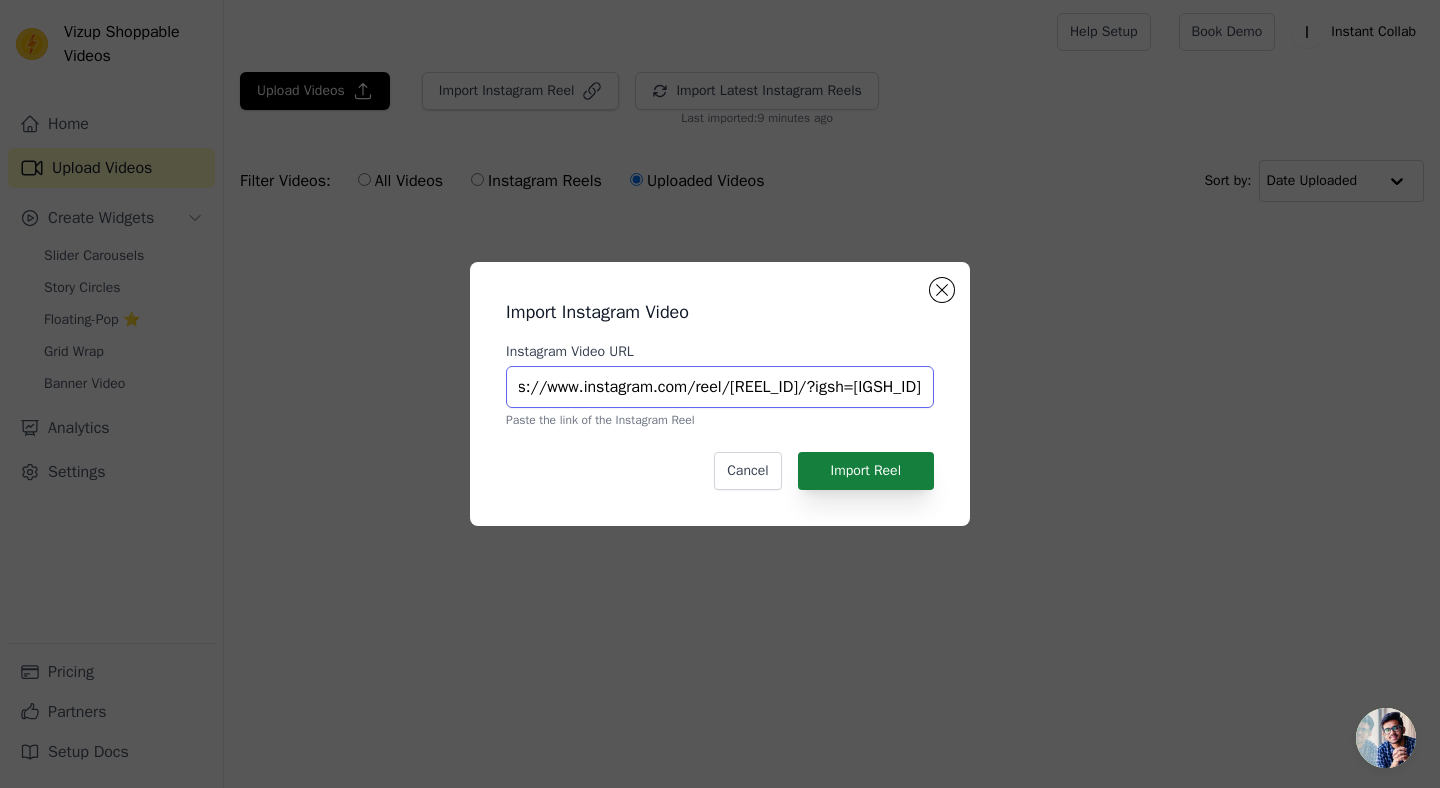 type on "https://www.instagram.com/reel/C6v_EKMJ8mx/?igsh=MW83aTlxdHhtZnM5OA%3D%3D" 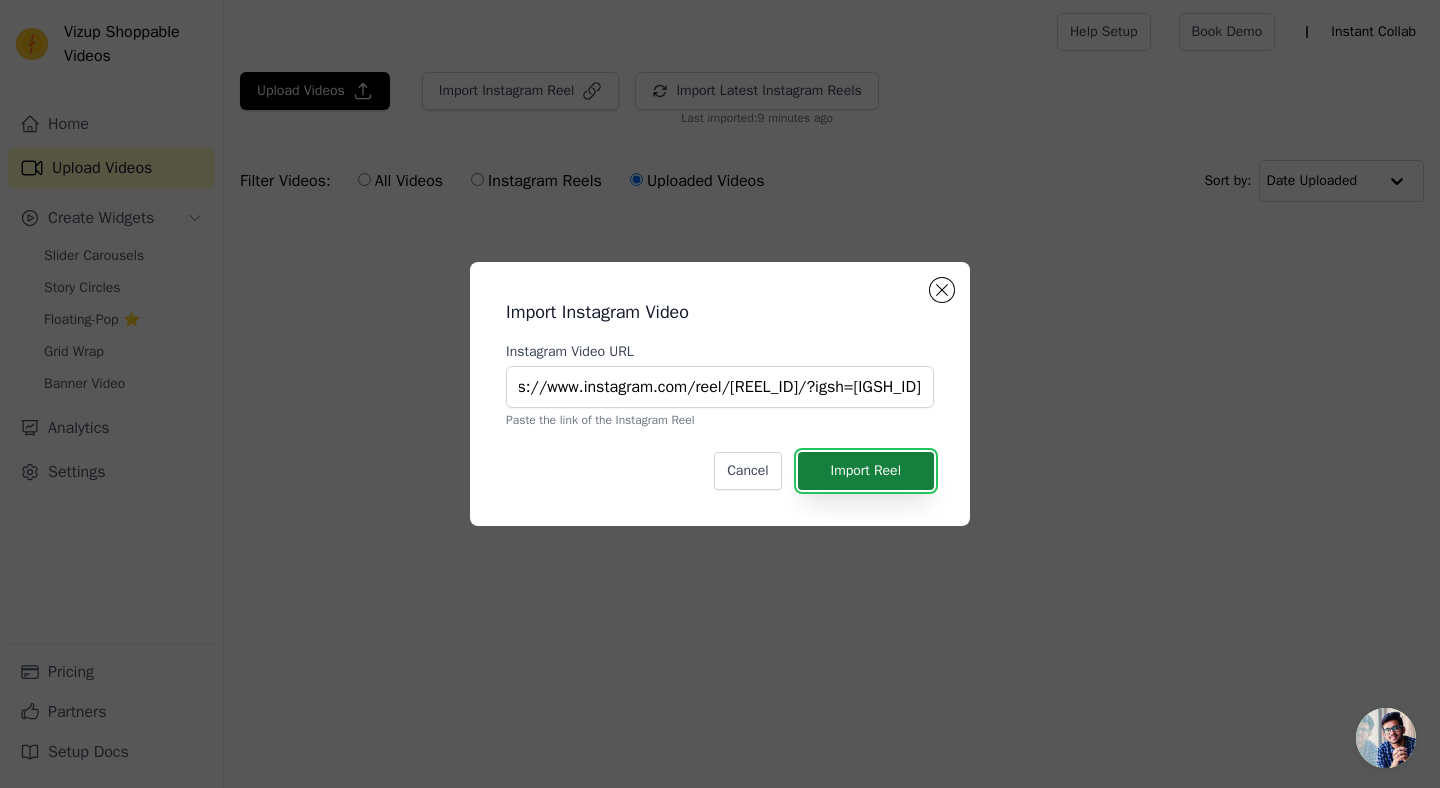 click on "Import Reel" at bounding box center [866, 471] 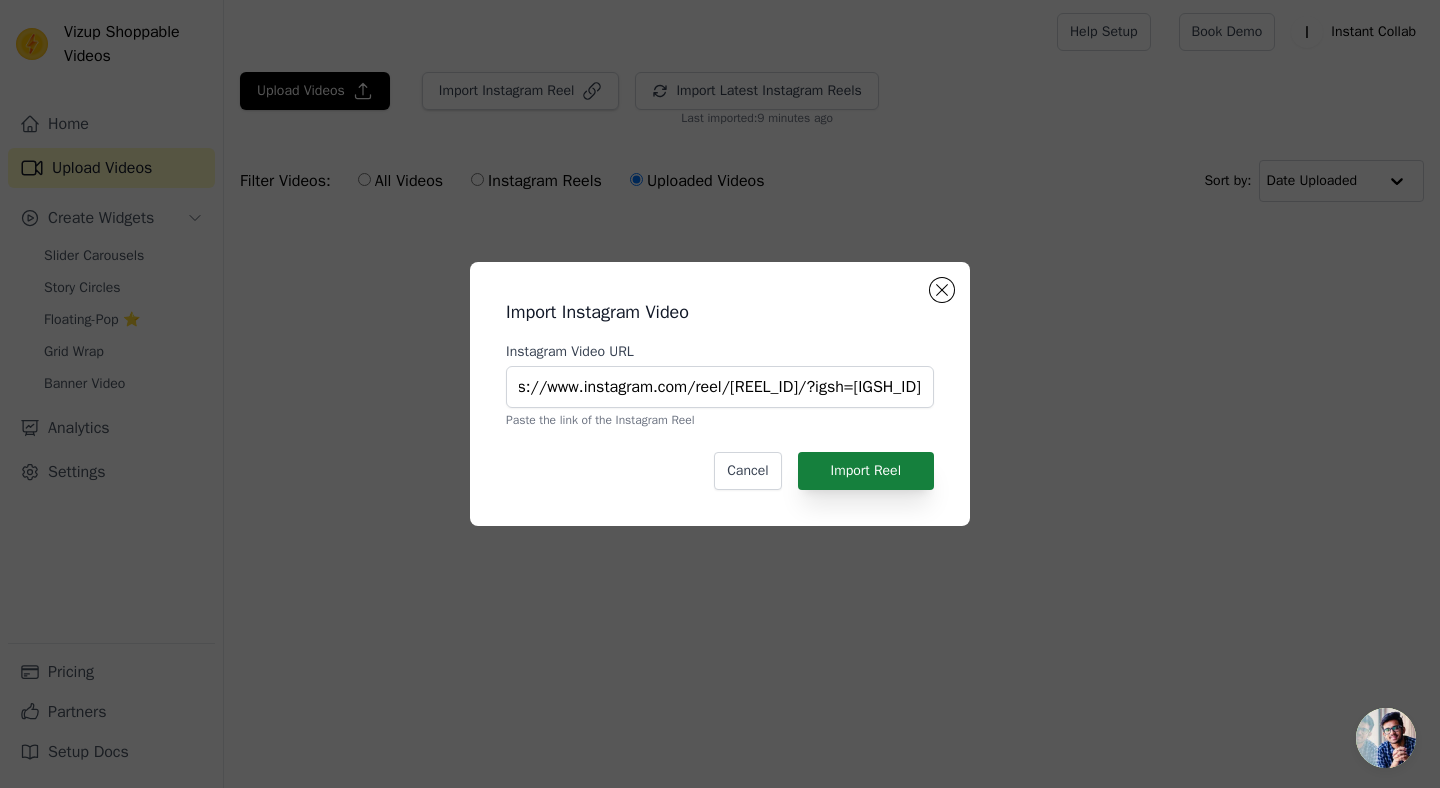 scroll, scrollTop: 0, scrollLeft: 0, axis: both 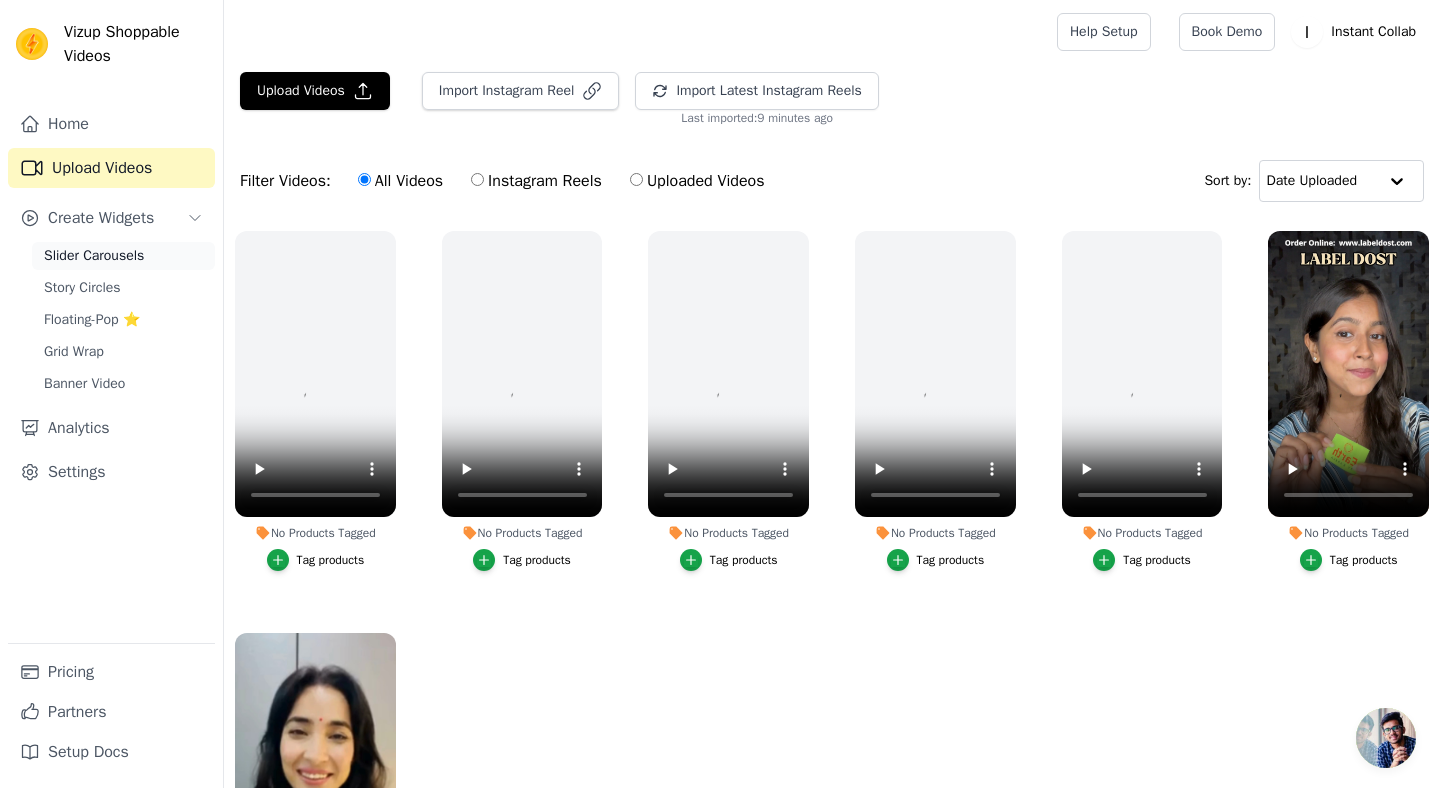 click on "Slider Carousels" at bounding box center [94, 256] 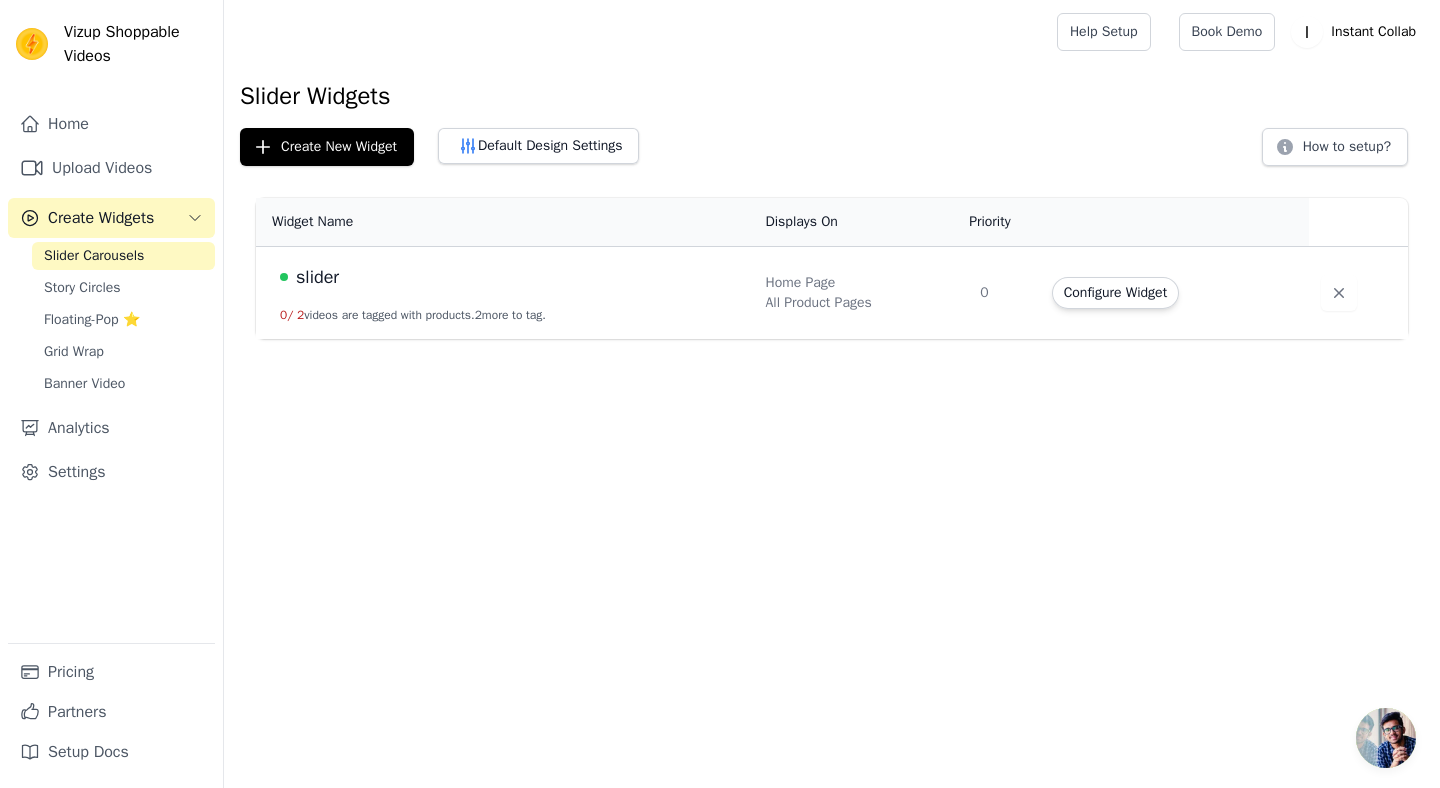 click on "slider   0  /   2  videos are tagged with products.
2  more to tag." at bounding box center (504, 293) 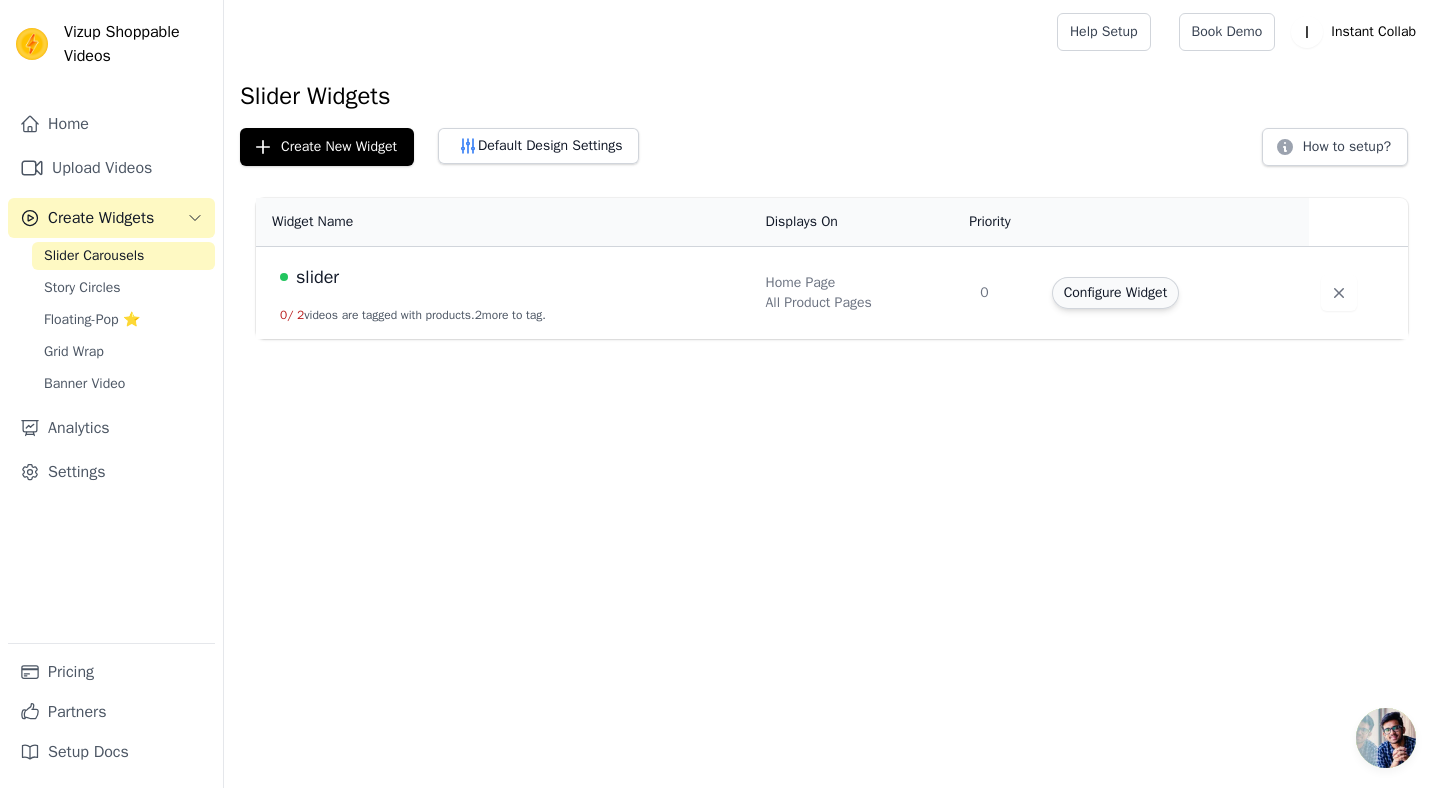 click on "Configure Widget" at bounding box center (1115, 293) 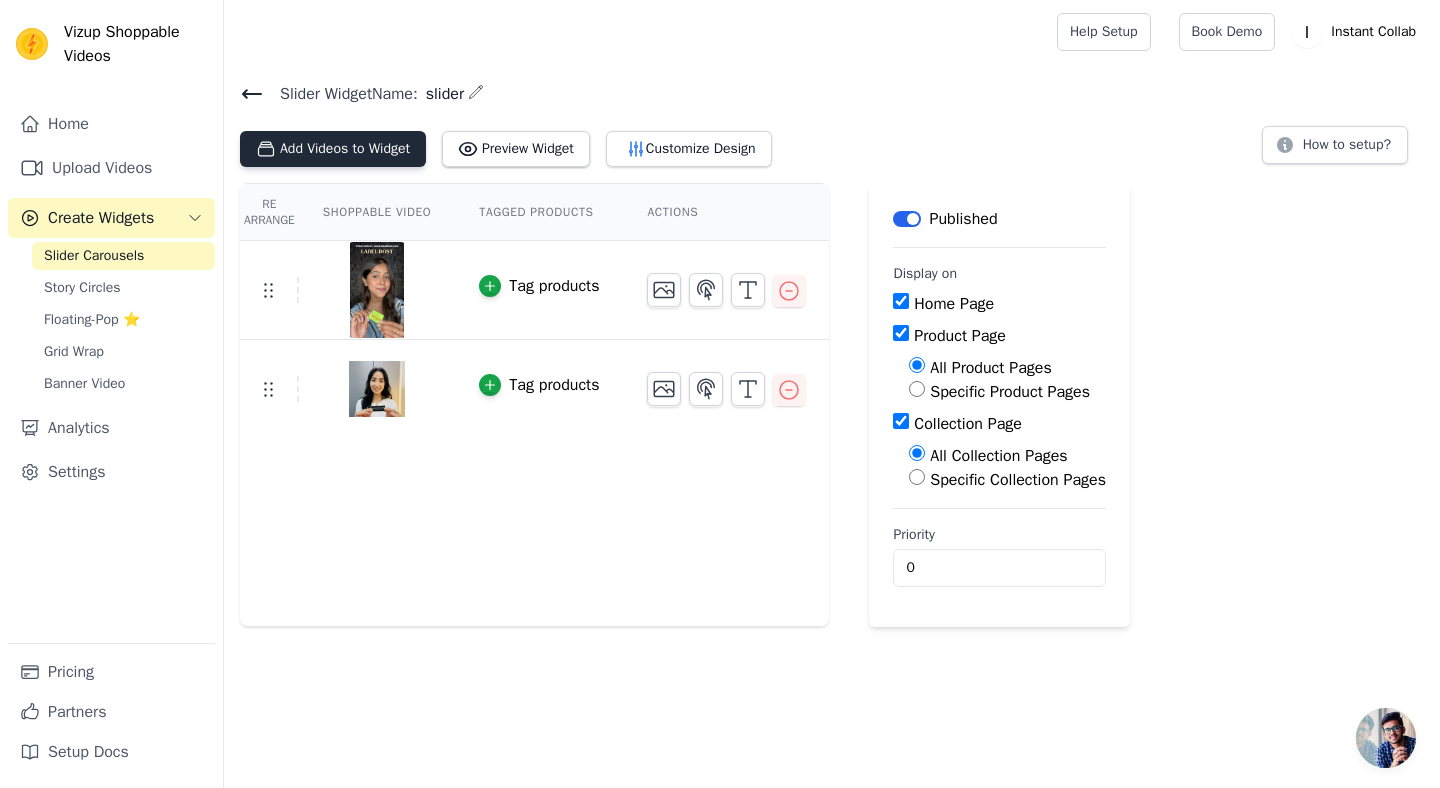 click on "Add Videos to Widget" at bounding box center [333, 149] 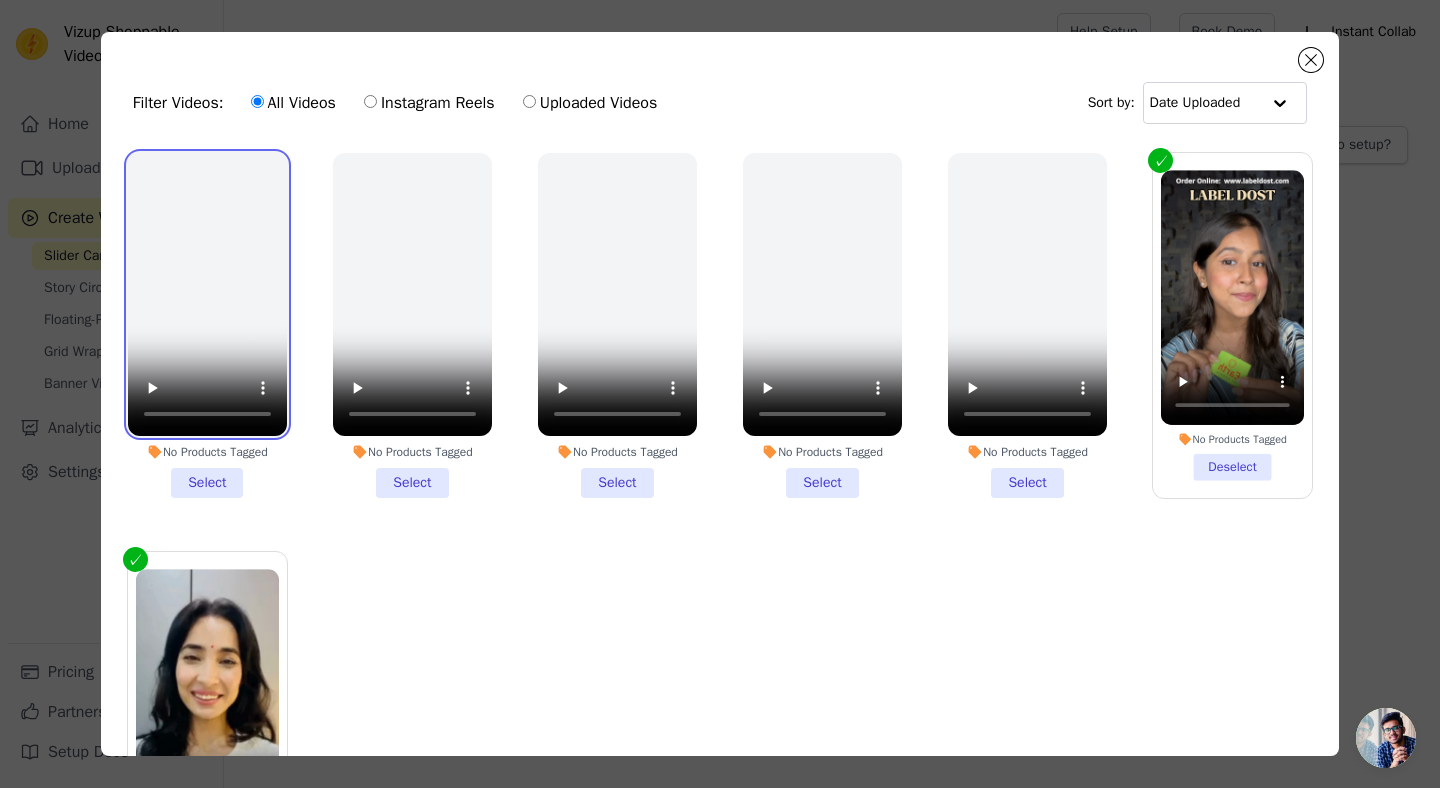click at bounding box center [207, 294] 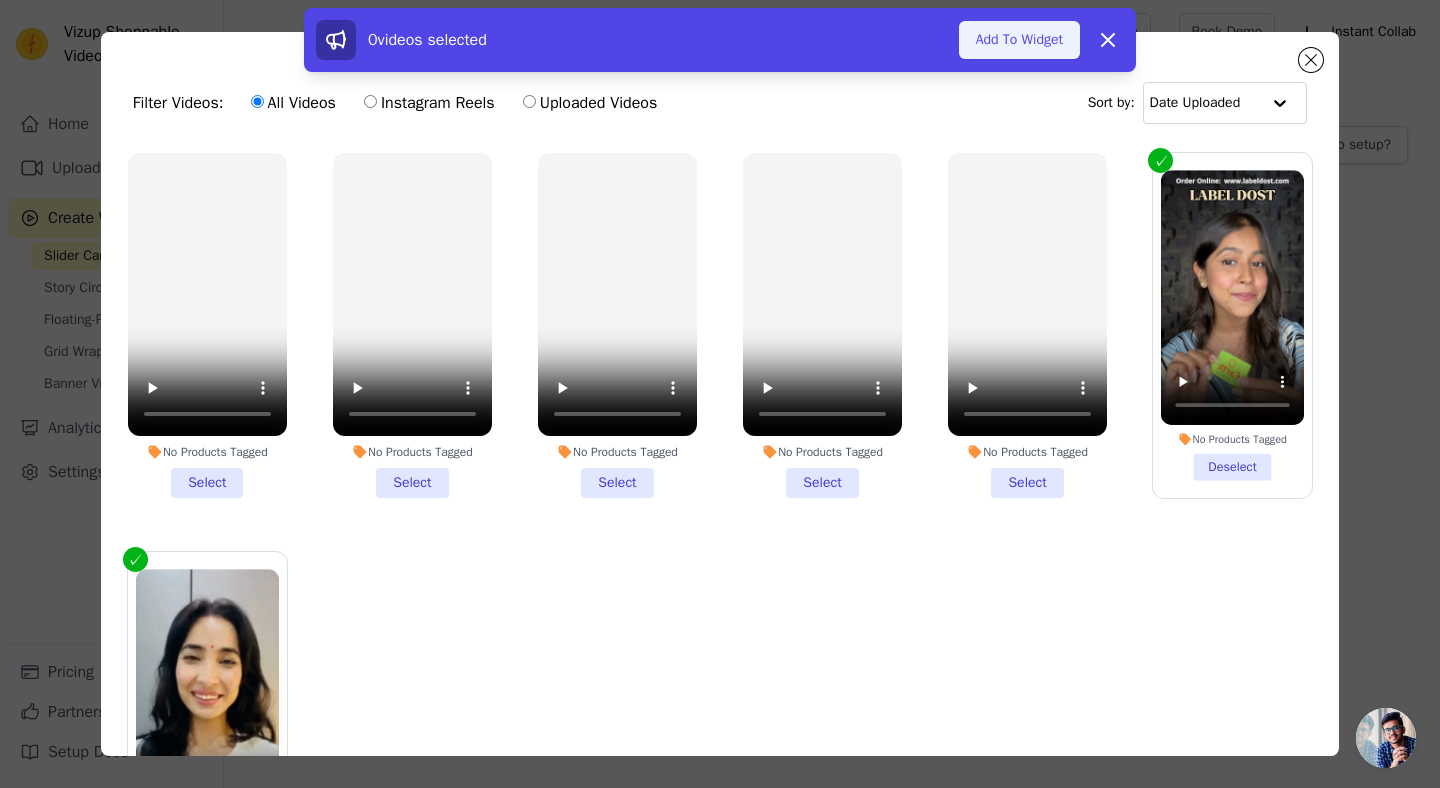 click on "Add To Widget" at bounding box center [1019, 40] 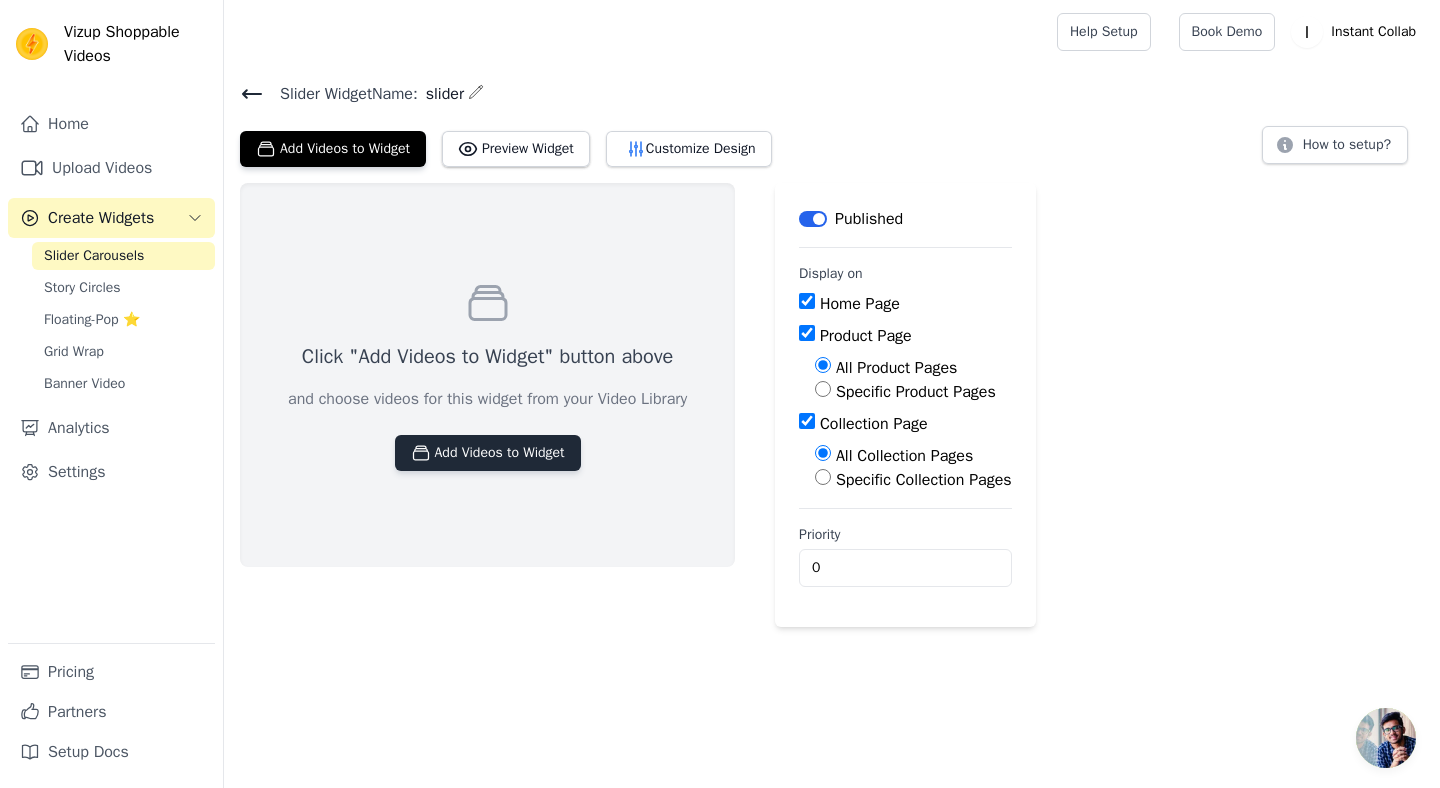 click on "Add Videos to Widget" at bounding box center [488, 453] 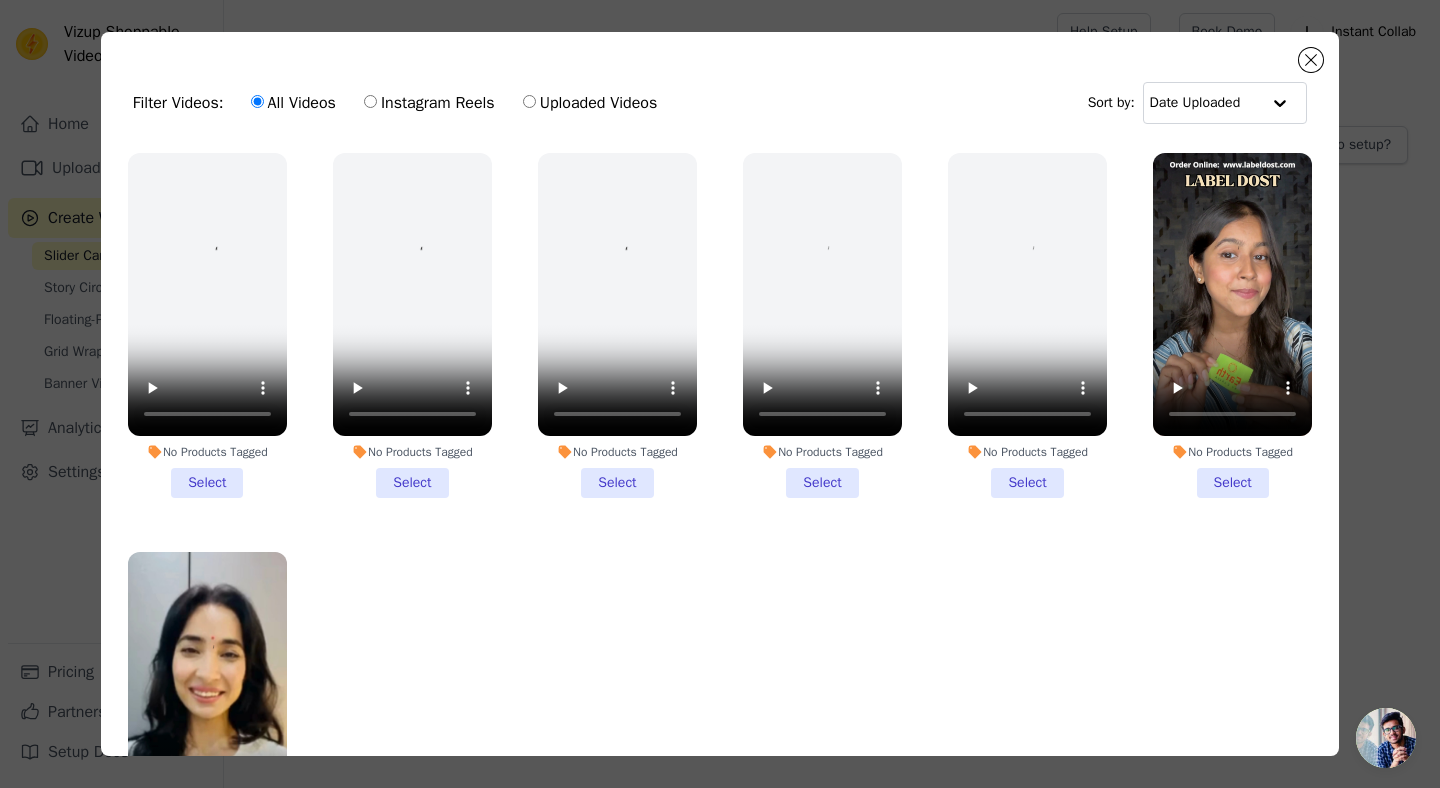 type 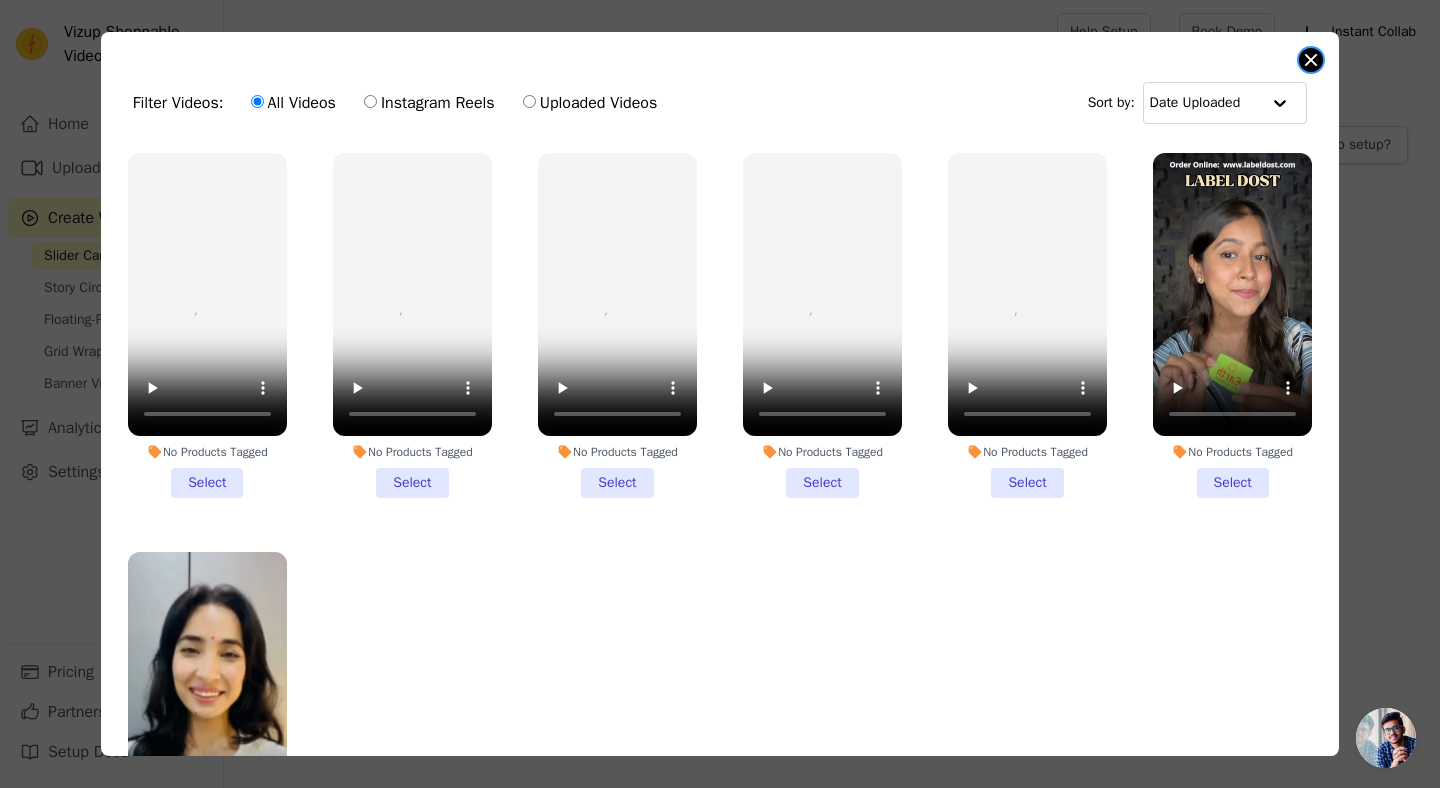 click at bounding box center (1311, 60) 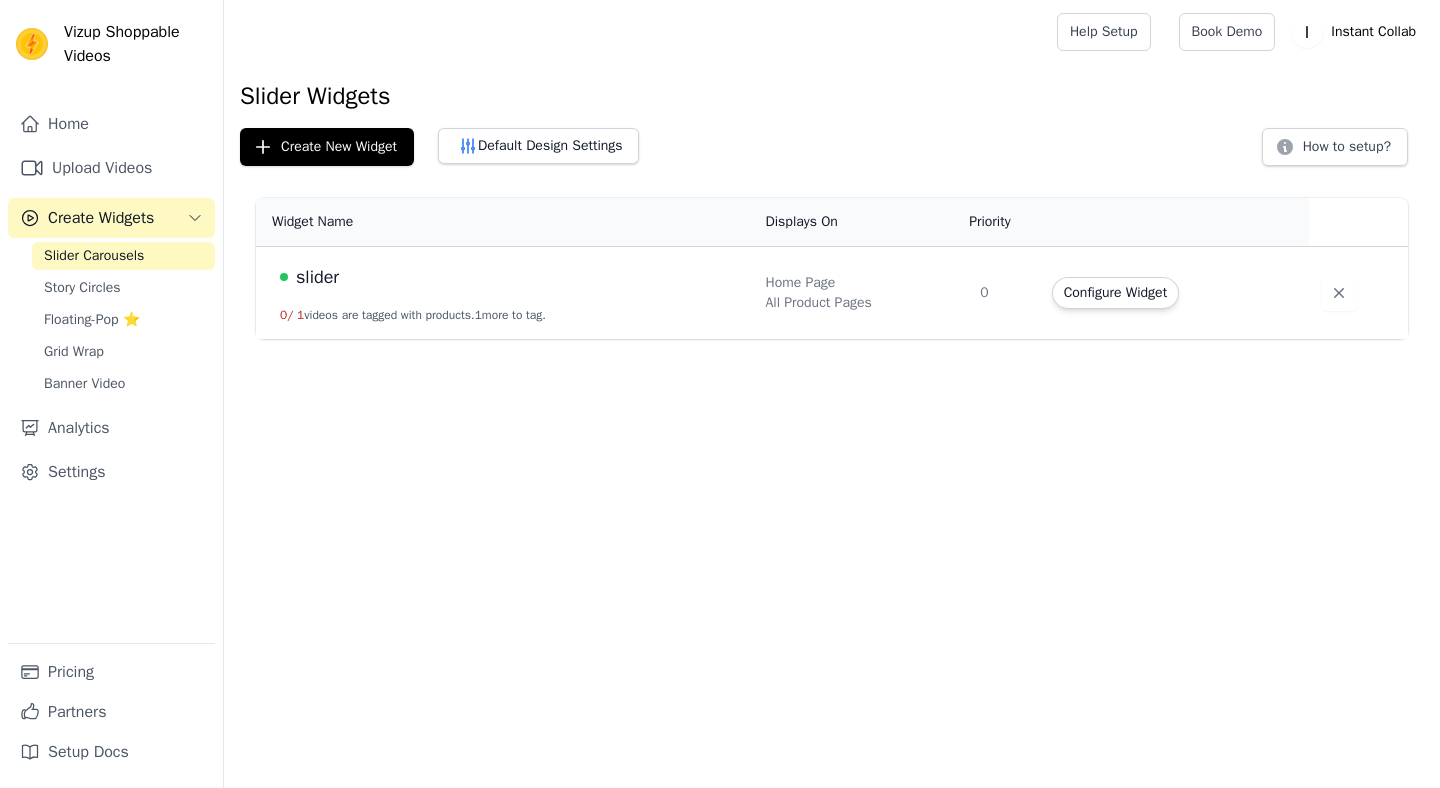 scroll, scrollTop: 0, scrollLeft: 0, axis: both 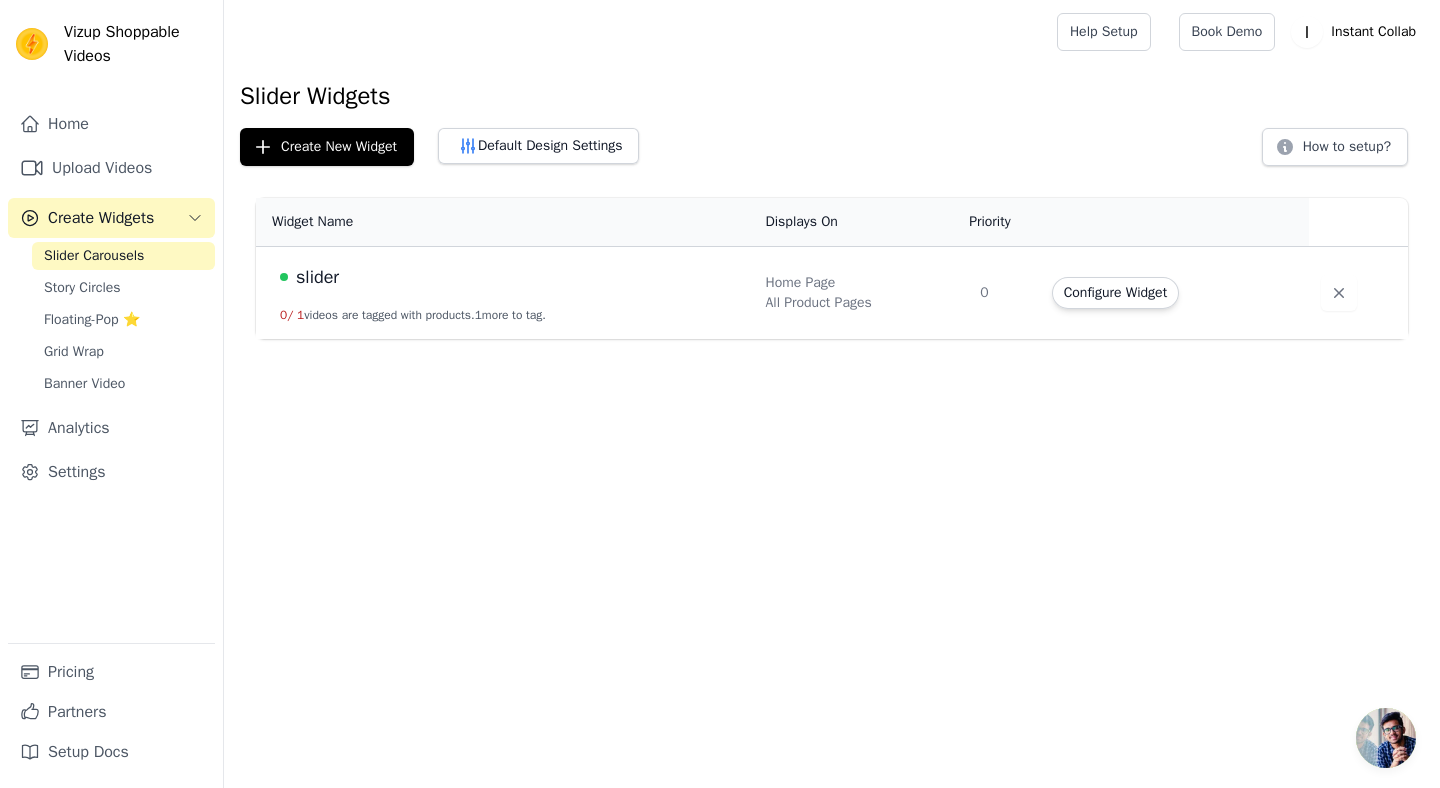click on "slider" at bounding box center [317, 277] 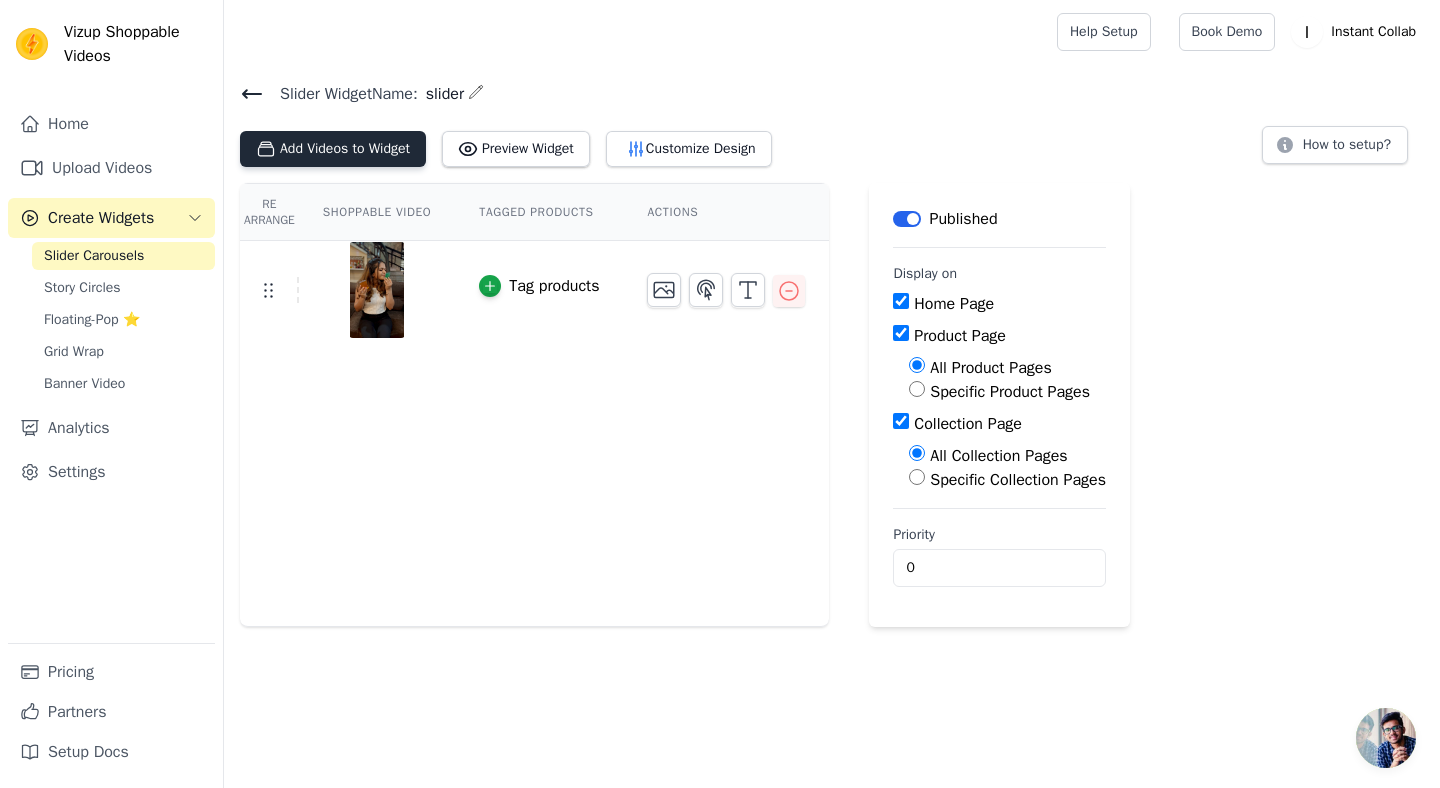 click on "Add Videos to Widget" at bounding box center [333, 149] 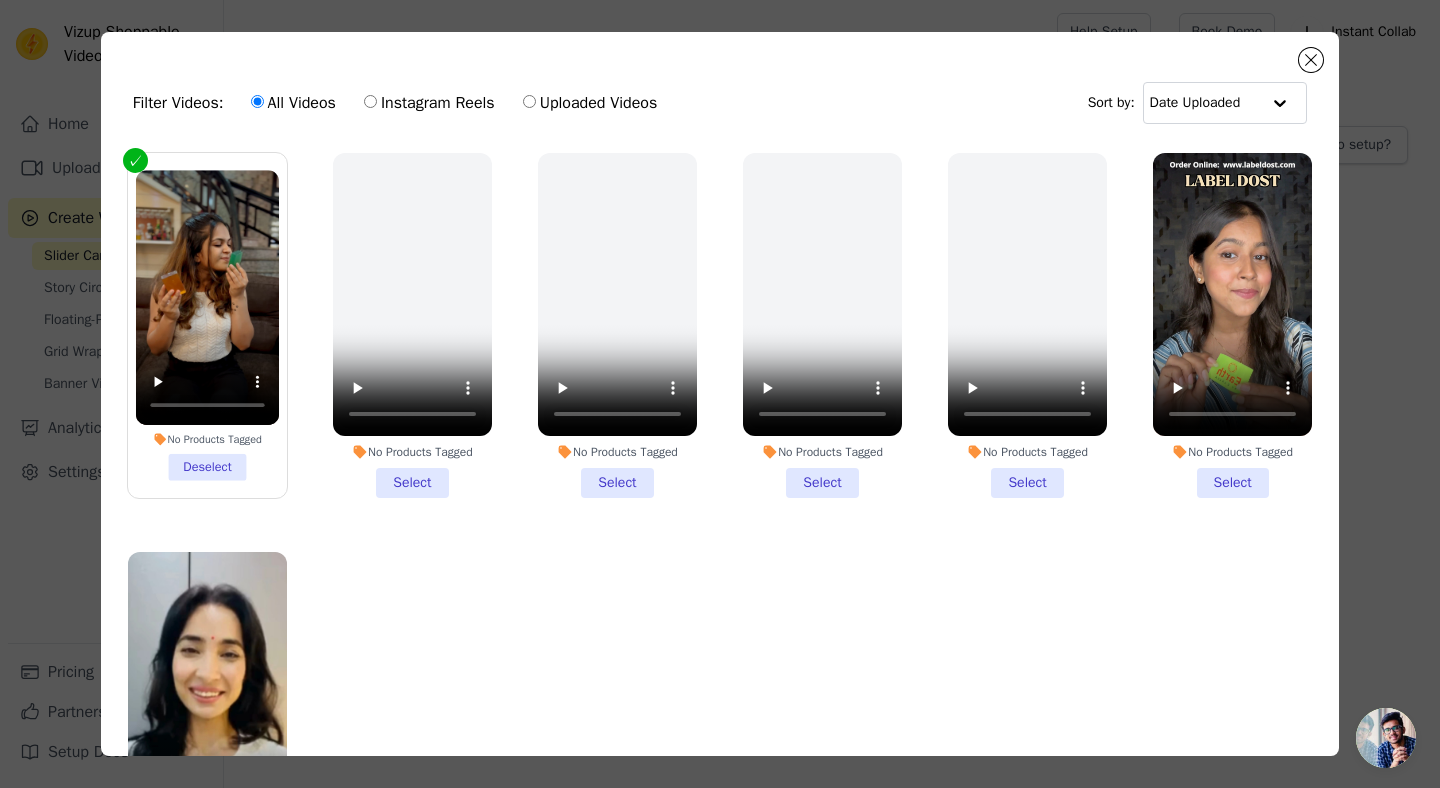 click on "No Products Tagged     Select" at bounding box center [1232, 325] 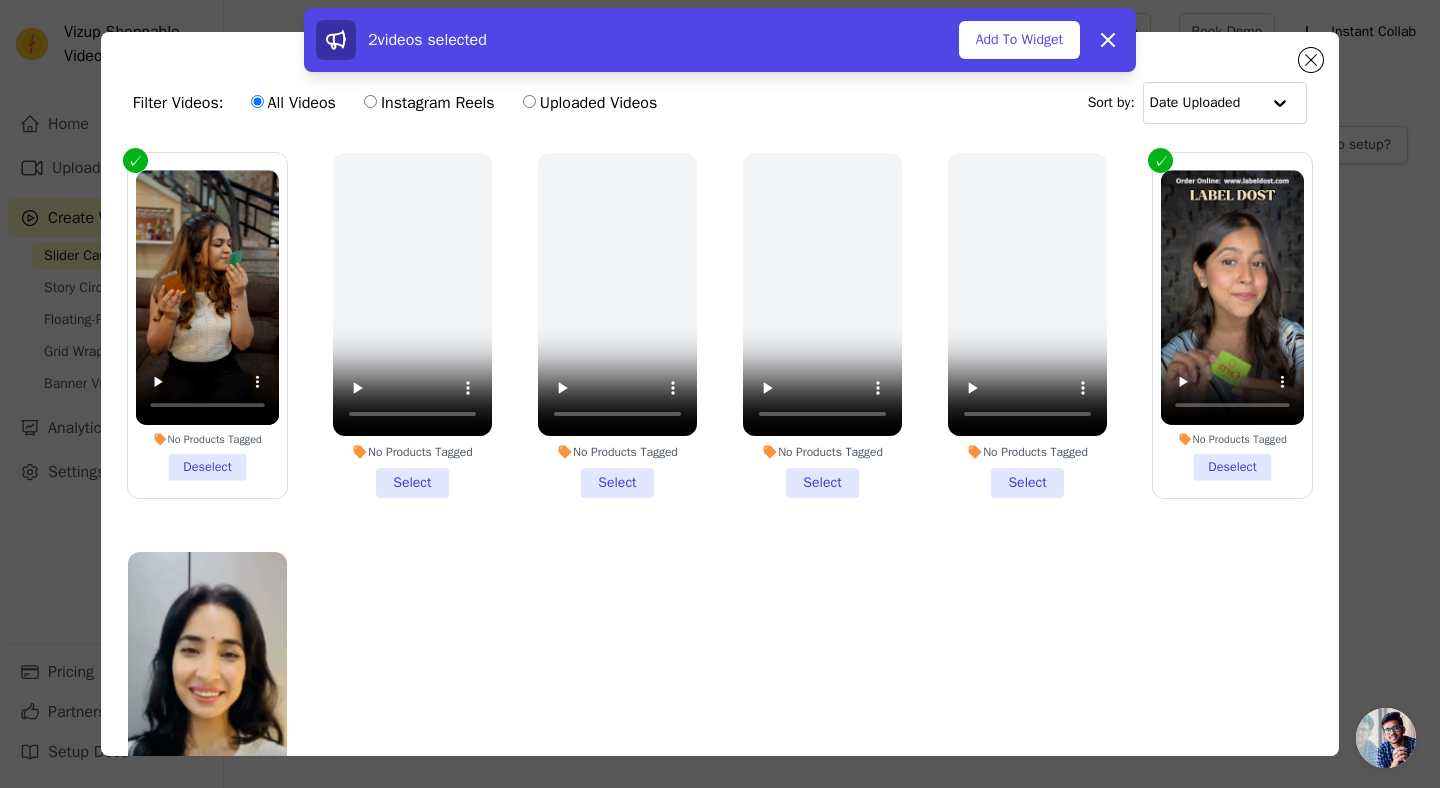 scroll, scrollTop: 73, scrollLeft: 0, axis: vertical 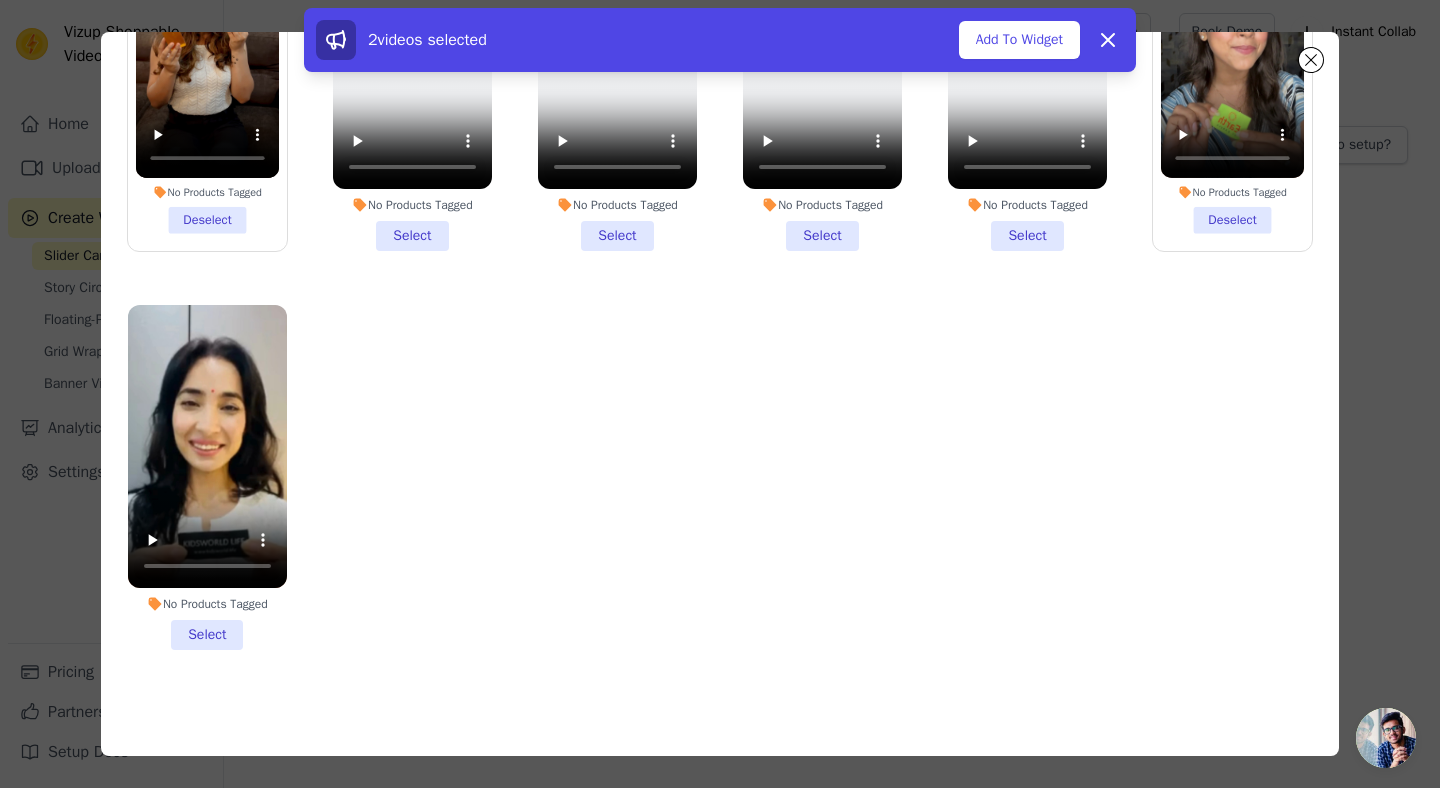 click on "No Products Tagged     Select" at bounding box center [207, 477] 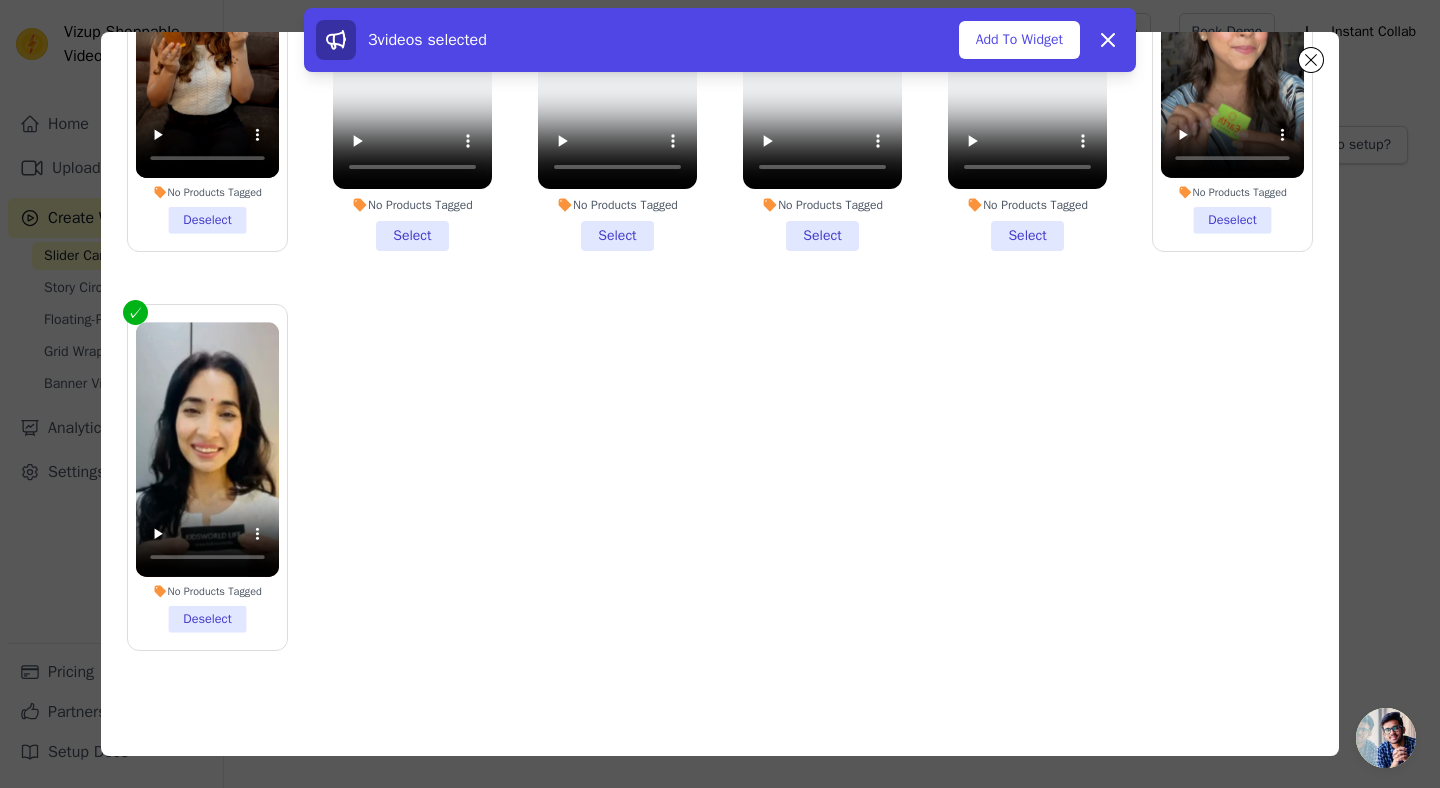 scroll, scrollTop: 0, scrollLeft: 0, axis: both 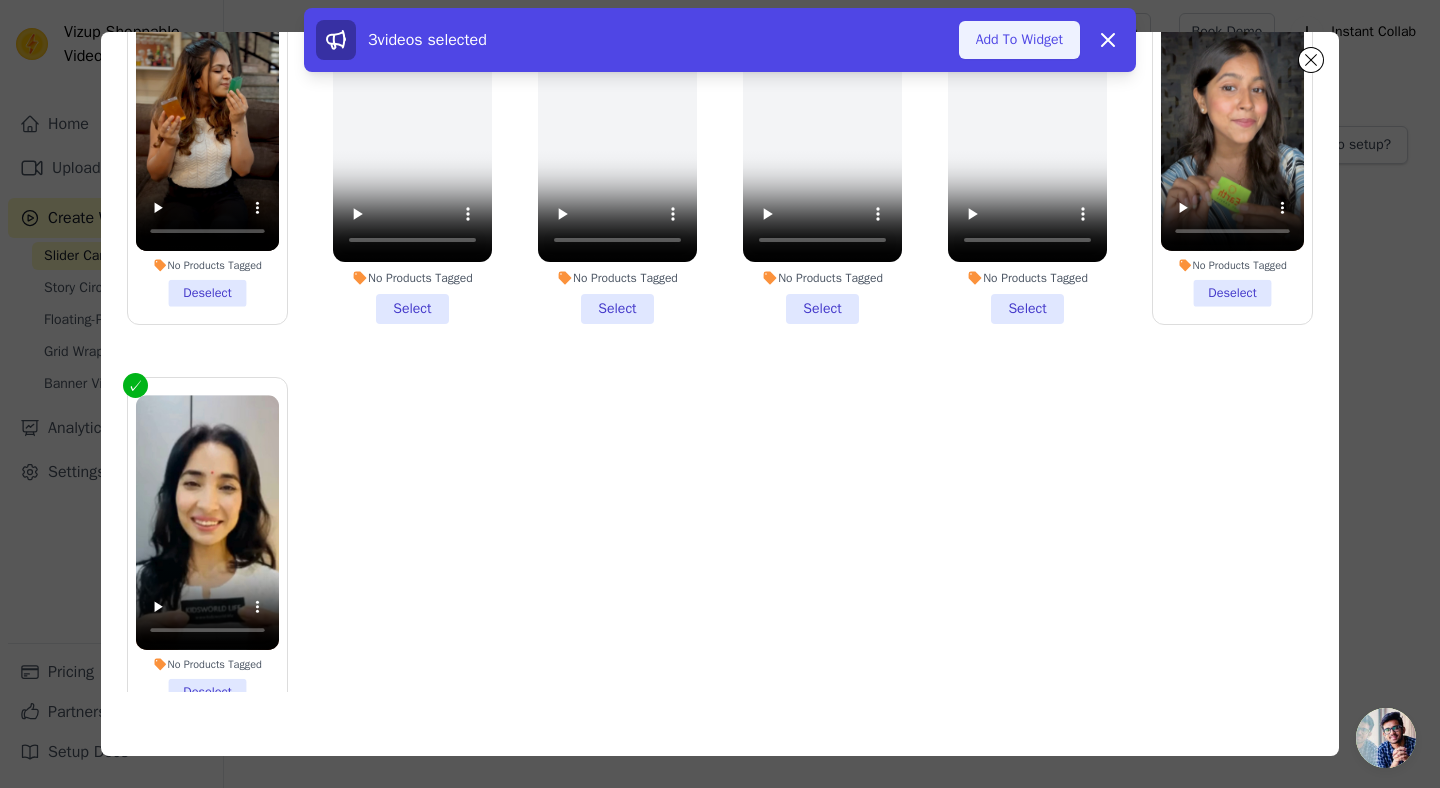 click on "Add To Widget" at bounding box center [1019, 40] 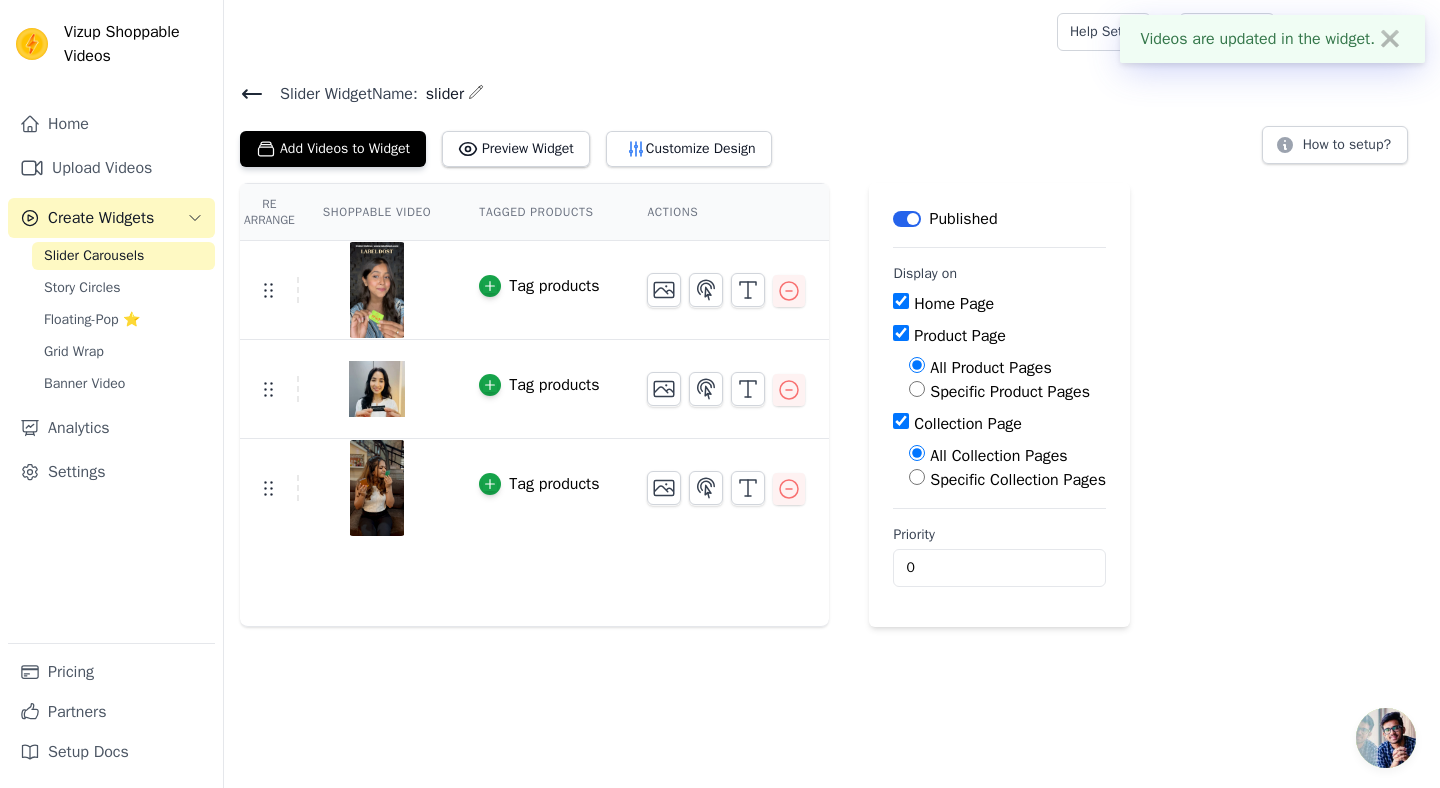 click on "Slider Widget  Name:   slider" at bounding box center [832, 93] 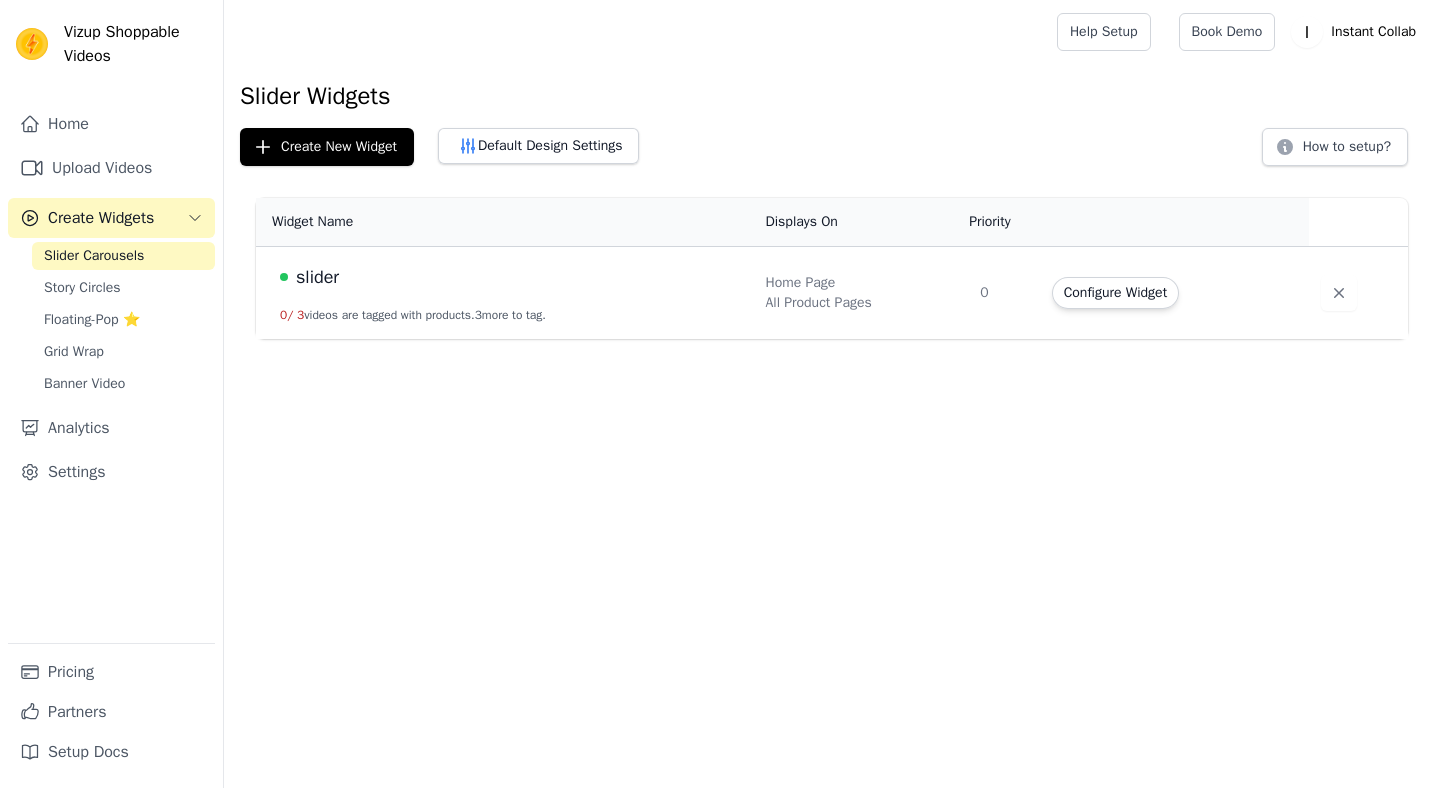 scroll, scrollTop: 0, scrollLeft: 0, axis: both 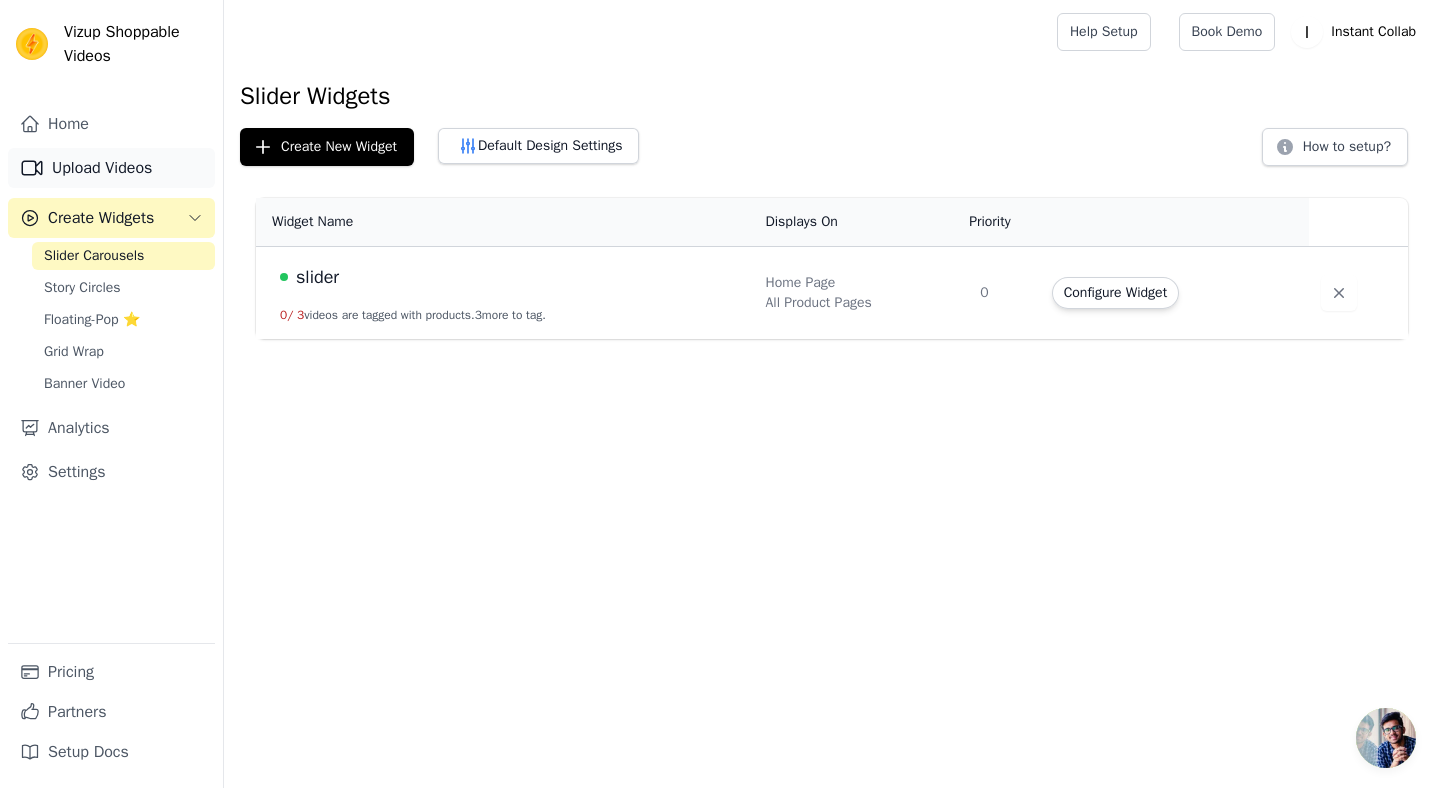 click on "Upload Videos" at bounding box center [111, 168] 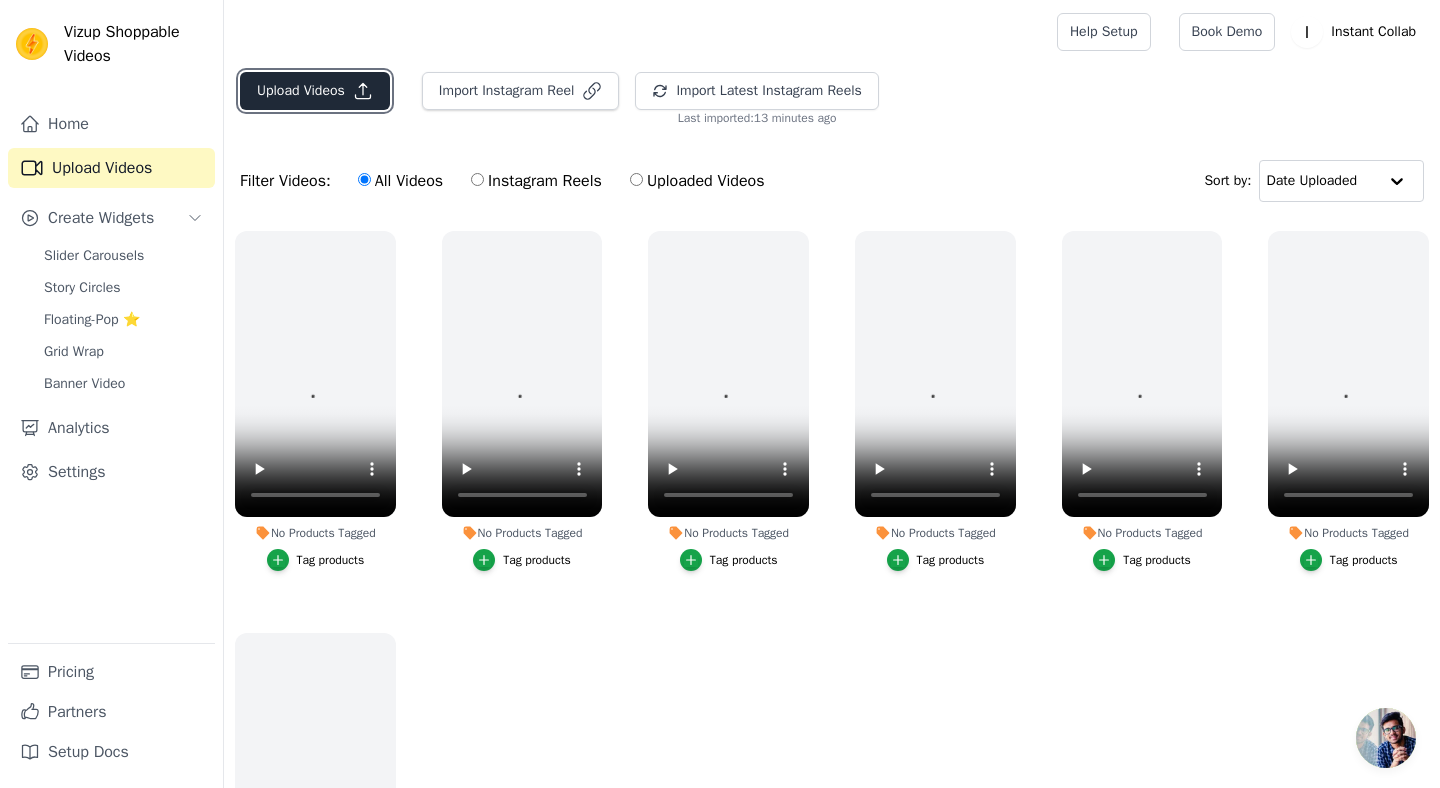 click on "Upload Videos" at bounding box center [315, 91] 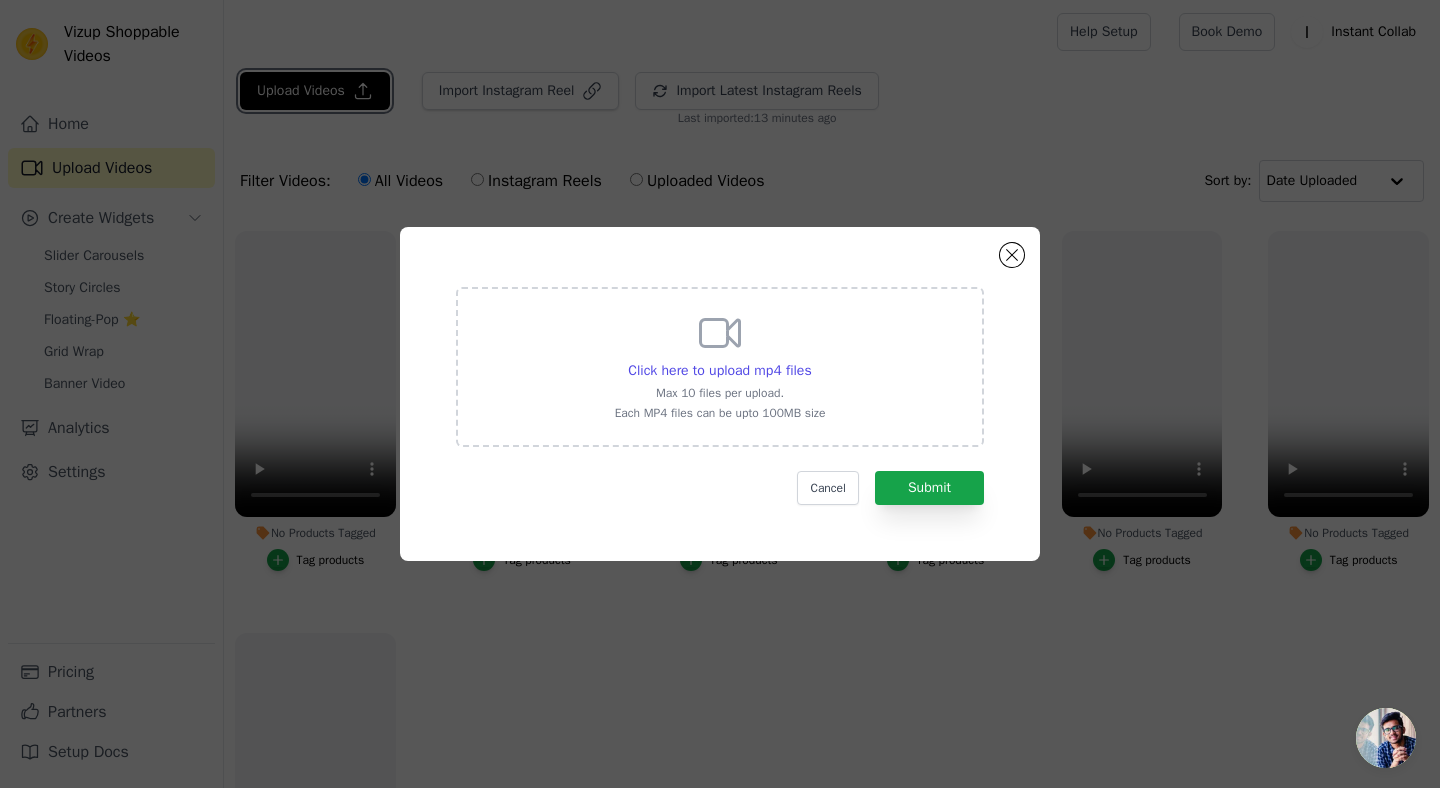 type 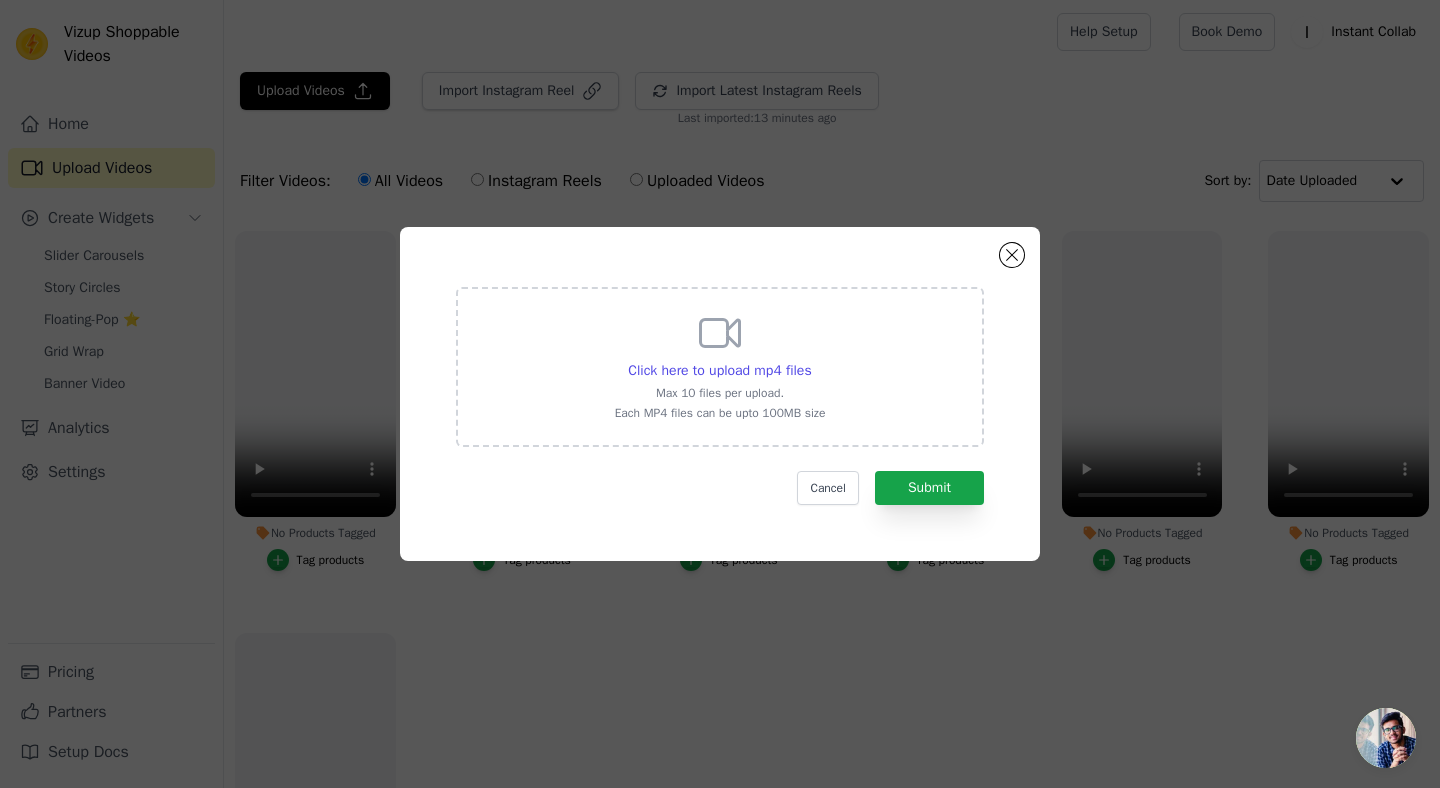 click on "Click here to upload mp4 files     Max 10 files per upload.   Each MP4 files can be upto 100MB size     Cancel   Submit" at bounding box center (720, 394) 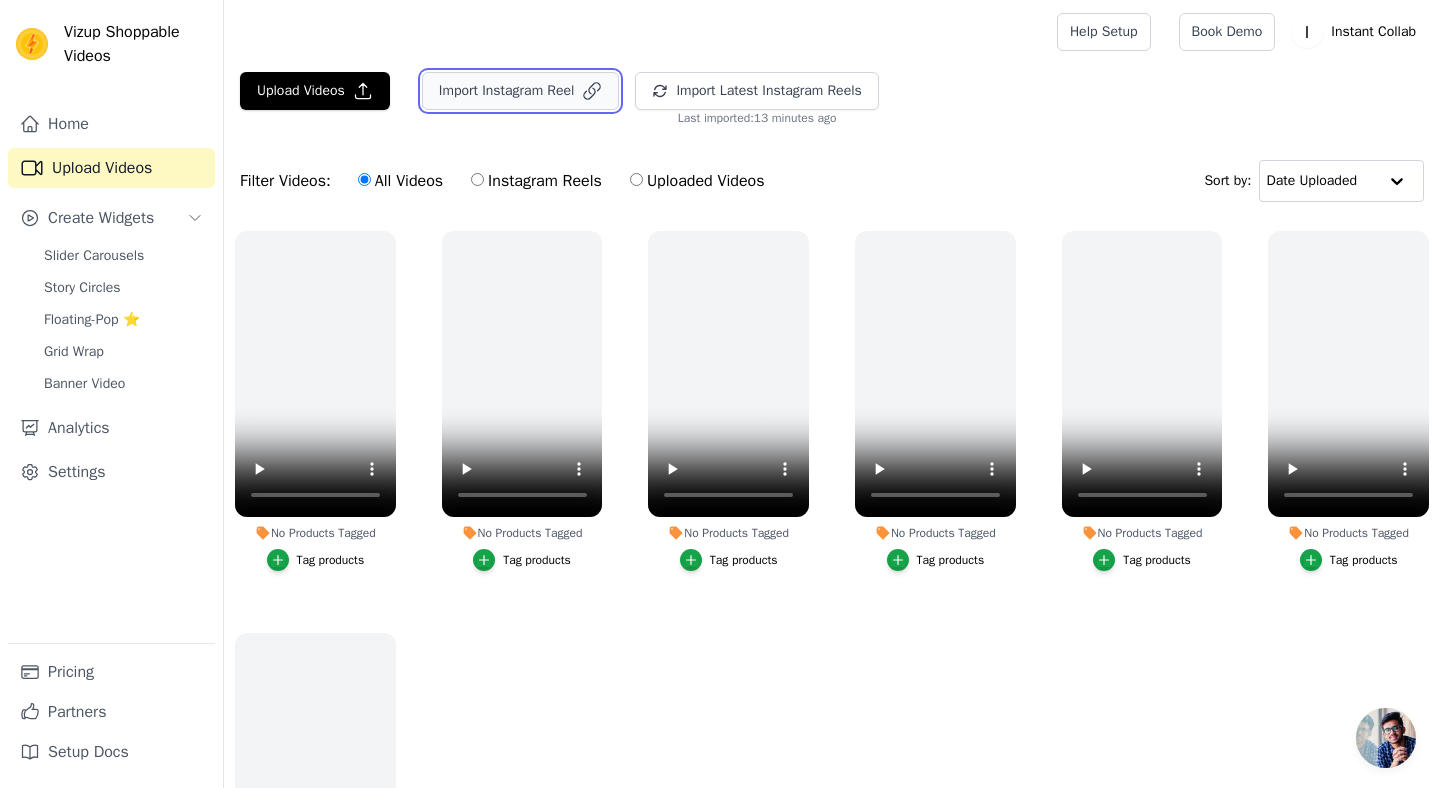 click on "Import Instagram Reel" at bounding box center (521, 91) 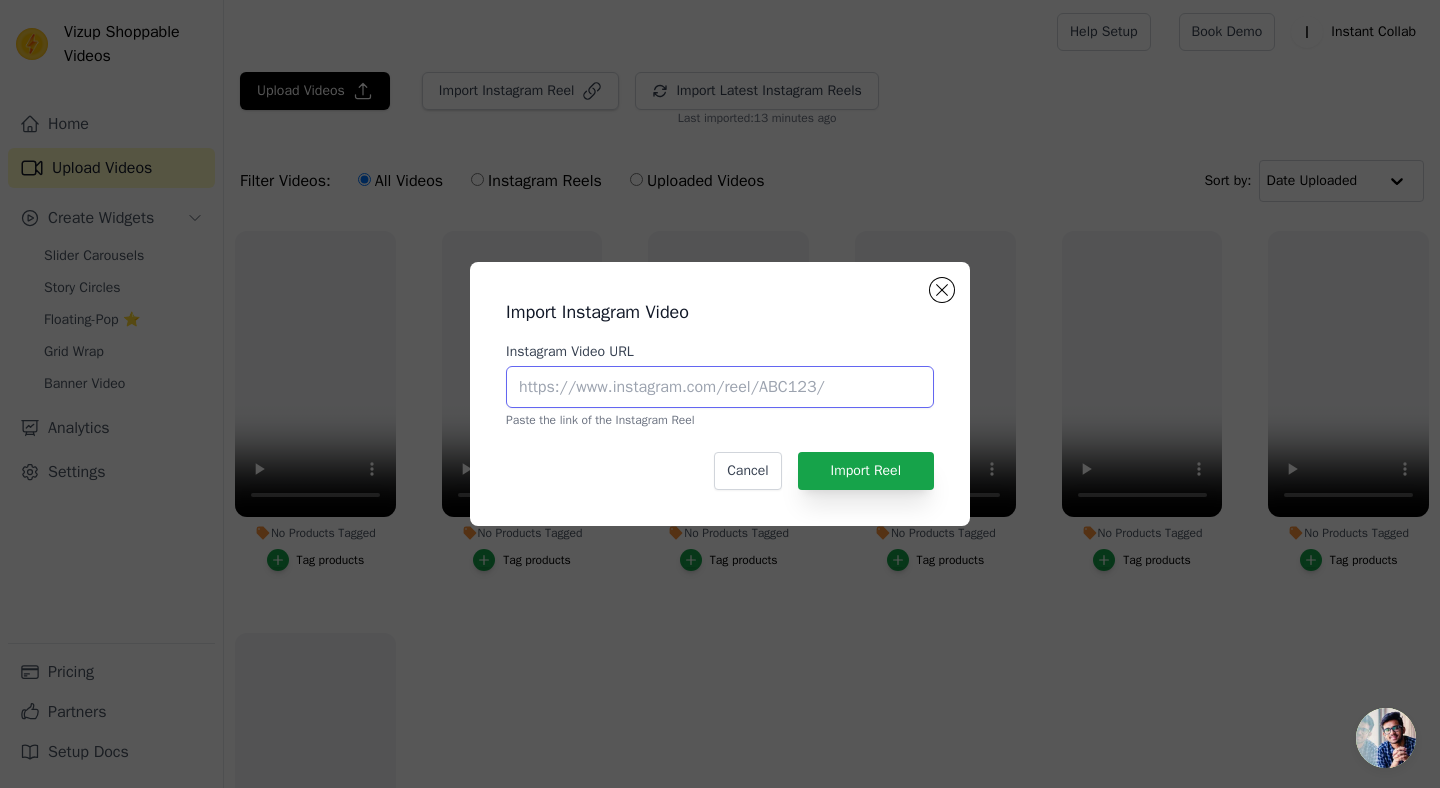 click on "Instagram Video URL" at bounding box center (720, 387) 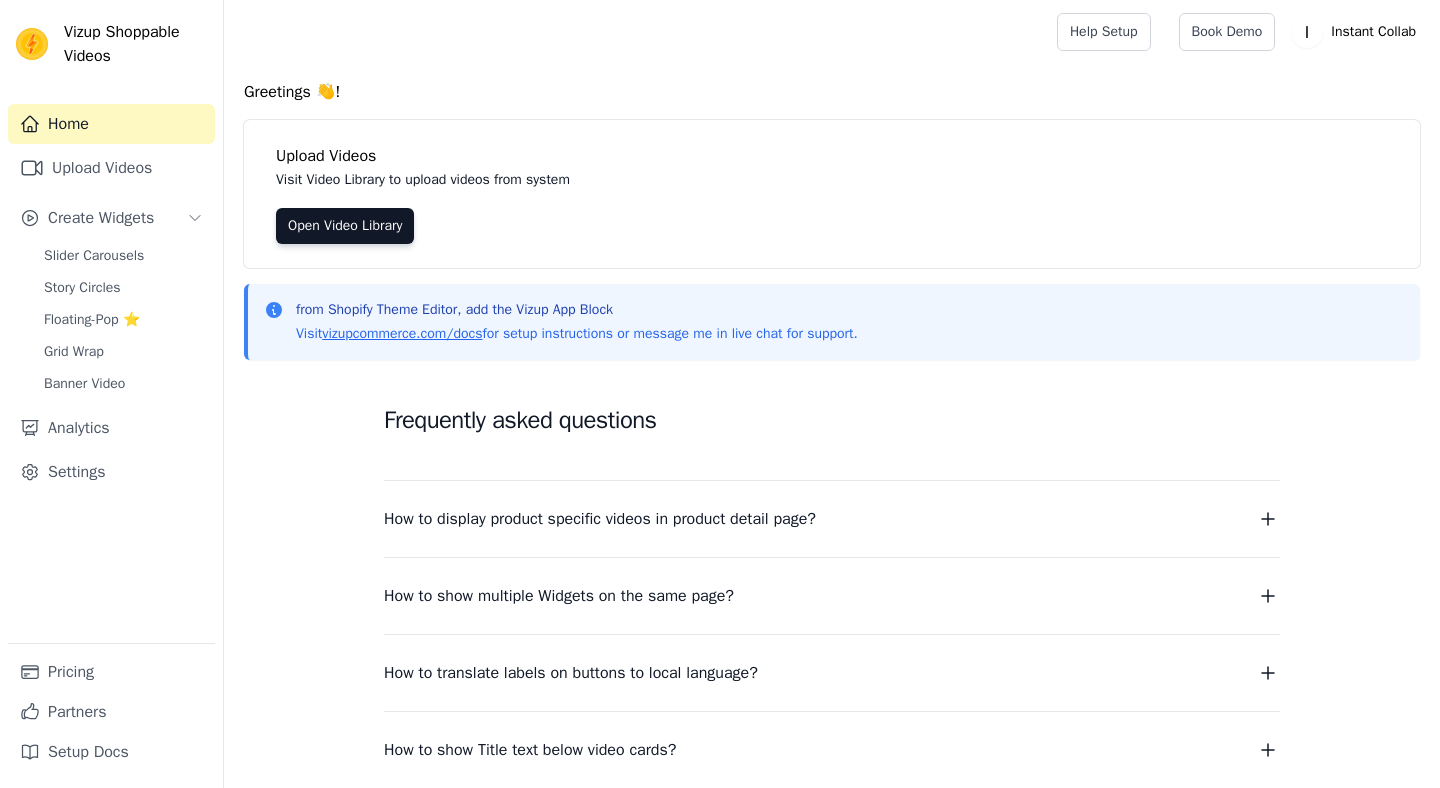 scroll, scrollTop: 0, scrollLeft: 0, axis: both 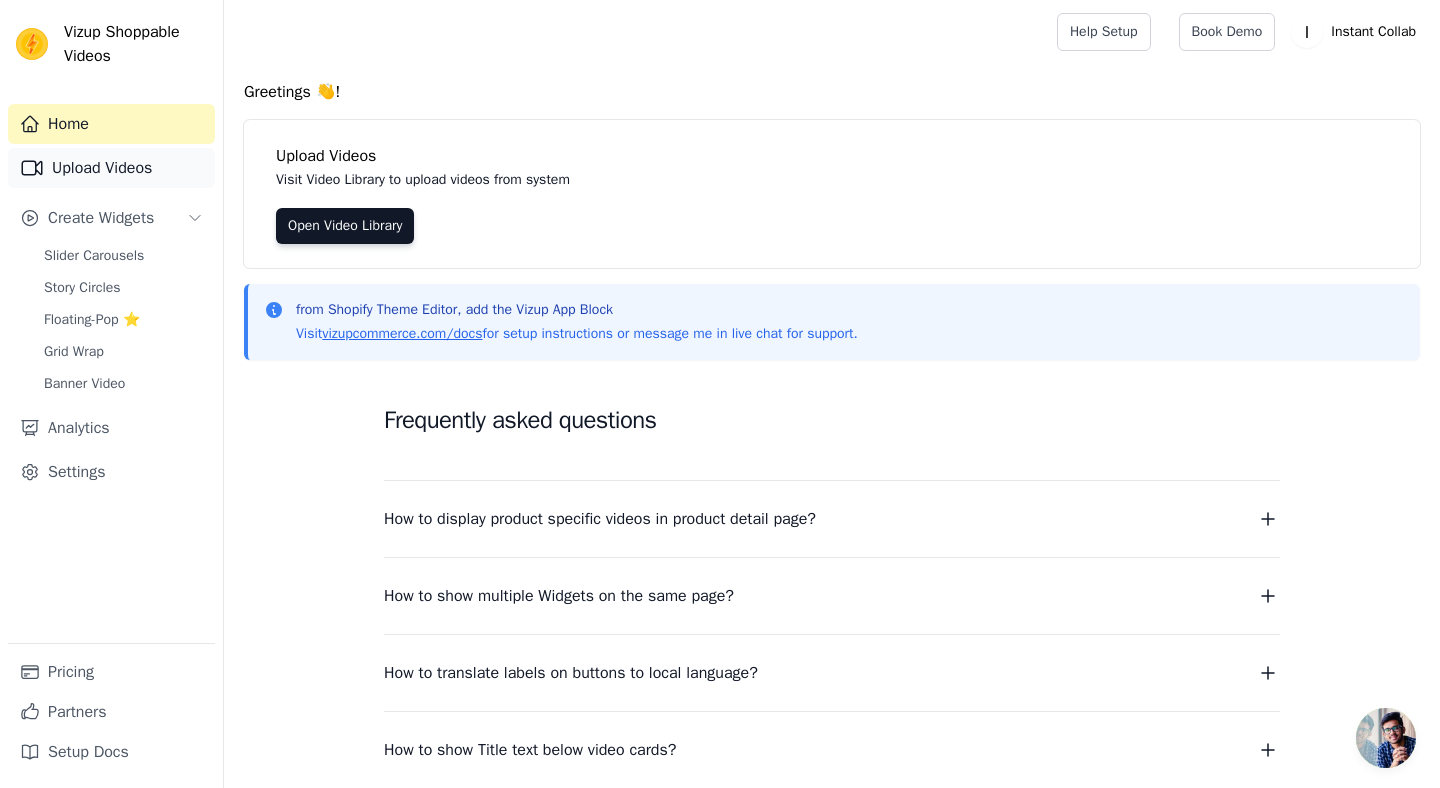 click on "Upload Videos" at bounding box center [111, 168] 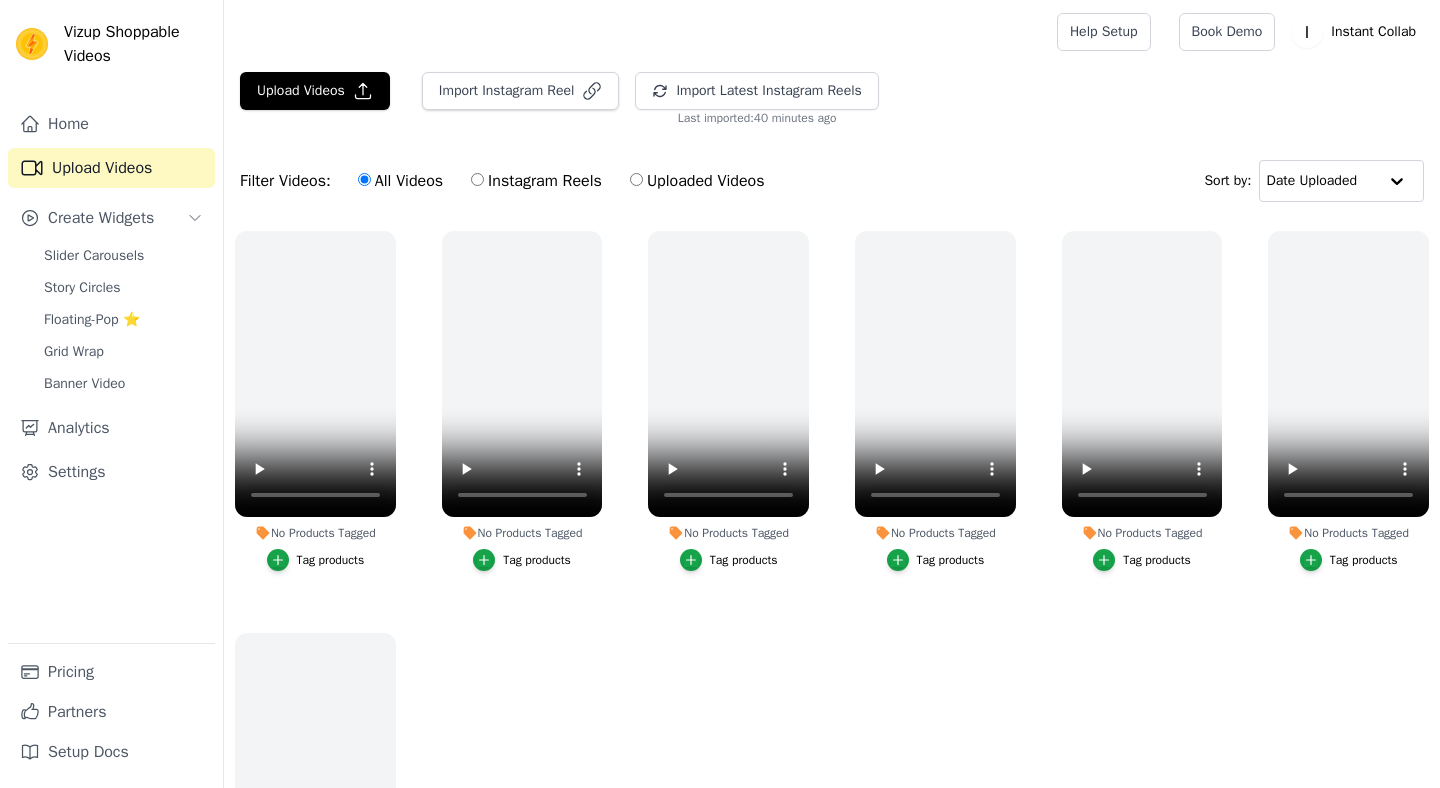 scroll, scrollTop: 0, scrollLeft: 0, axis: both 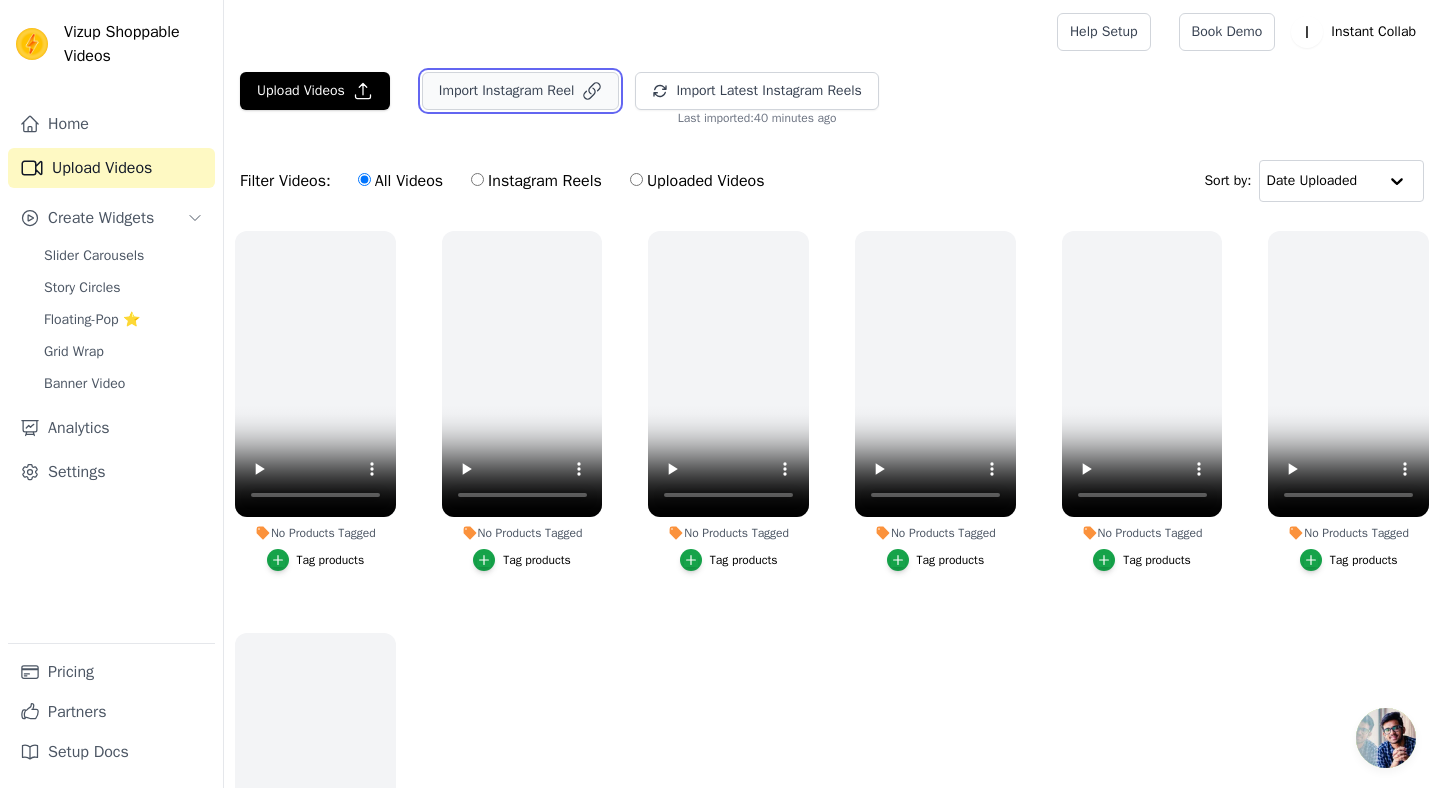 click on "Import Instagram Reel" at bounding box center (521, 91) 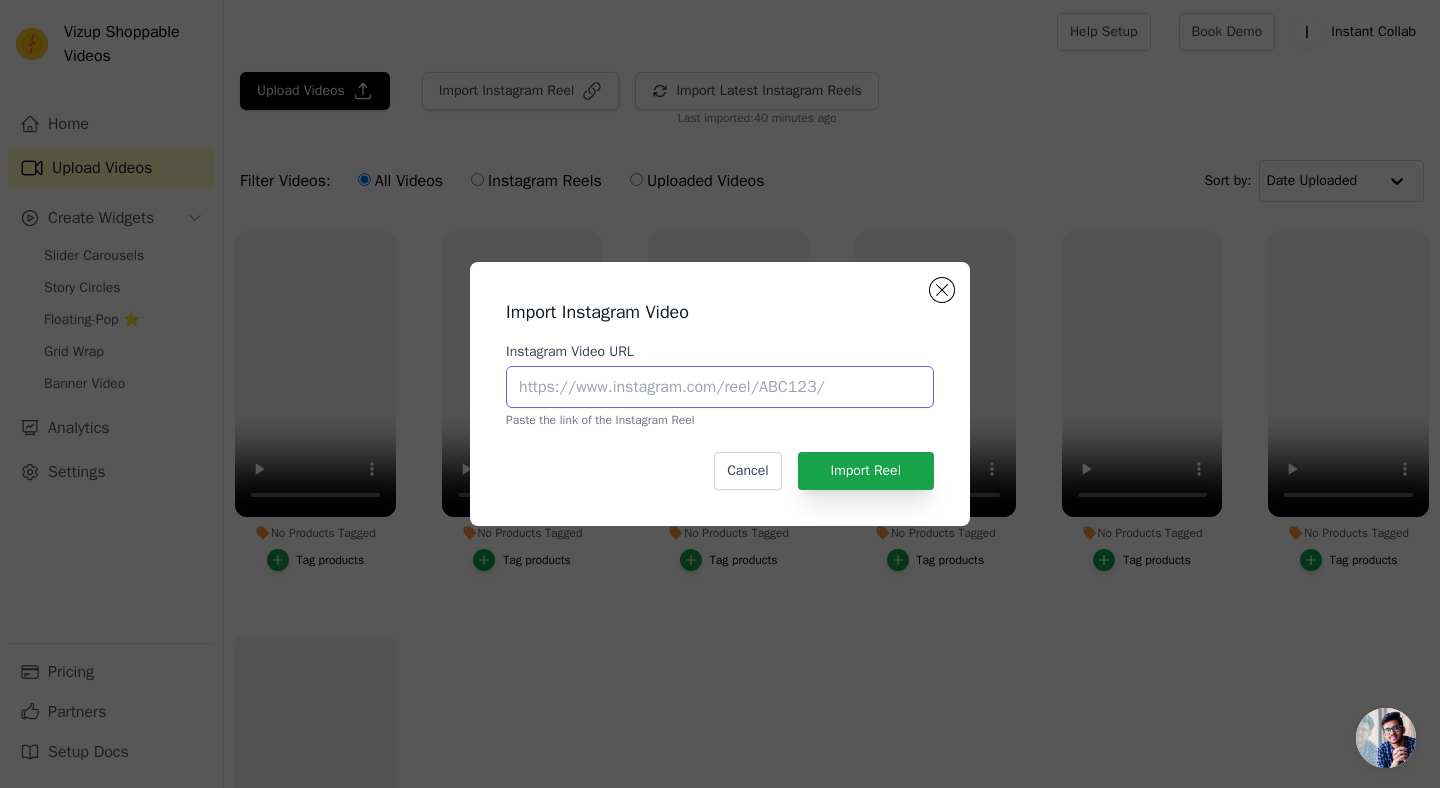 click on "Instagram Video URL" at bounding box center (720, 387) 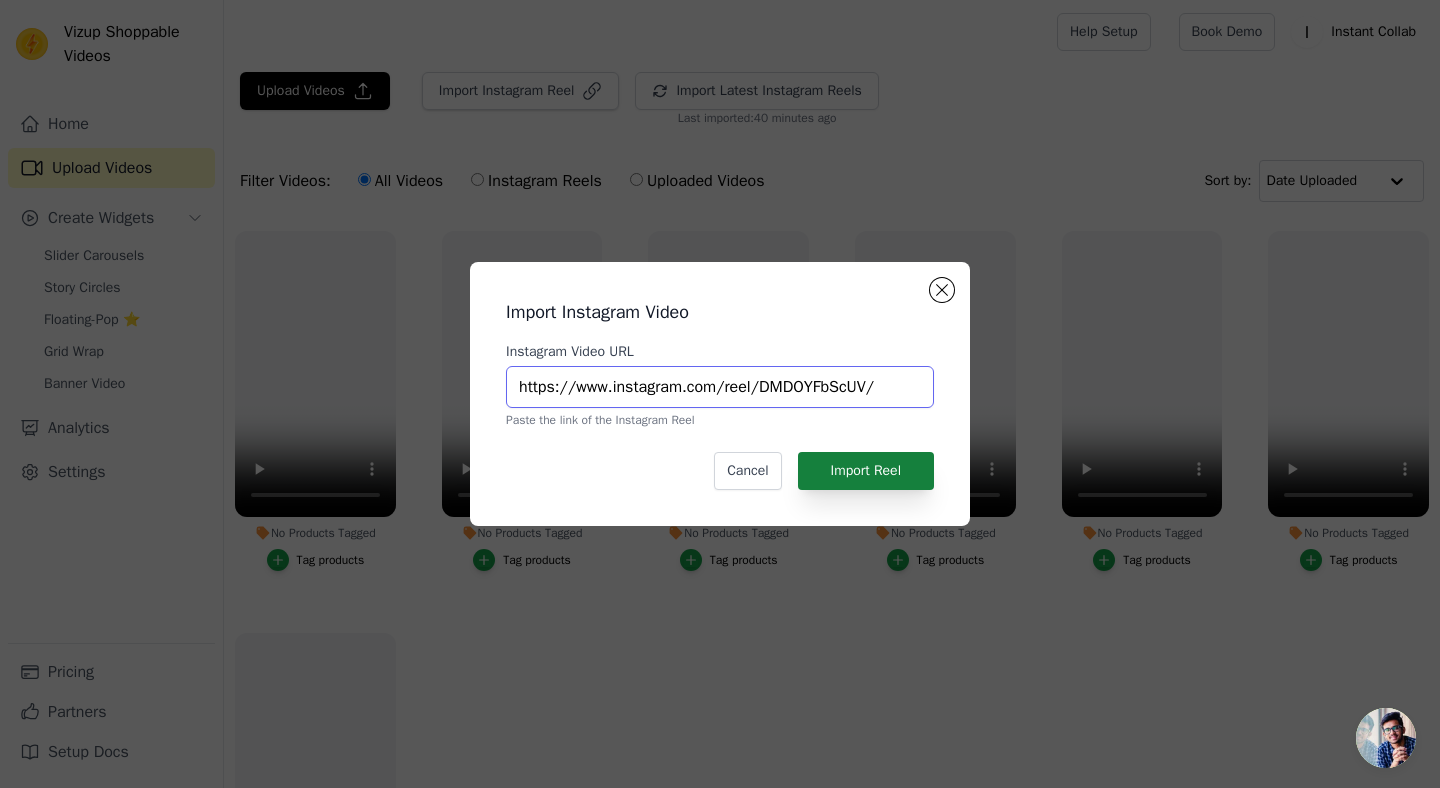 type on "https://www.instagram.com/reel/DMDOYFbScUV/" 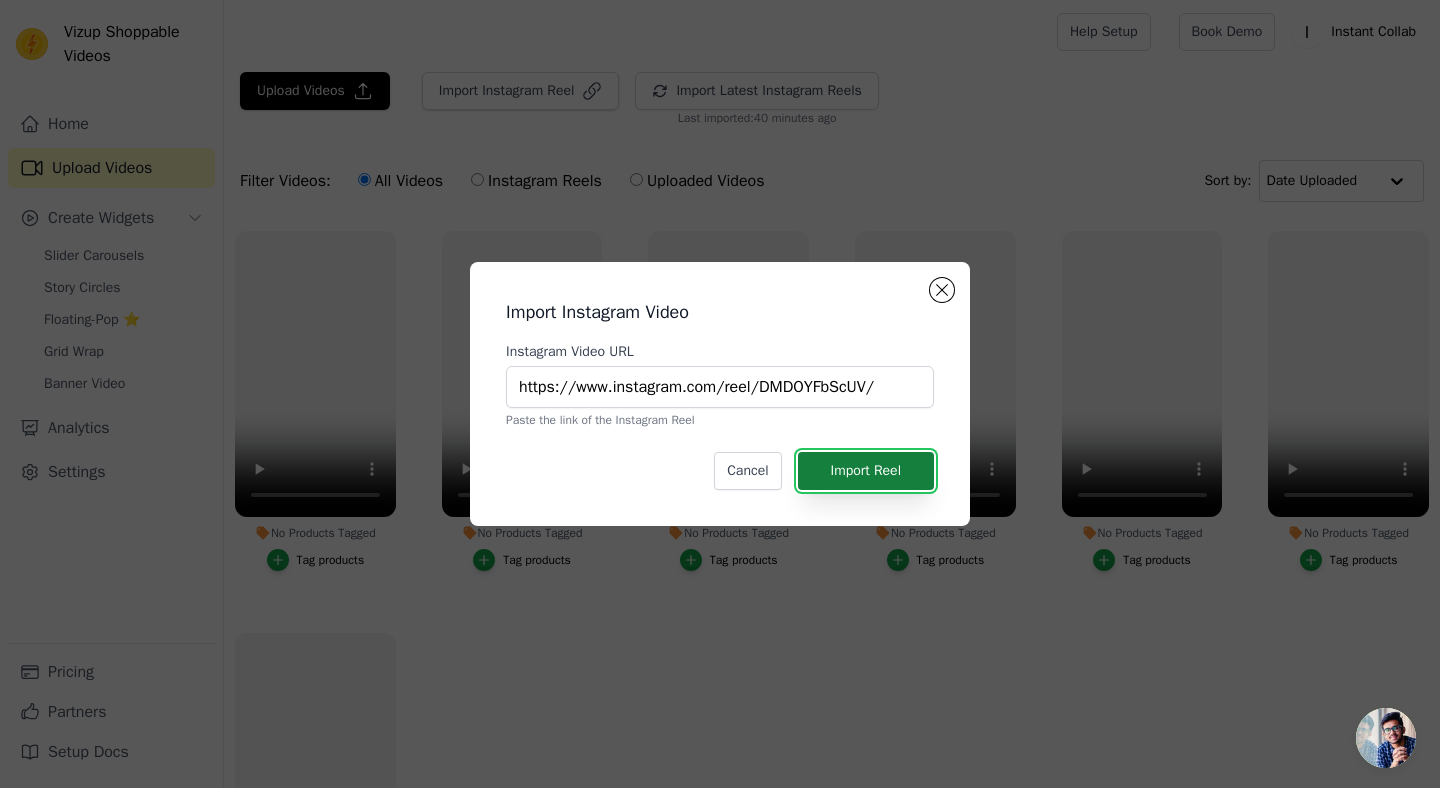 click on "Import Reel" at bounding box center [866, 471] 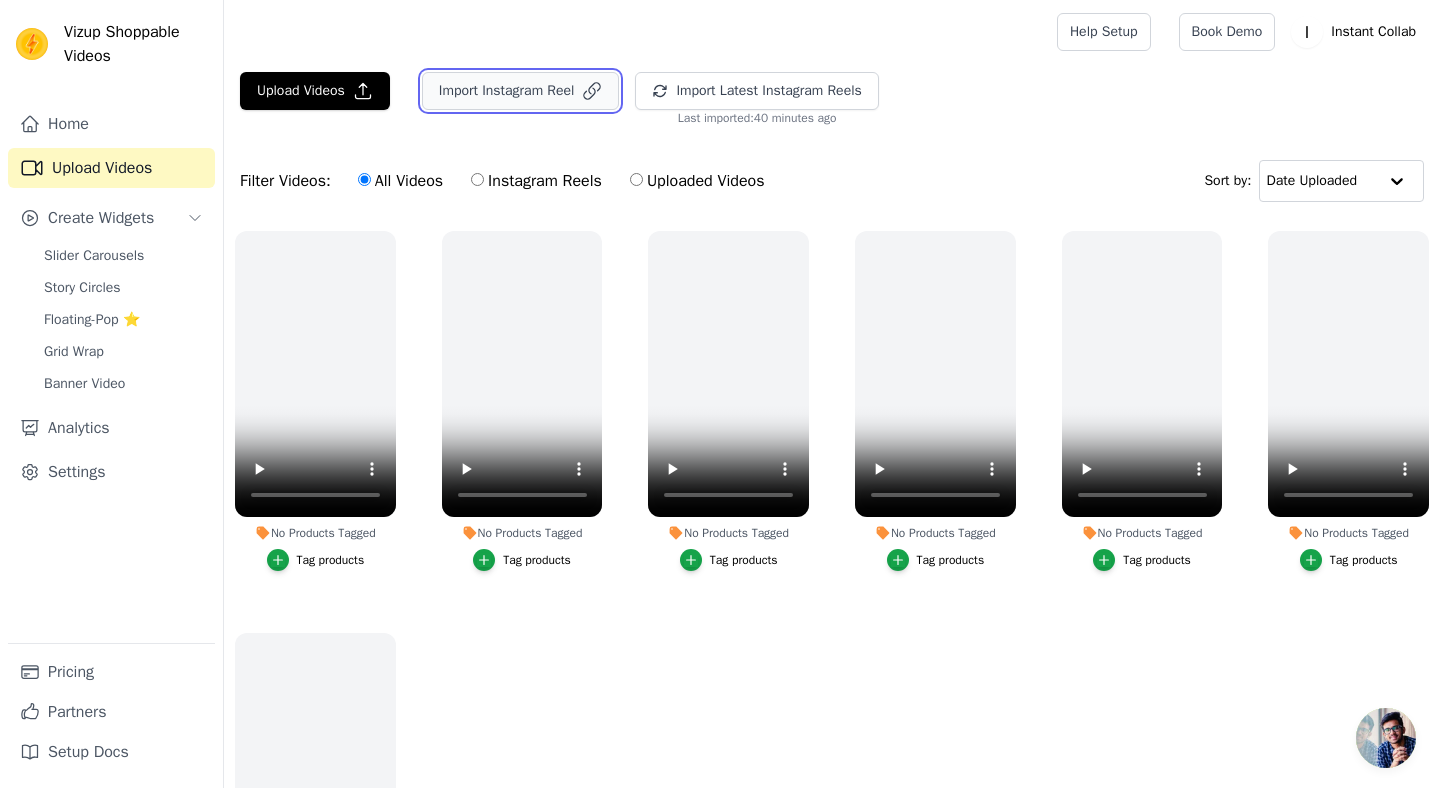 click on "Import Instagram Reel" at bounding box center (521, 91) 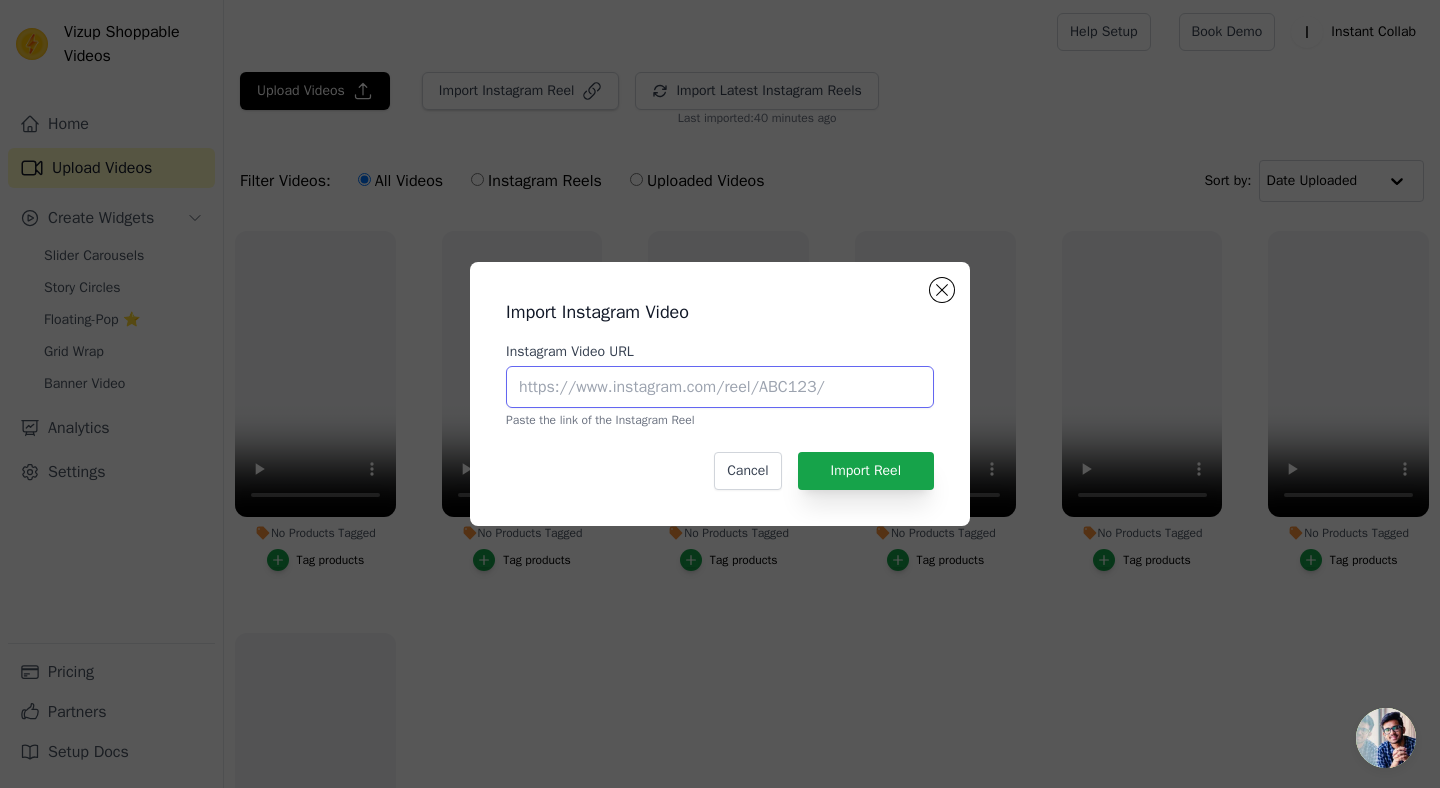 click on "Instagram Video URL" at bounding box center (720, 387) 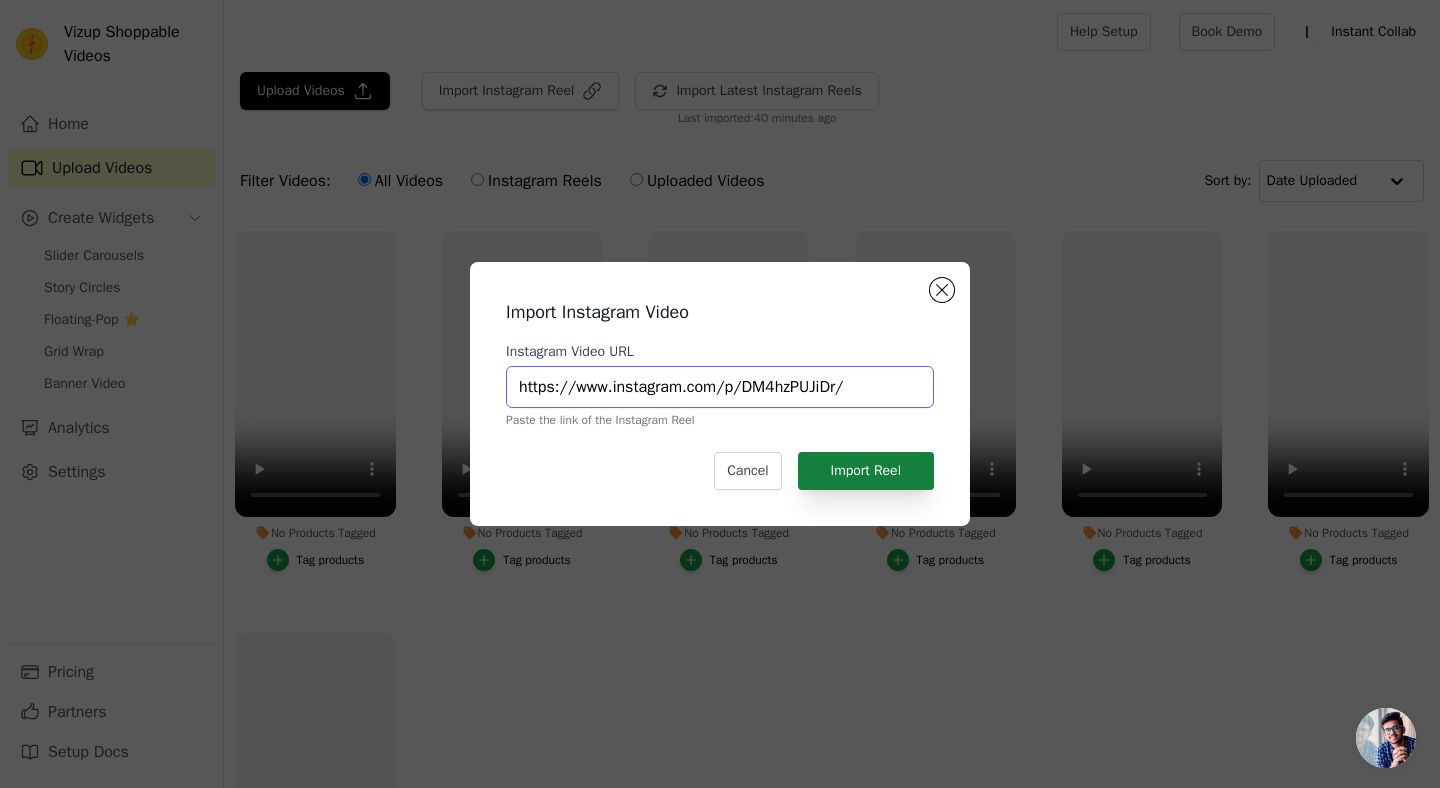 type on "https://www.instagram.com/p/DM4hzPUJiDr/" 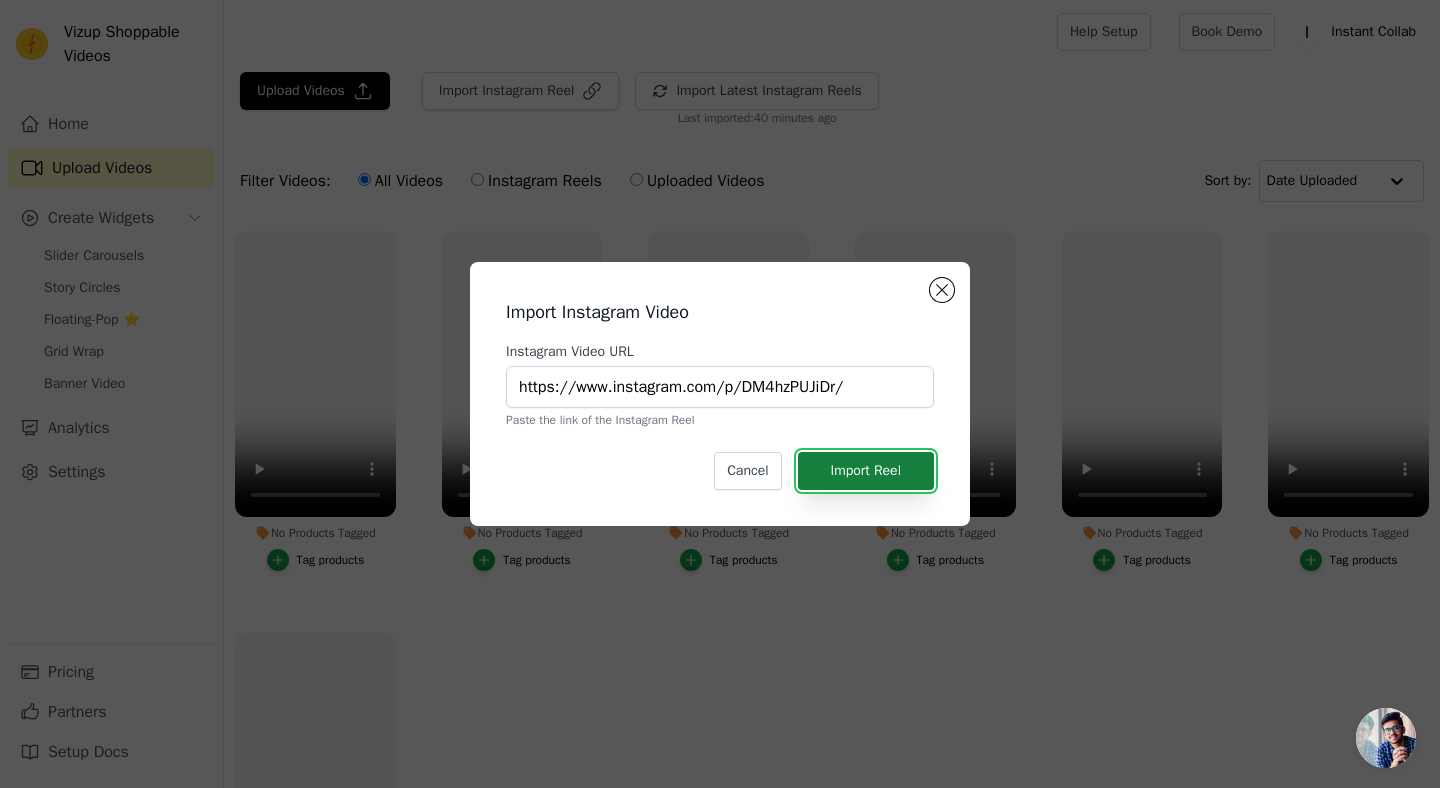 click on "Import Reel" at bounding box center [866, 471] 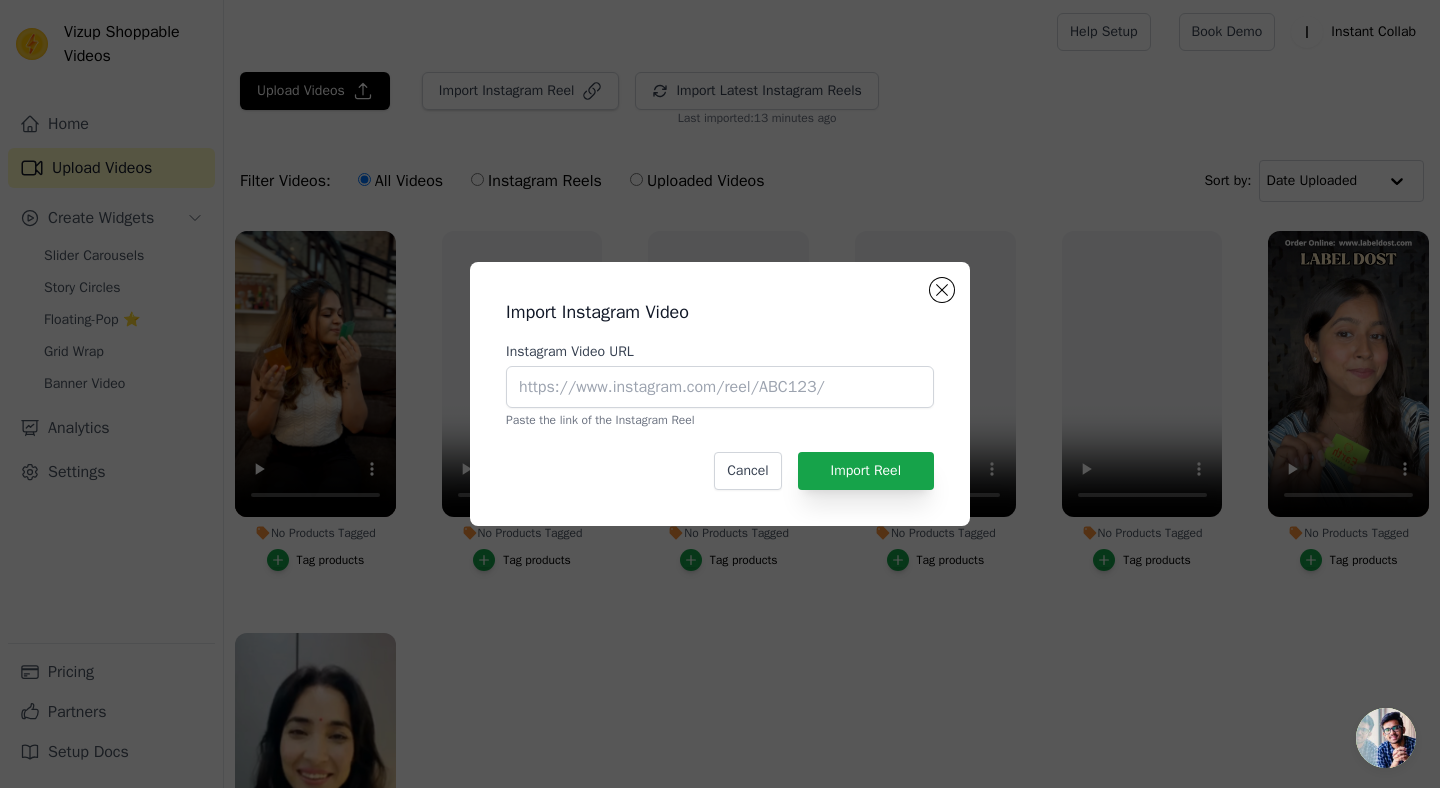 scroll, scrollTop: 0, scrollLeft: 0, axis: both 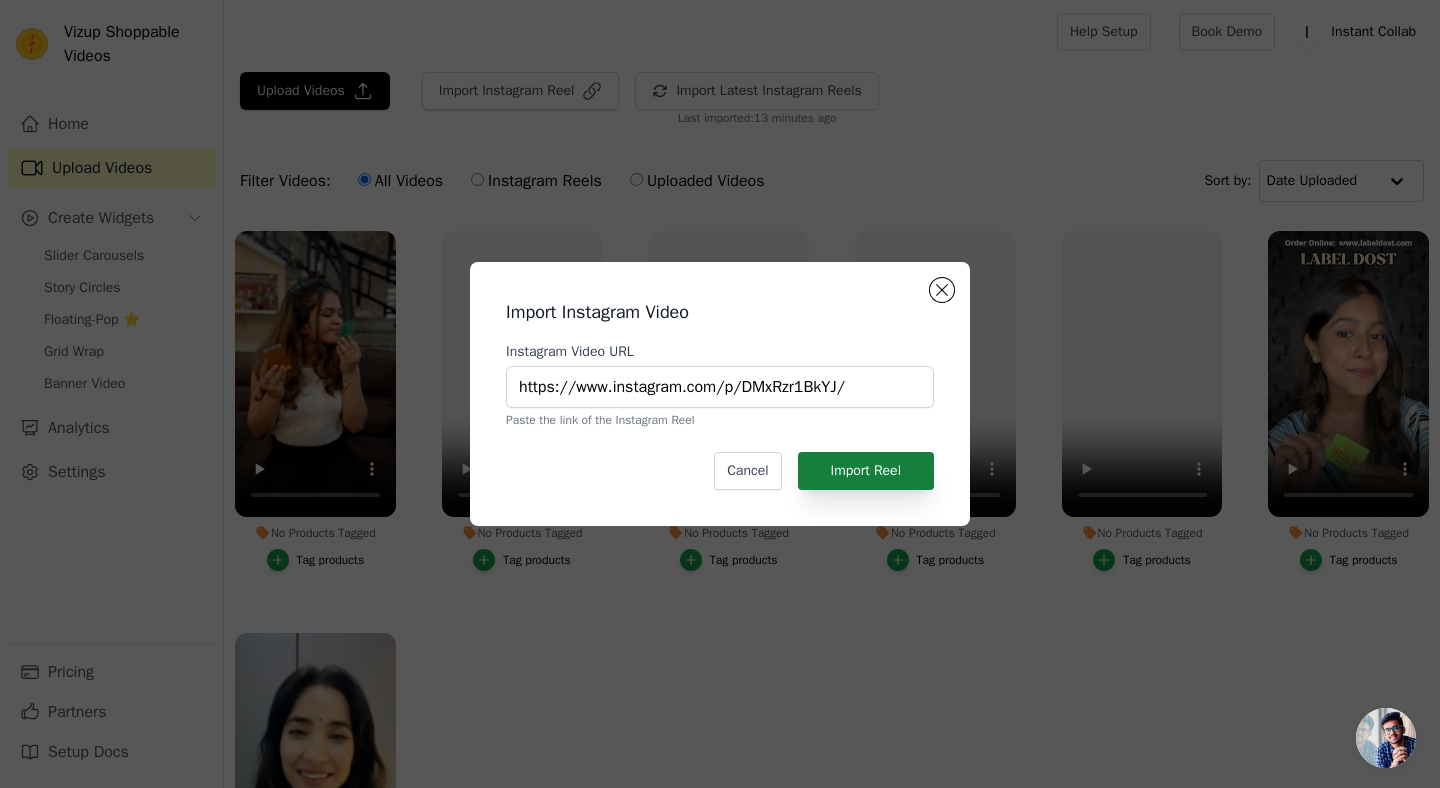 type on "https://www.instagram.com/p/DMxRzr1BkYJ/" 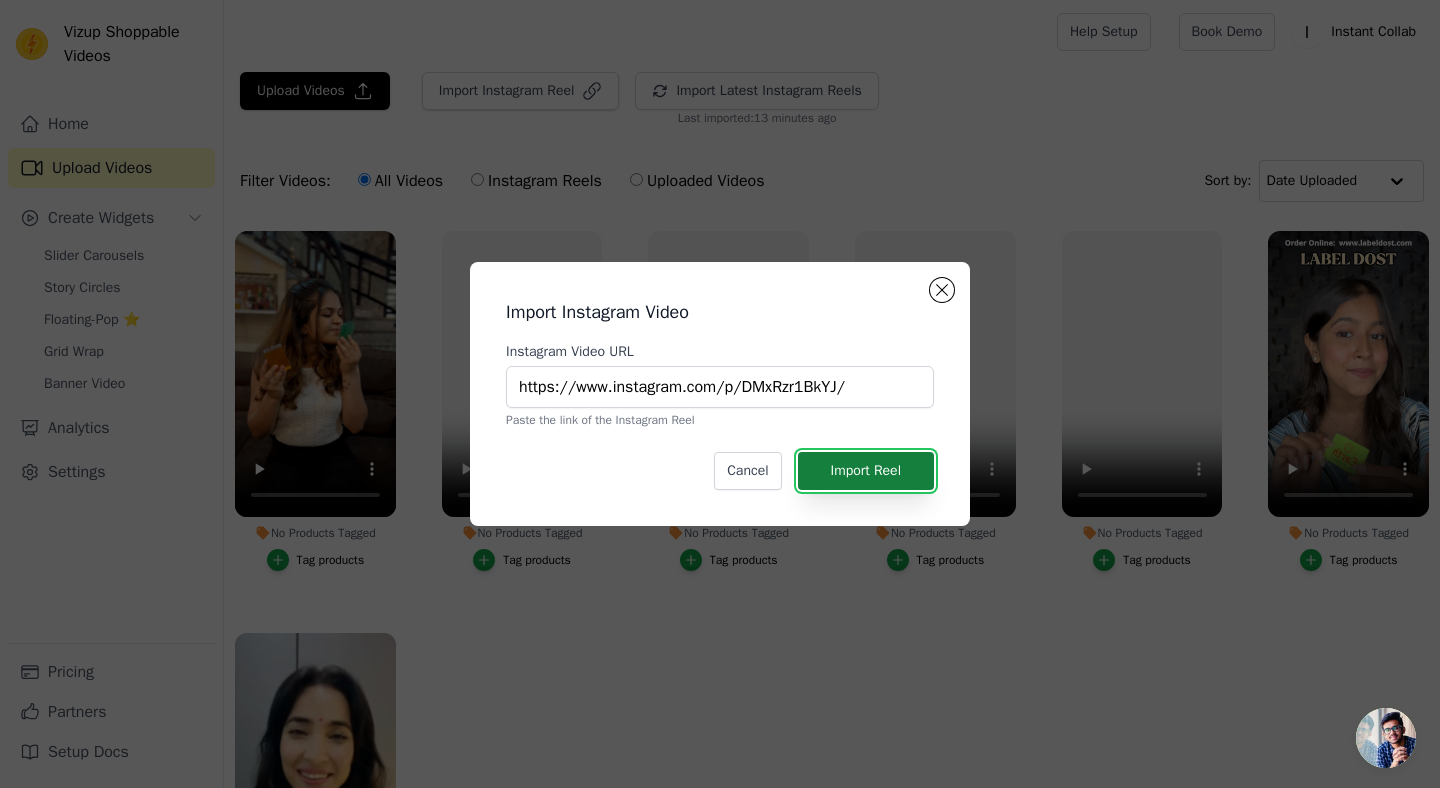 click on "Import Reel" at bounding box center (866, 471) 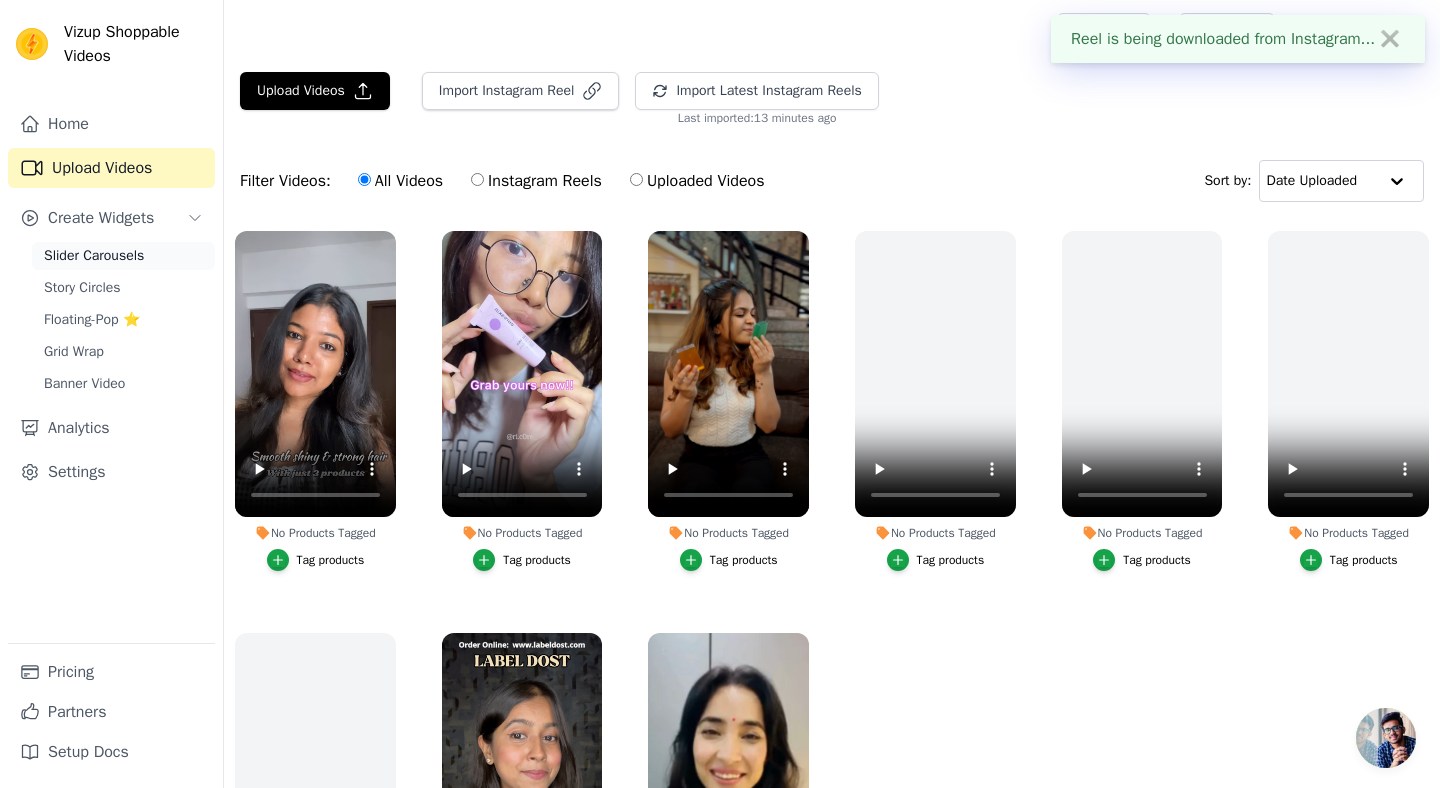 click on "Slider Carousels" at bounding box center [94, 256] 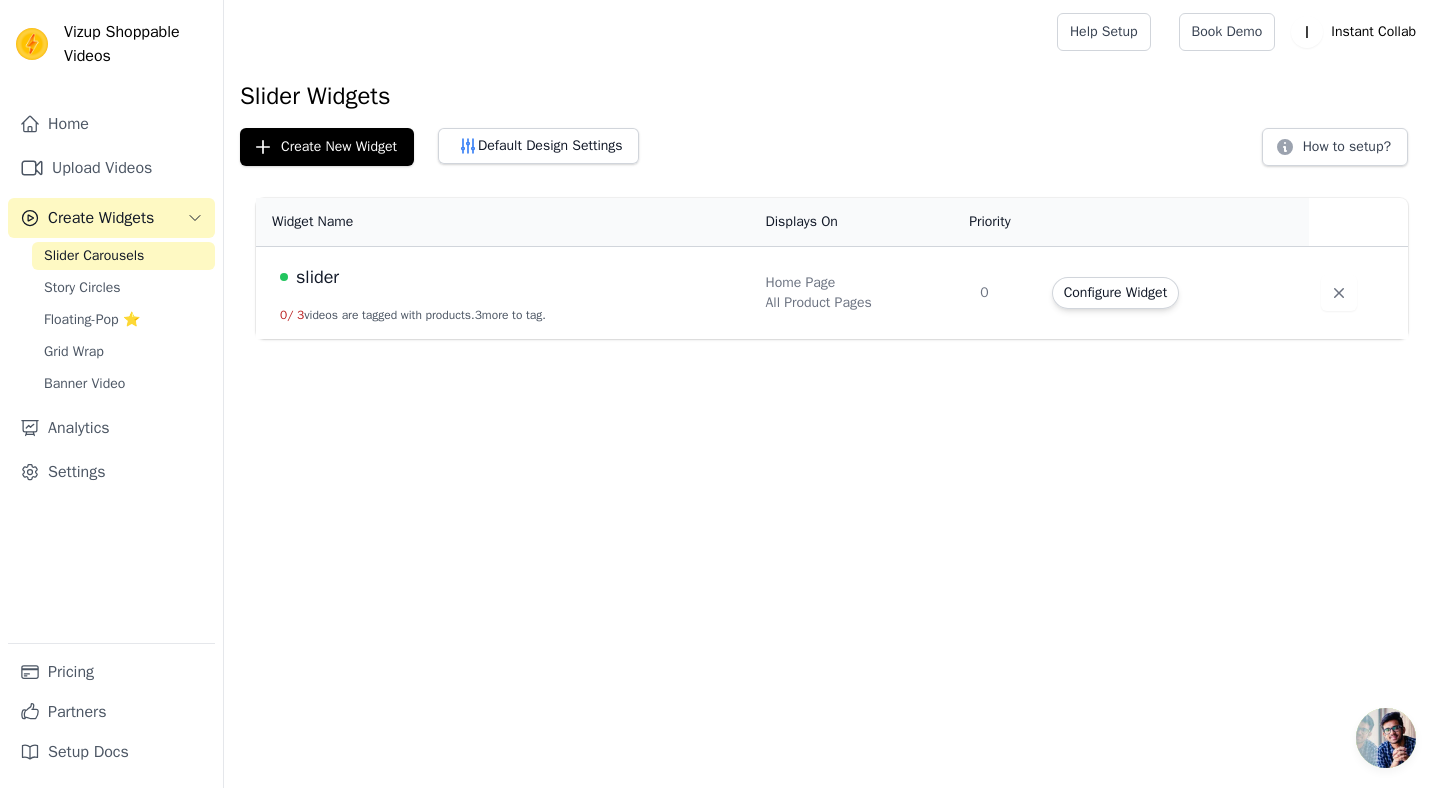 click on "slider   0  /   3  videos are tagged with products.
3  more to tag." at bounding box center [504, 293] 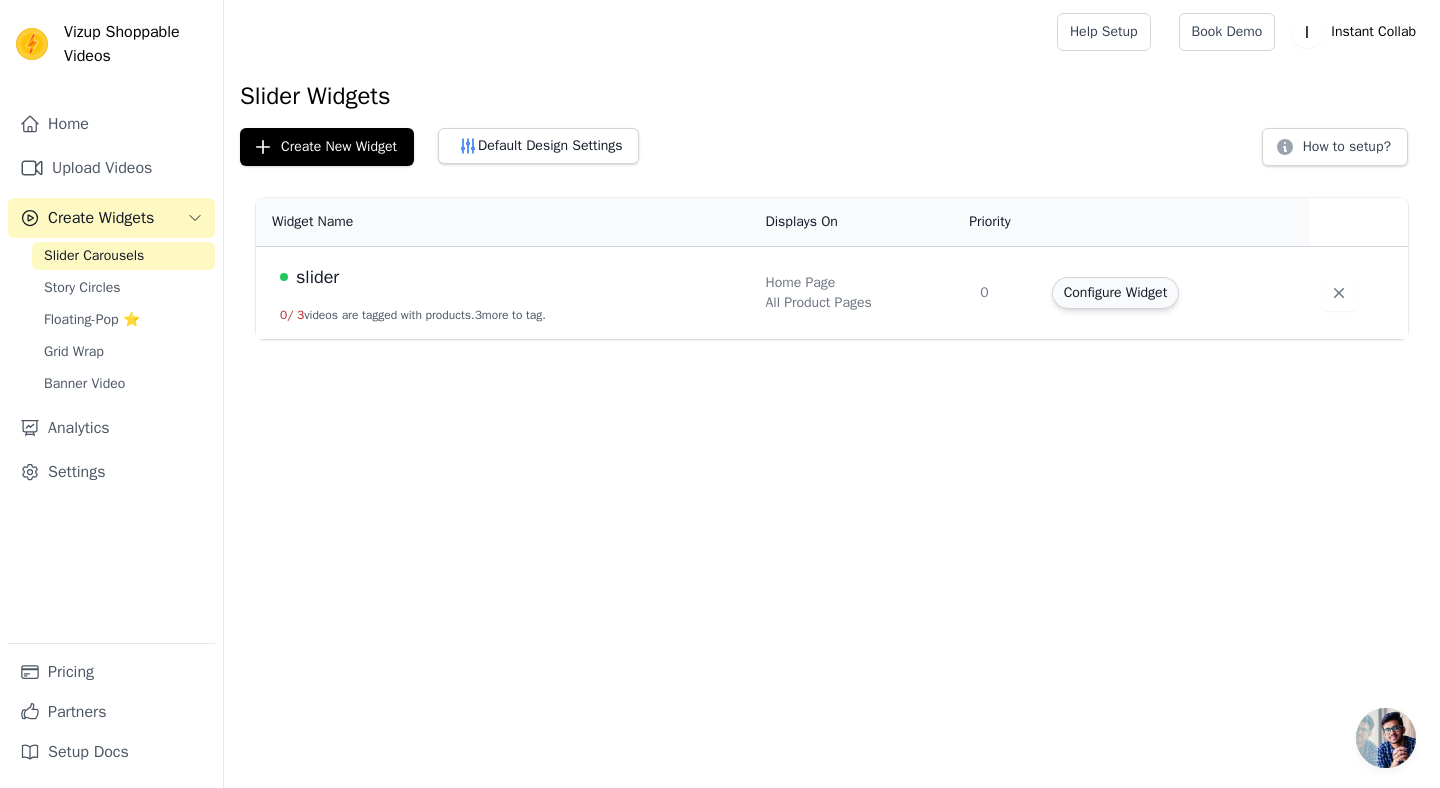 click on "Configure Widget" at bounding box center (1115, 293) 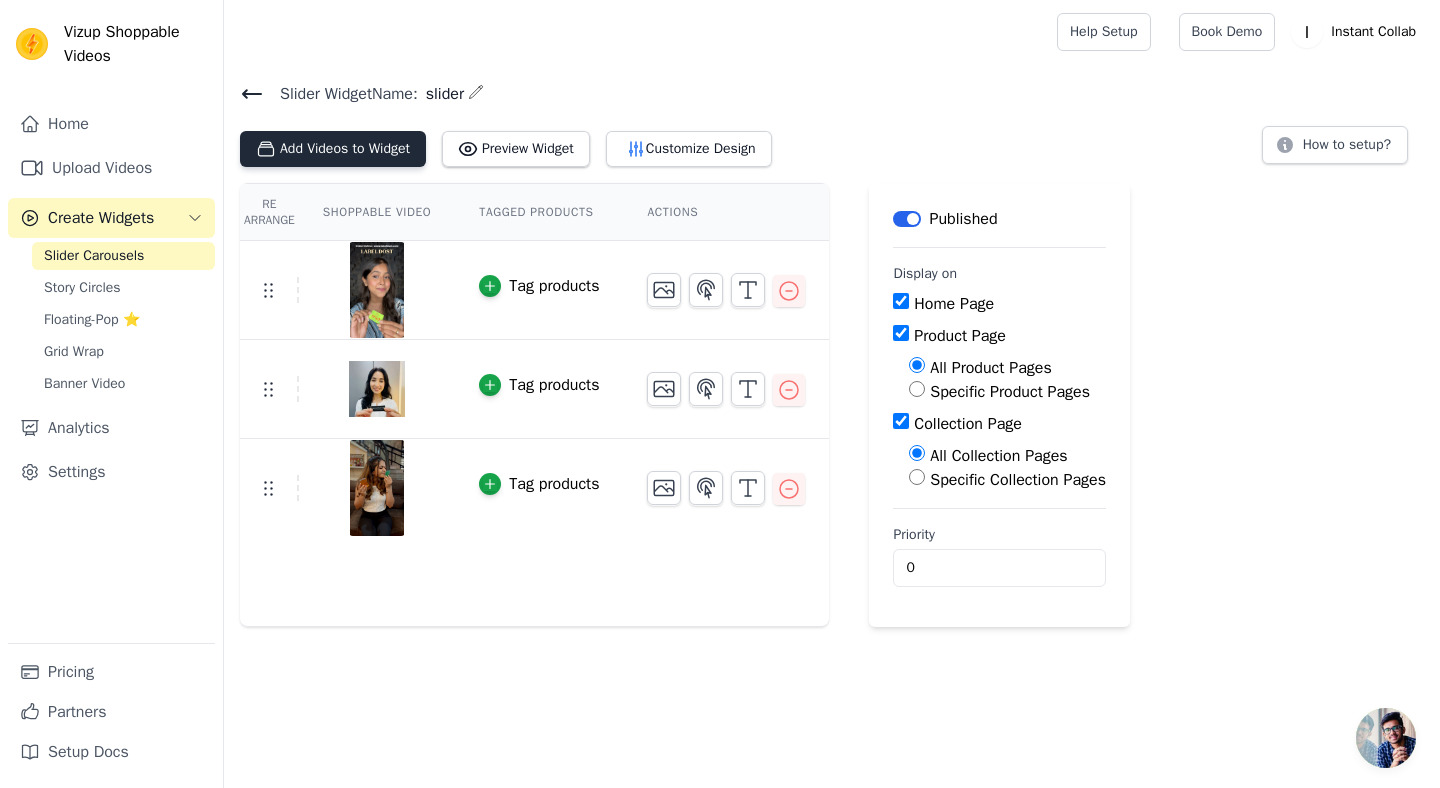 click on "Add Videos to Widget" at bounding box center (333, 149) 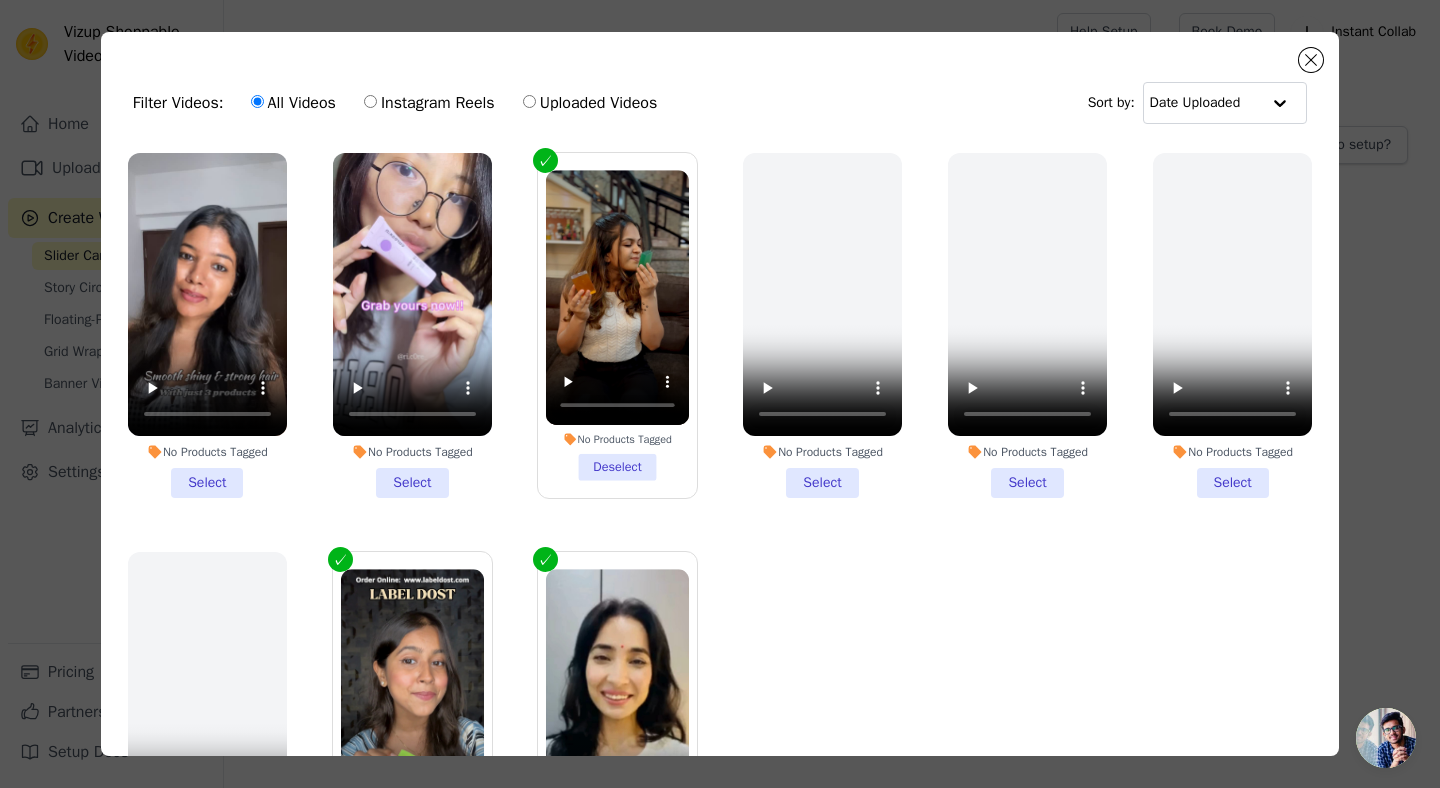click on "No Products Tagged     Select" at bounding box center [207, 325] 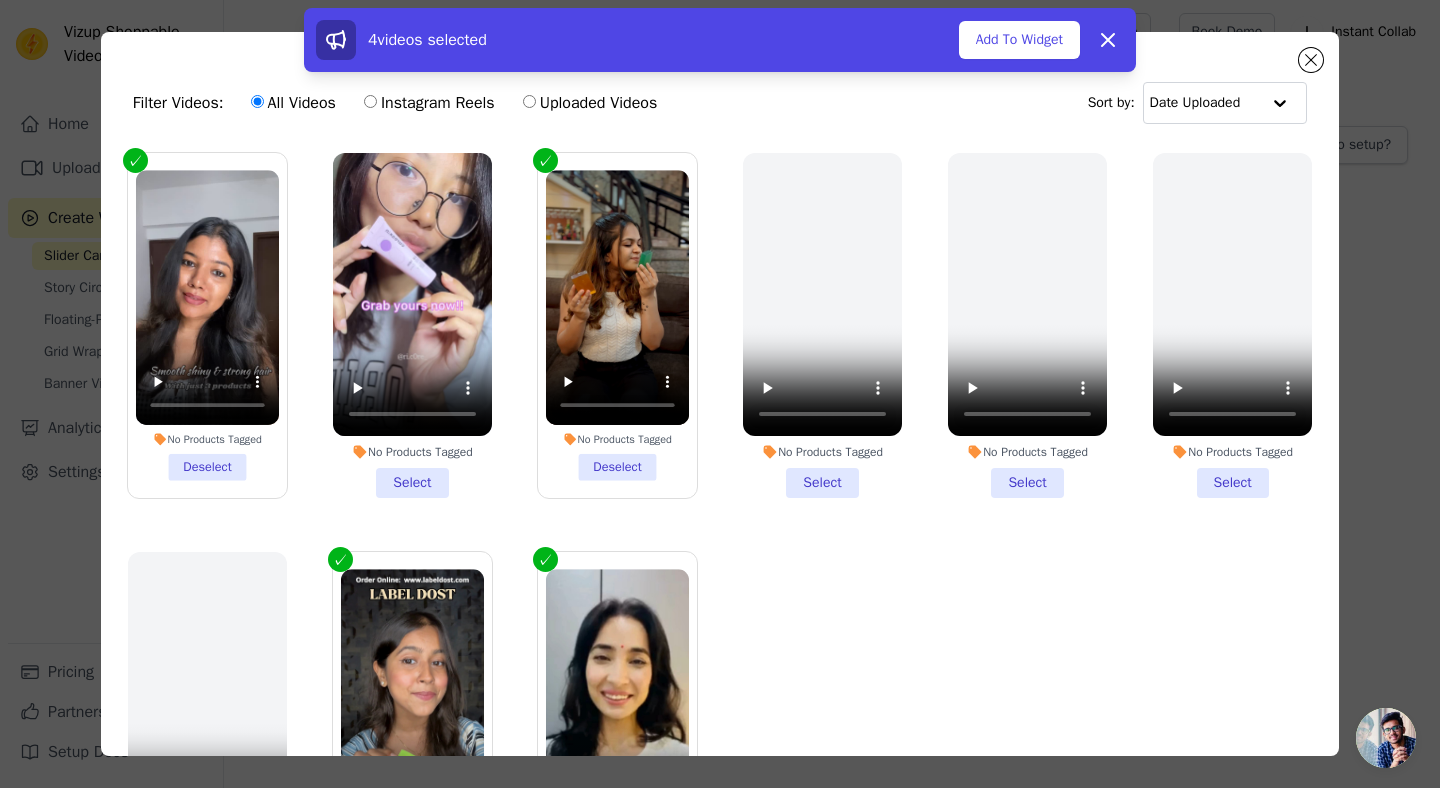 click on "No Products Tagged     Select" at bounding box center (412, 325) 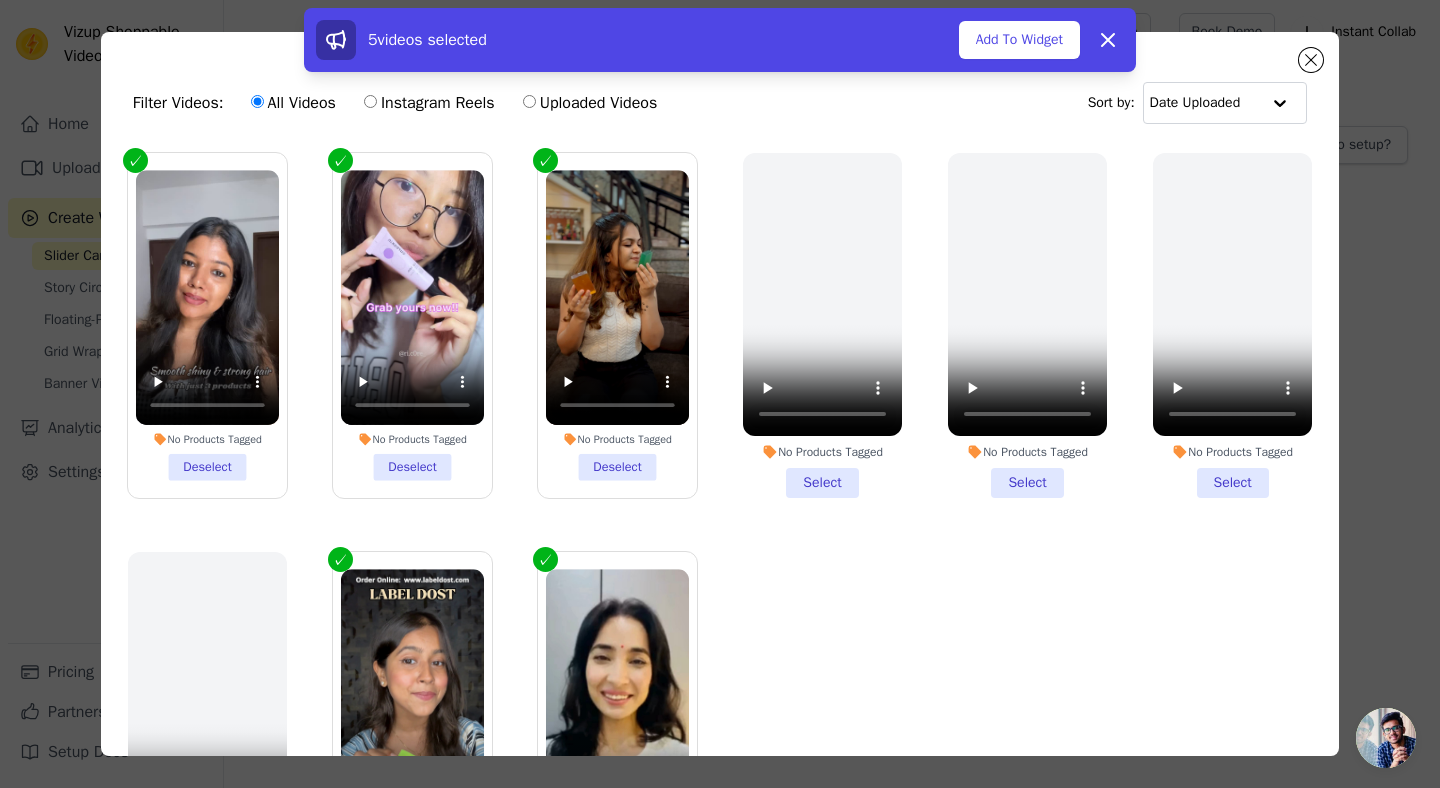 scroll, scrollTop: 73, scrollLeft: 0, axis: vertical 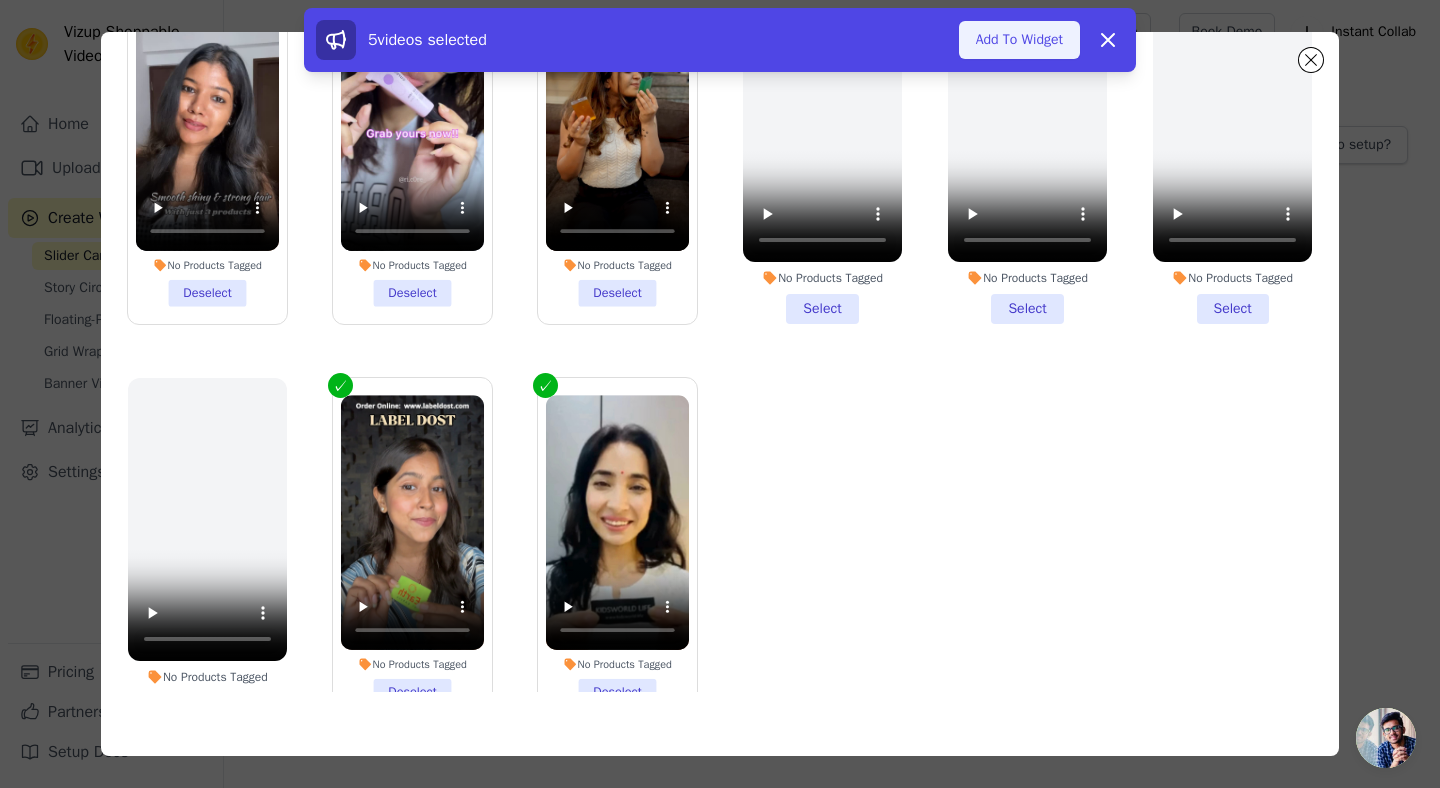 click on "Add To Widget" at bounding box center (1019, 40) 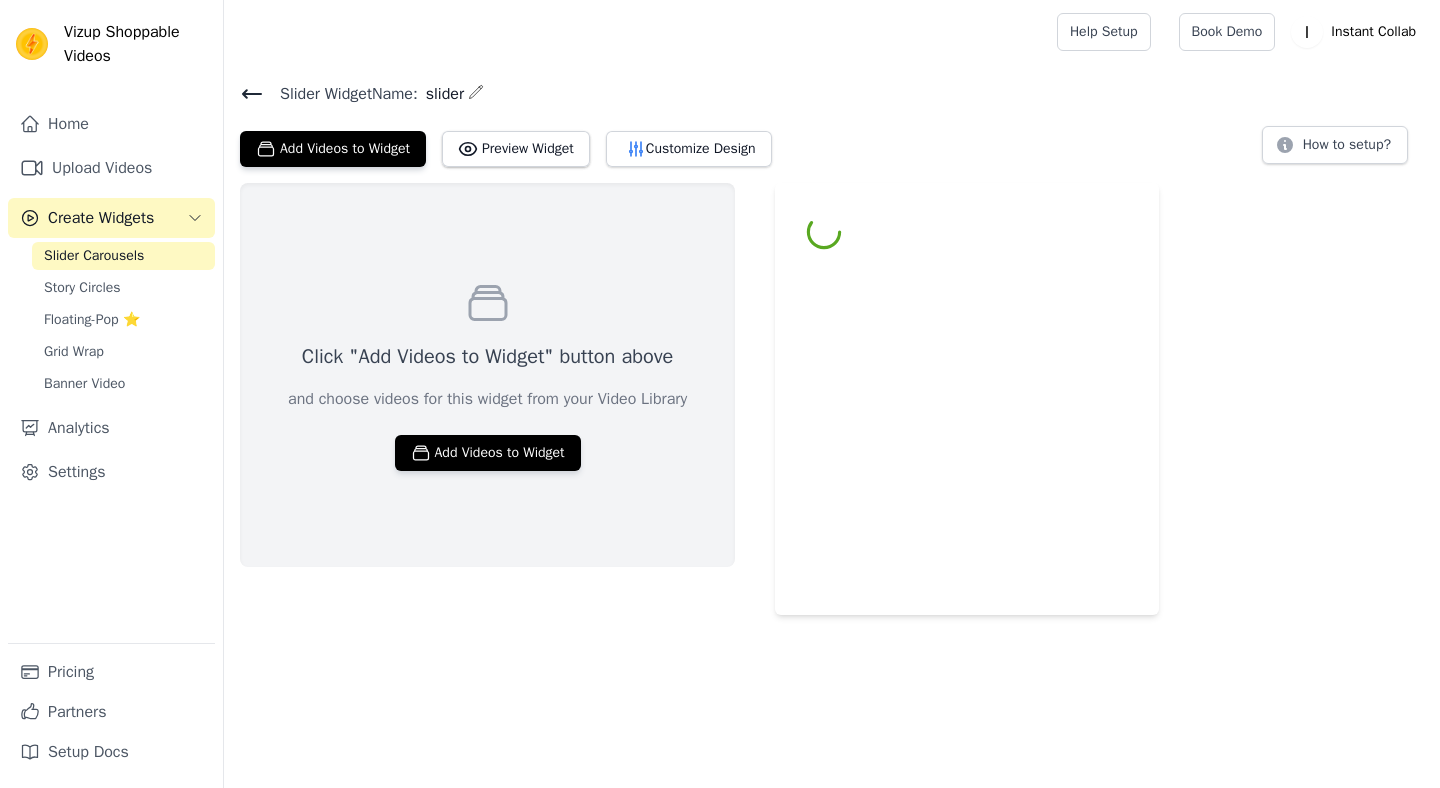 scroll, scrollTop: 0, scrollLeft: 0, axis: both 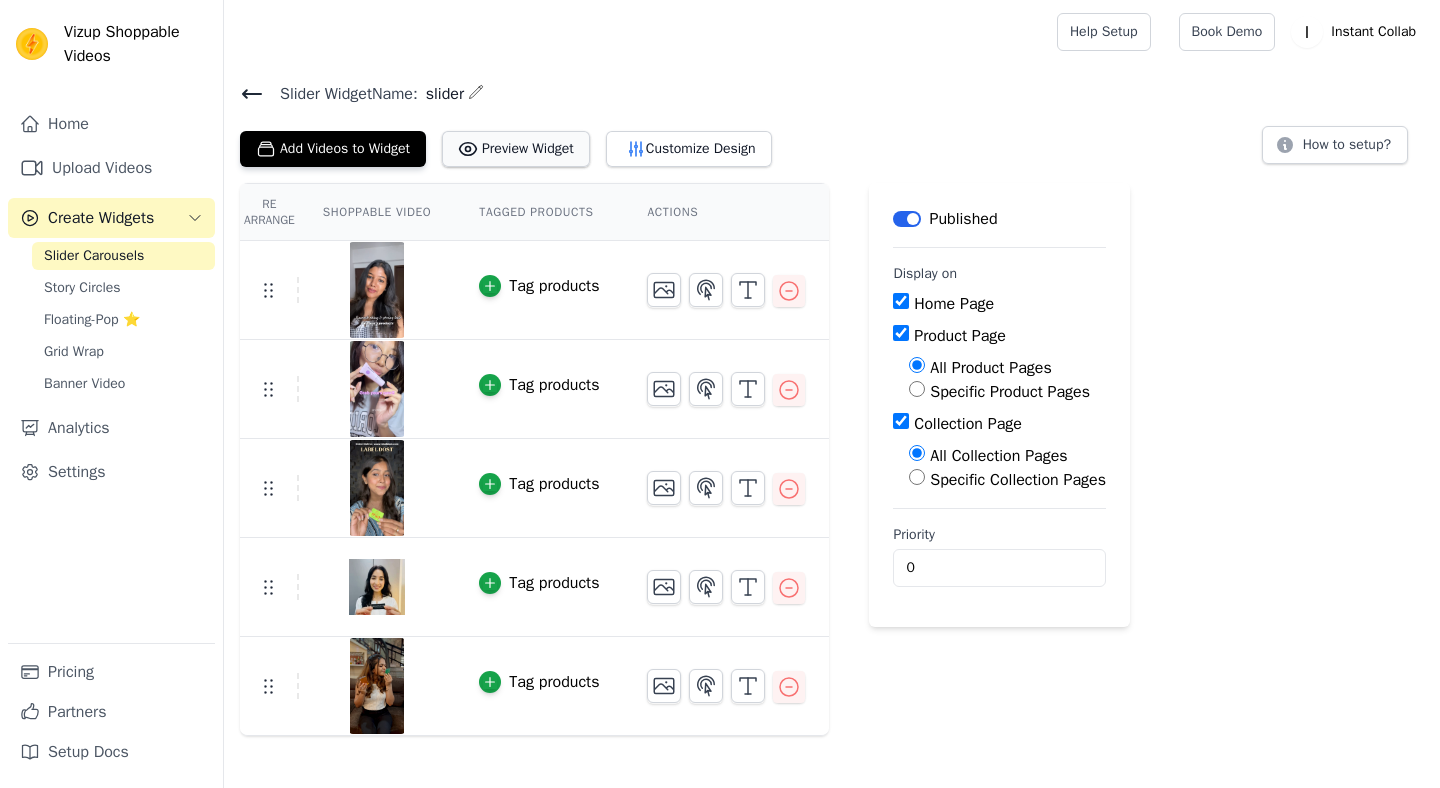 click on "Preview Widget" at bounding box center (516, 149) 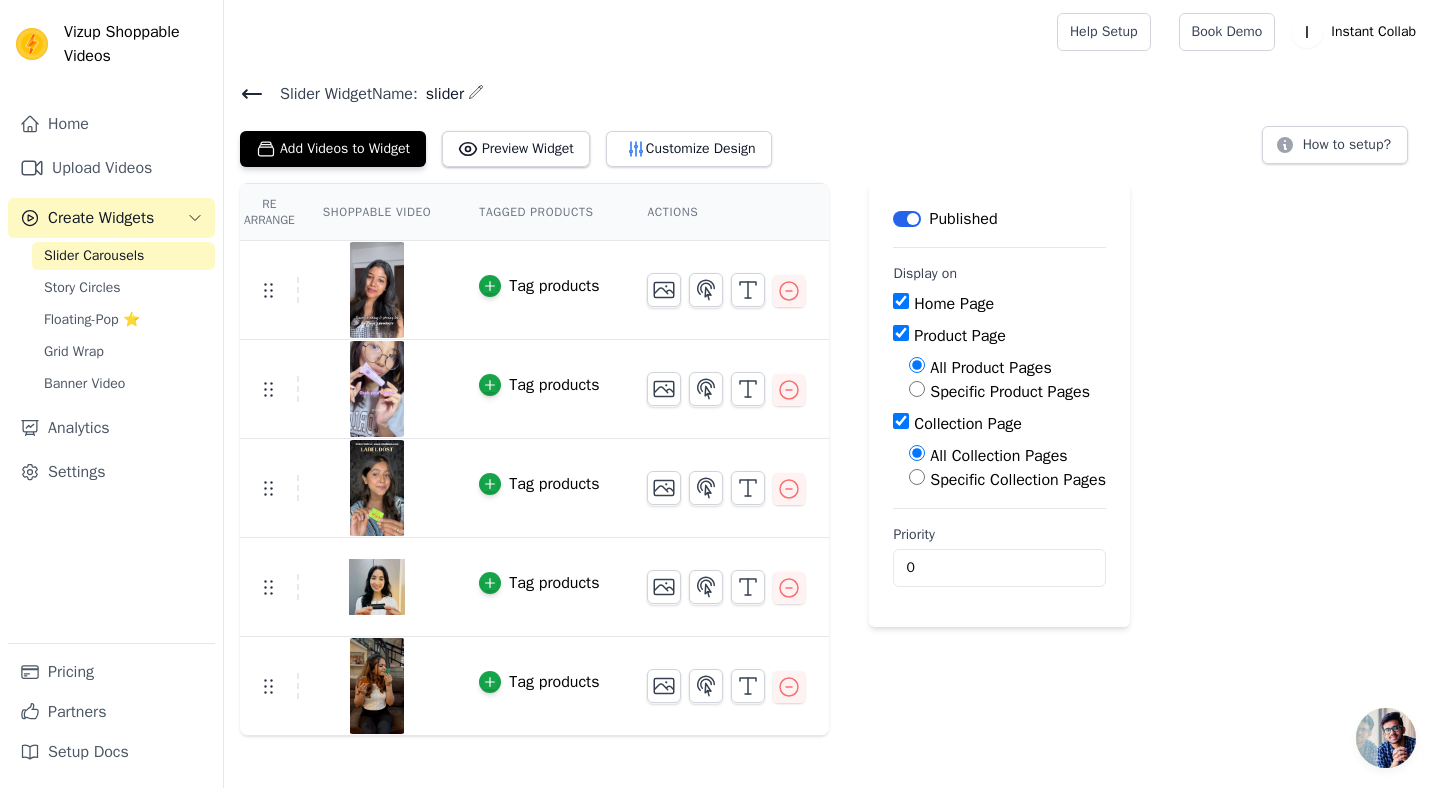 type 